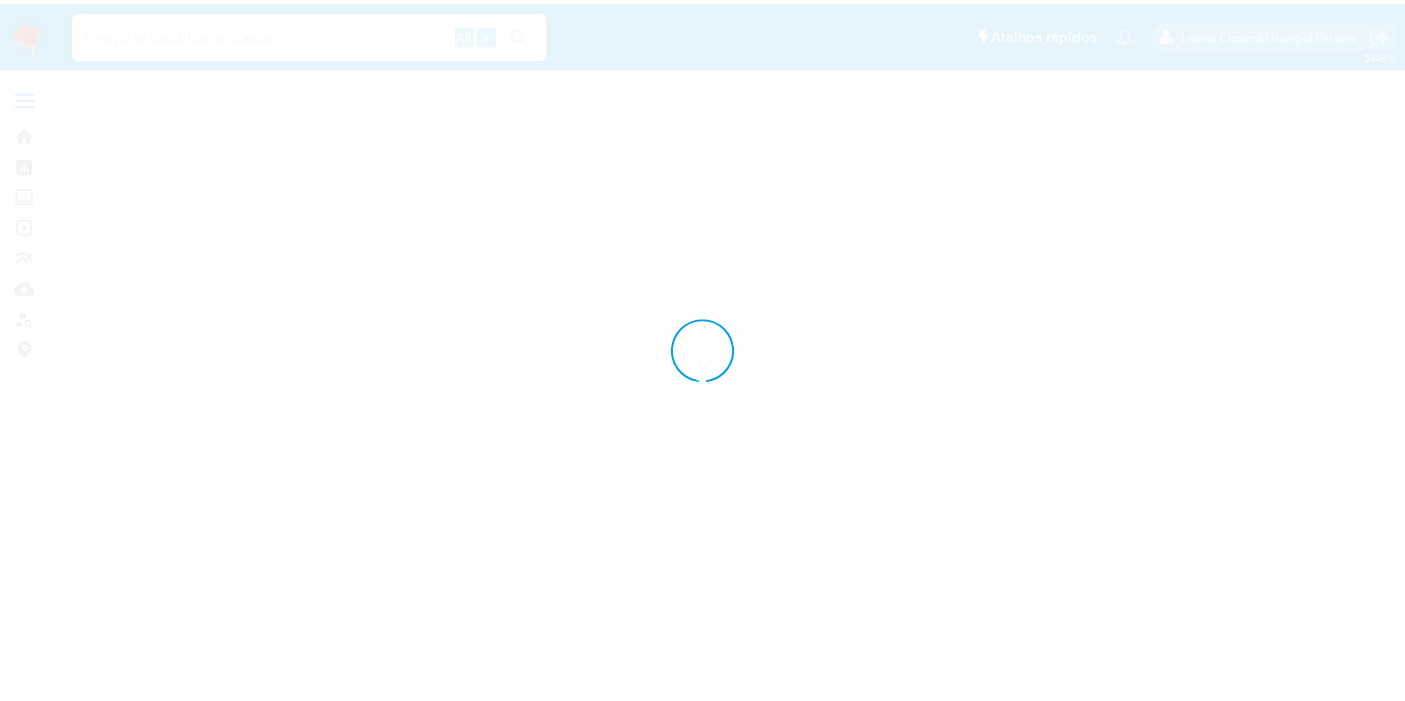 scroll, scrollTop: 0, scrollLeft: 0, axis: both 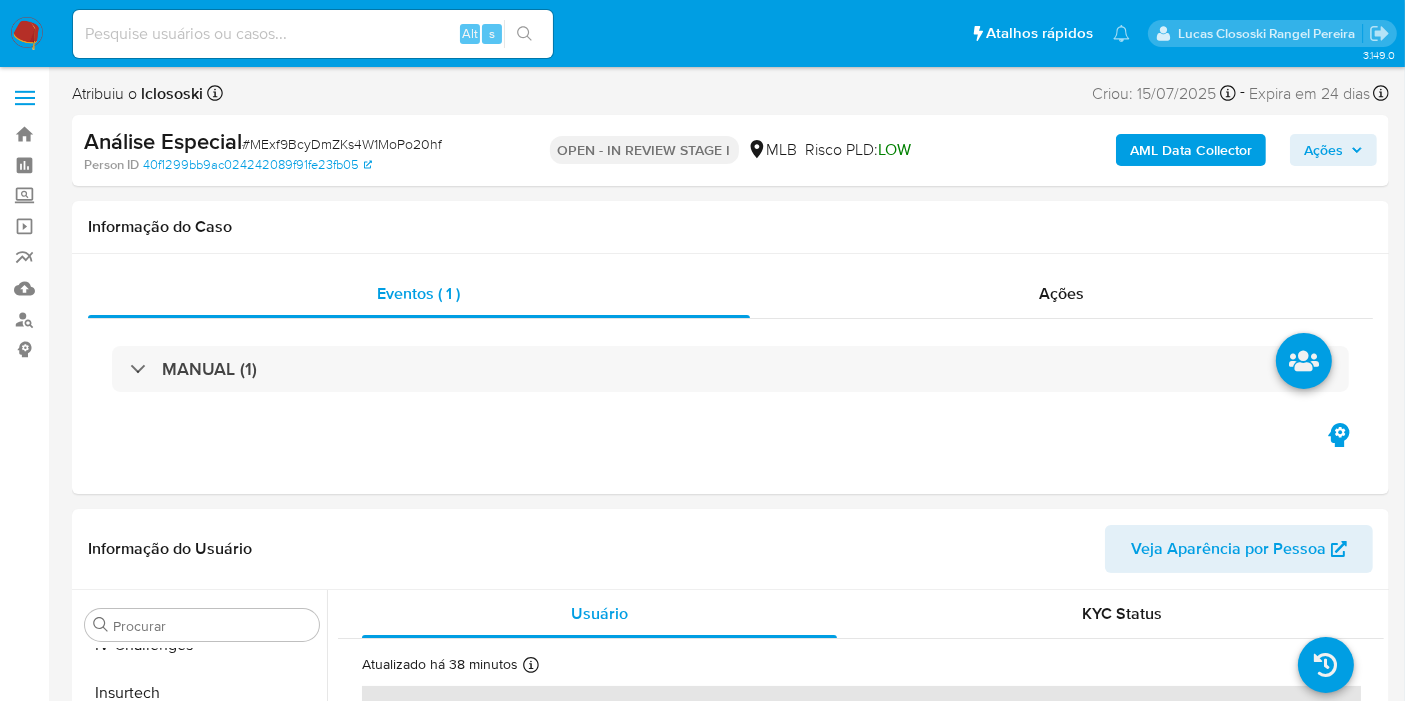select on "10" 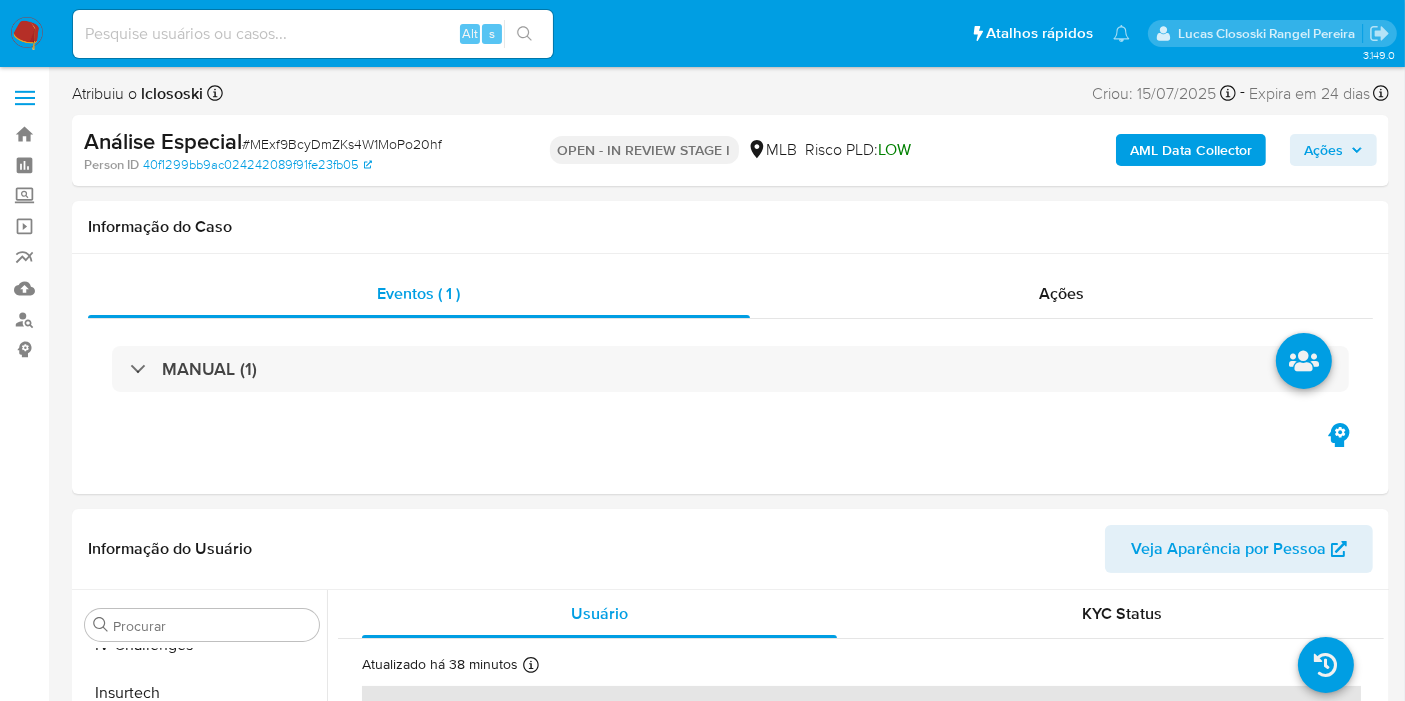 click on "Ações" at bounding box center (1333, 150) 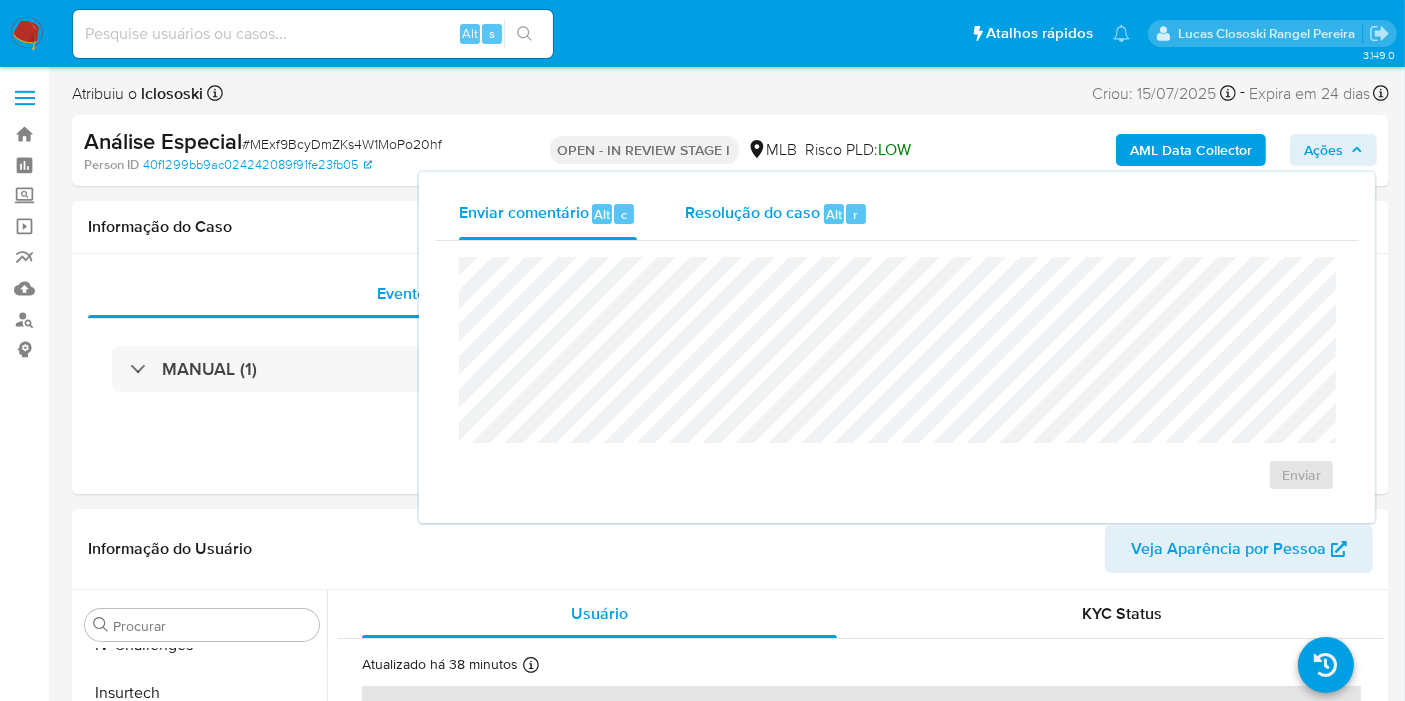 click on "Resolução do caso Alt r" at bounding box center [776, 214] 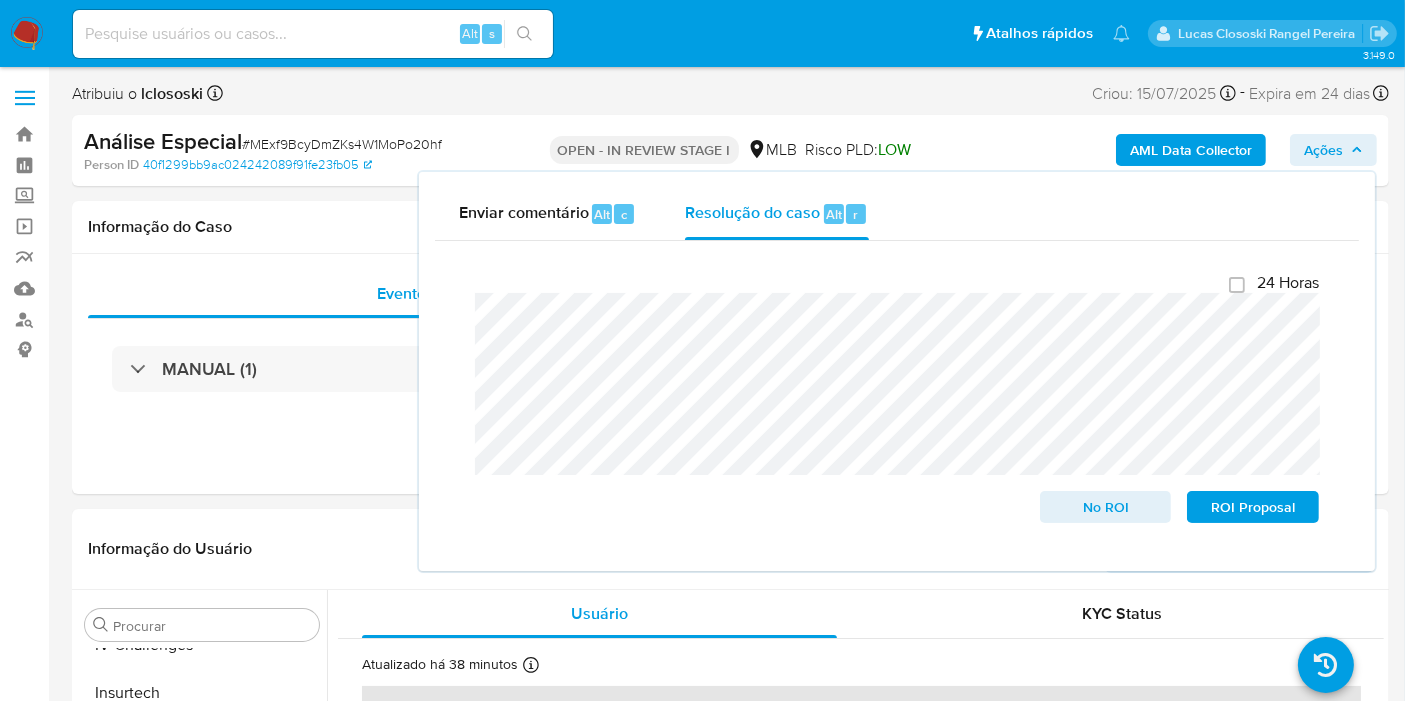 click on "Ações" at bounding box center [1323, 150] 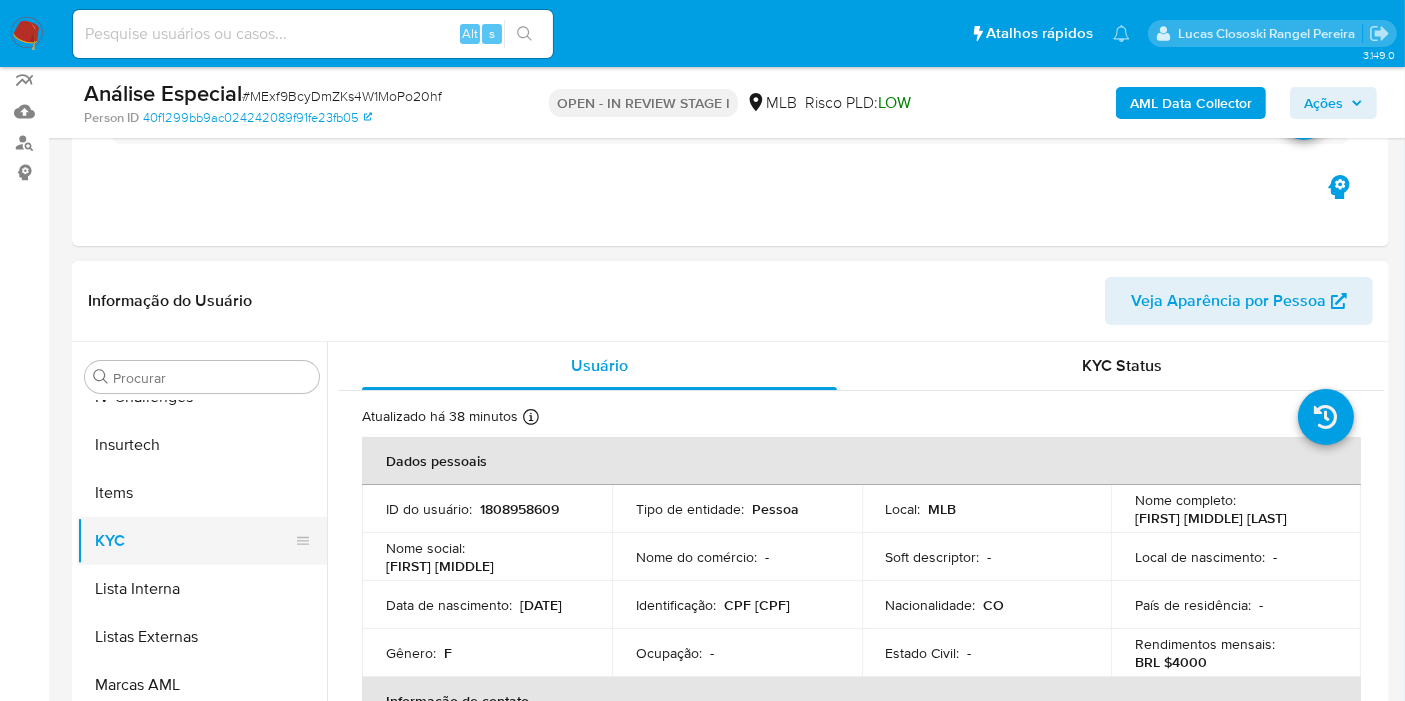 scroll, scrollTop: 222, scrollLeft: 0, axis: vertical 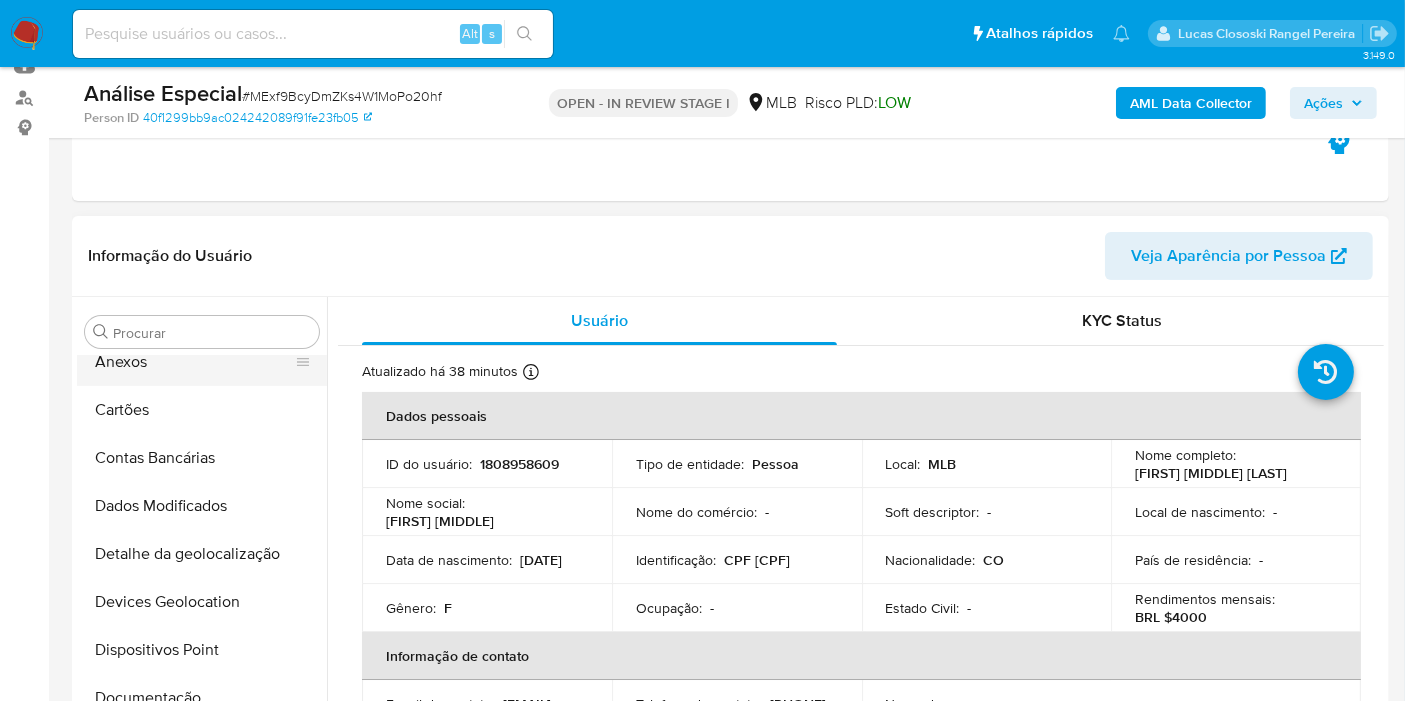 click on "Anexos" at bounding box center [194, 362] 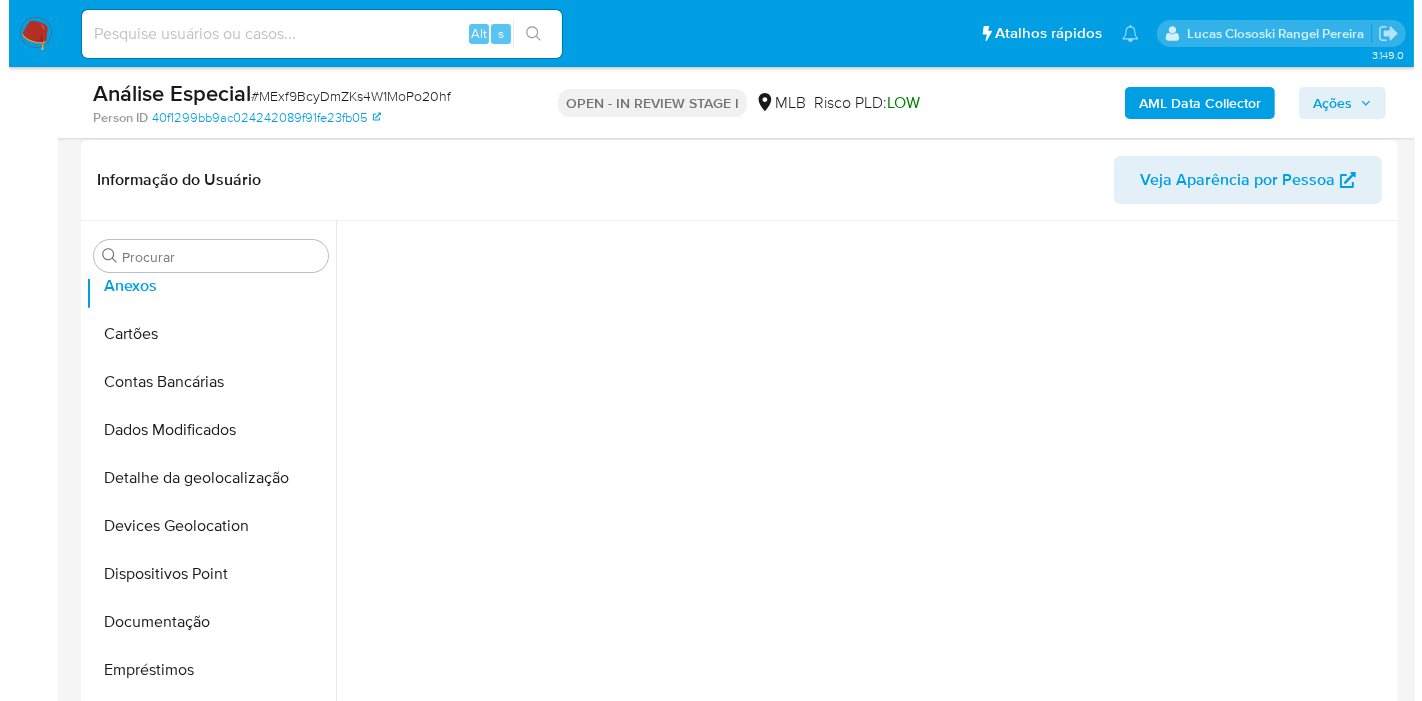 scroll, scrollTop: 333, scrollLeft: 0, axis: vertical 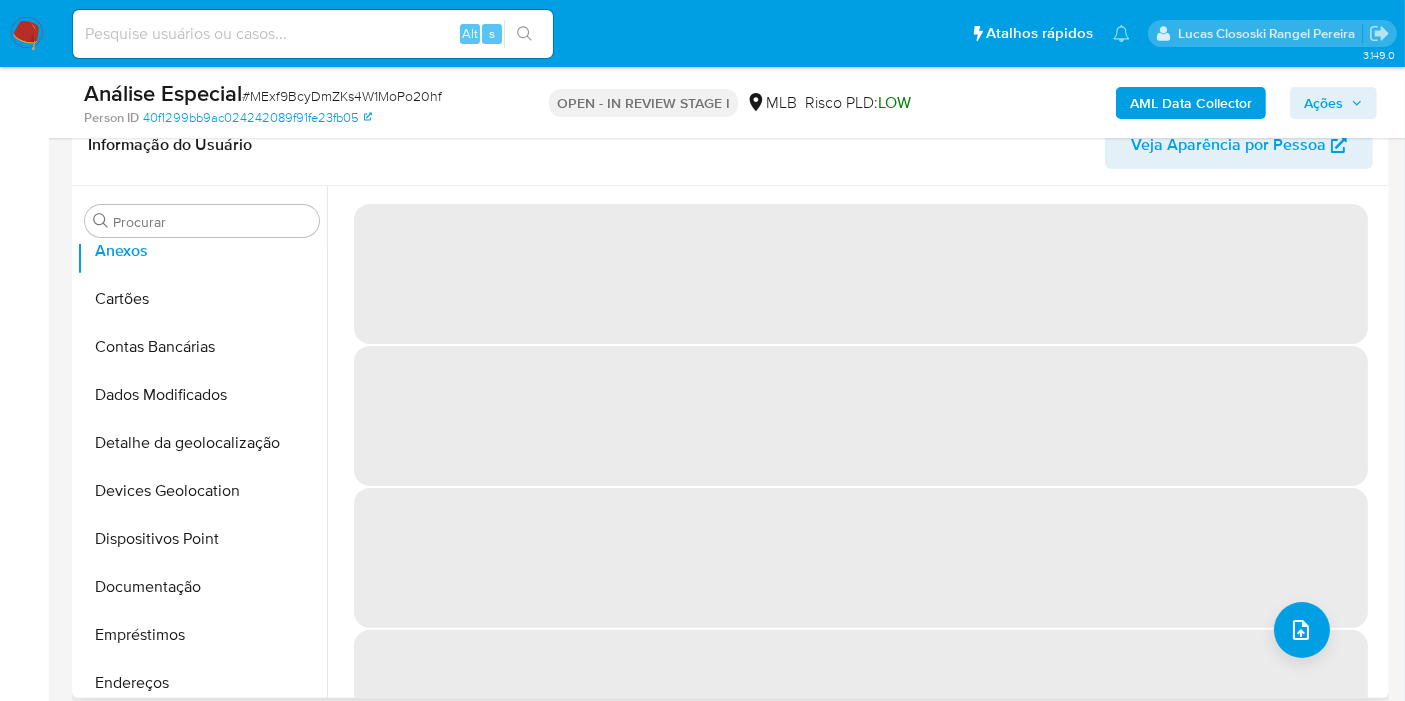 click on "‌" at bounding box center (861, 700) 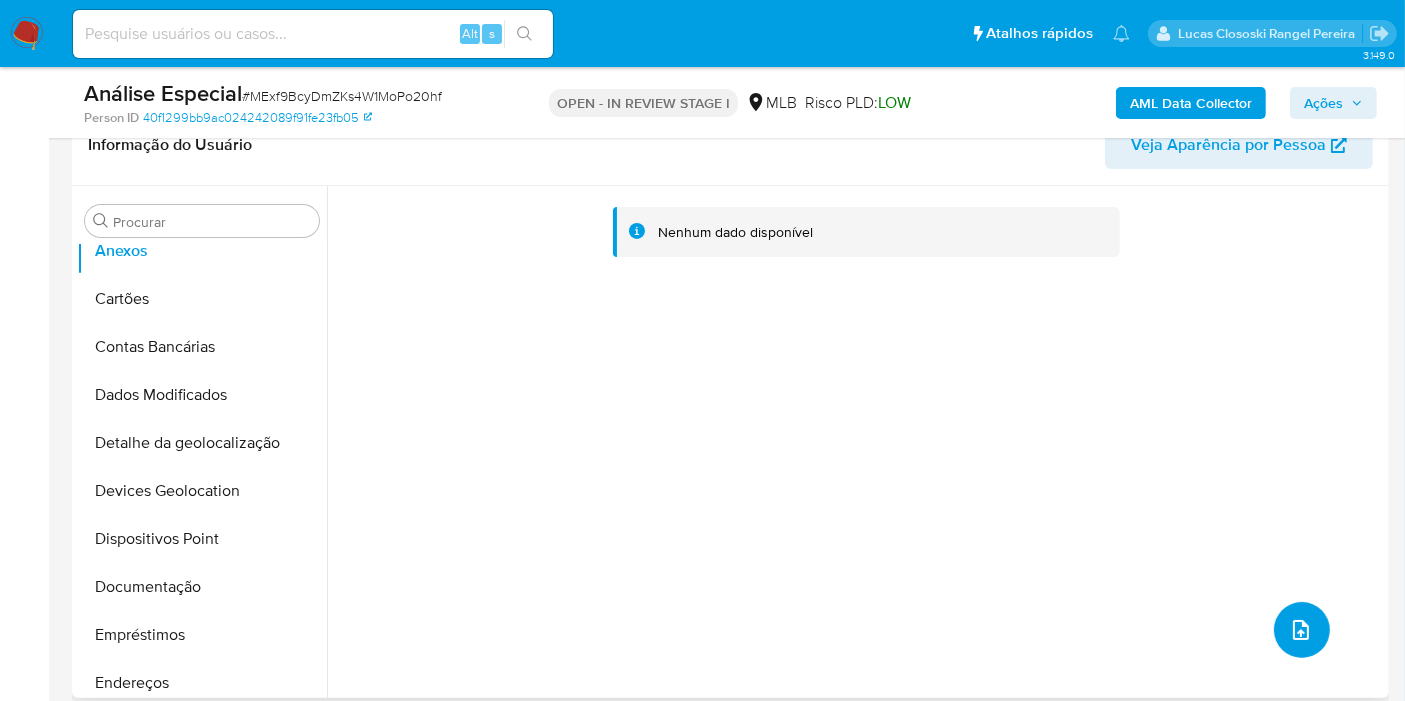 click 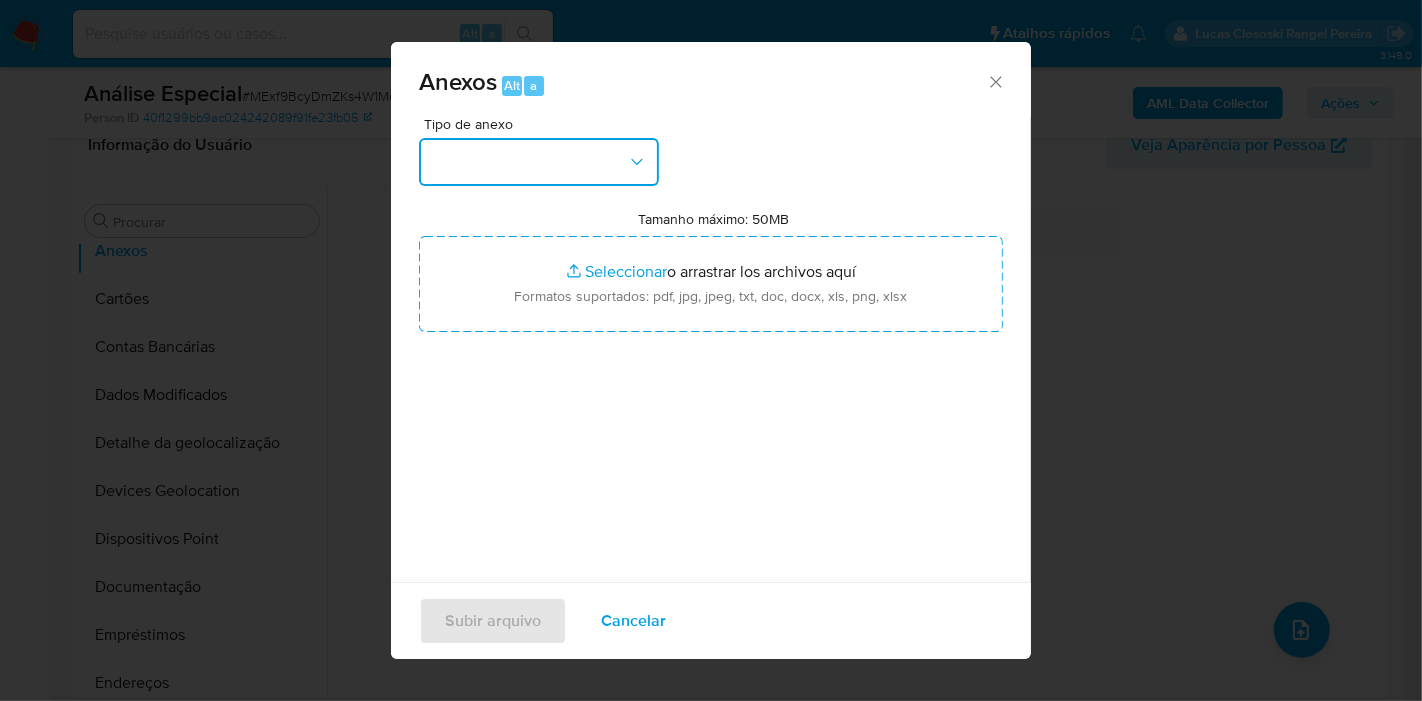 click at bounding box center [539, 162] 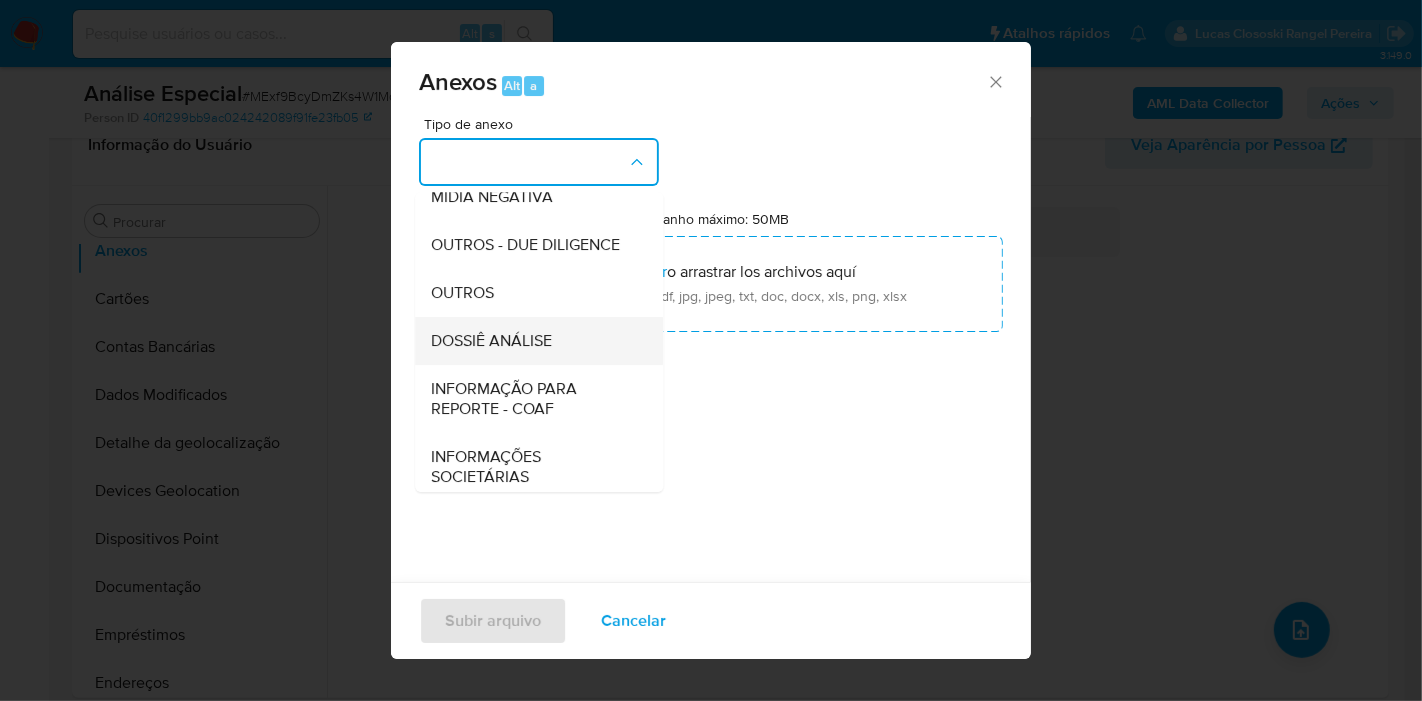 scroll, scrollTop: 307, scrollLeft: 0, axis: vertical 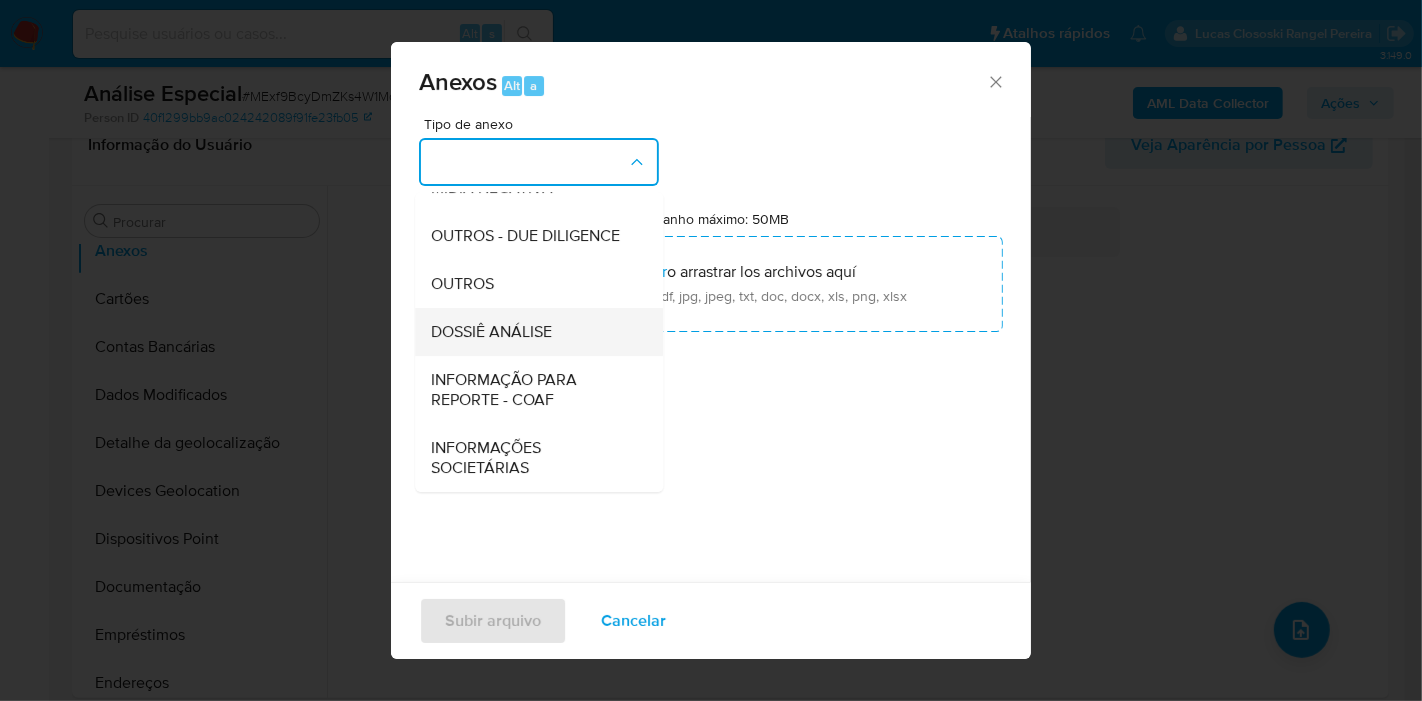 click on "DOSSIÊ ANÁLISE" at bounding box center (491, 332) 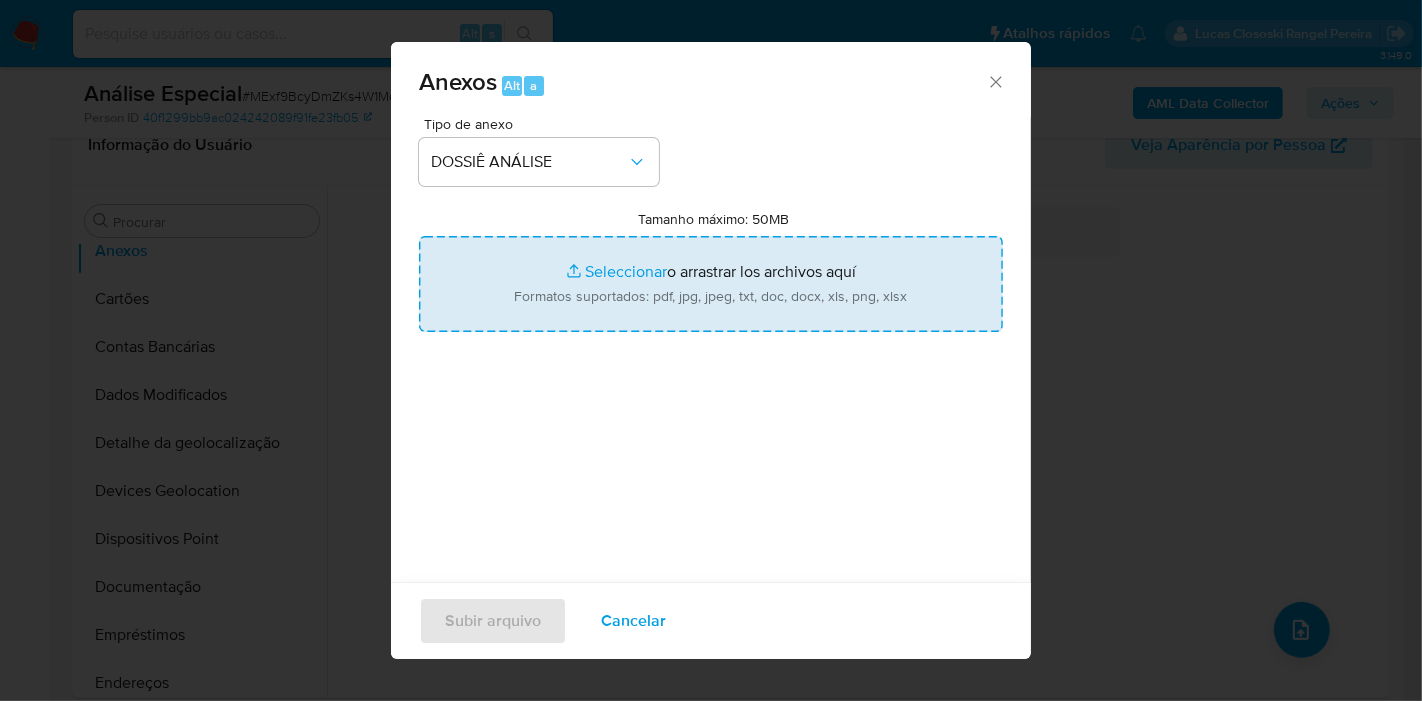 click on "Tamanho máximo: 50MB Seleccionar archivos" at bounding box center [711, 284] 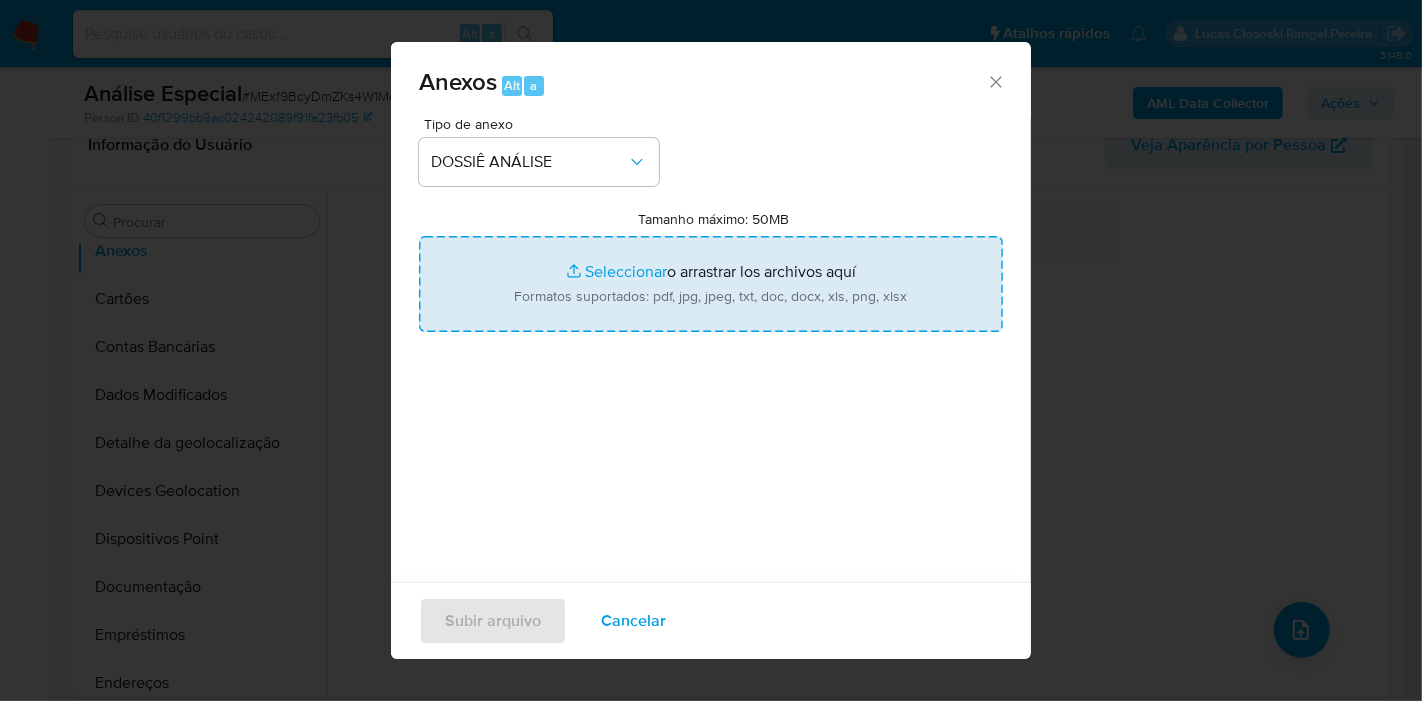 type on "C:\fakepath\SAR - XXXX - CPF 71832755150 - TATIANA MARCELA MONTOYA CASTANEDA.pdf" 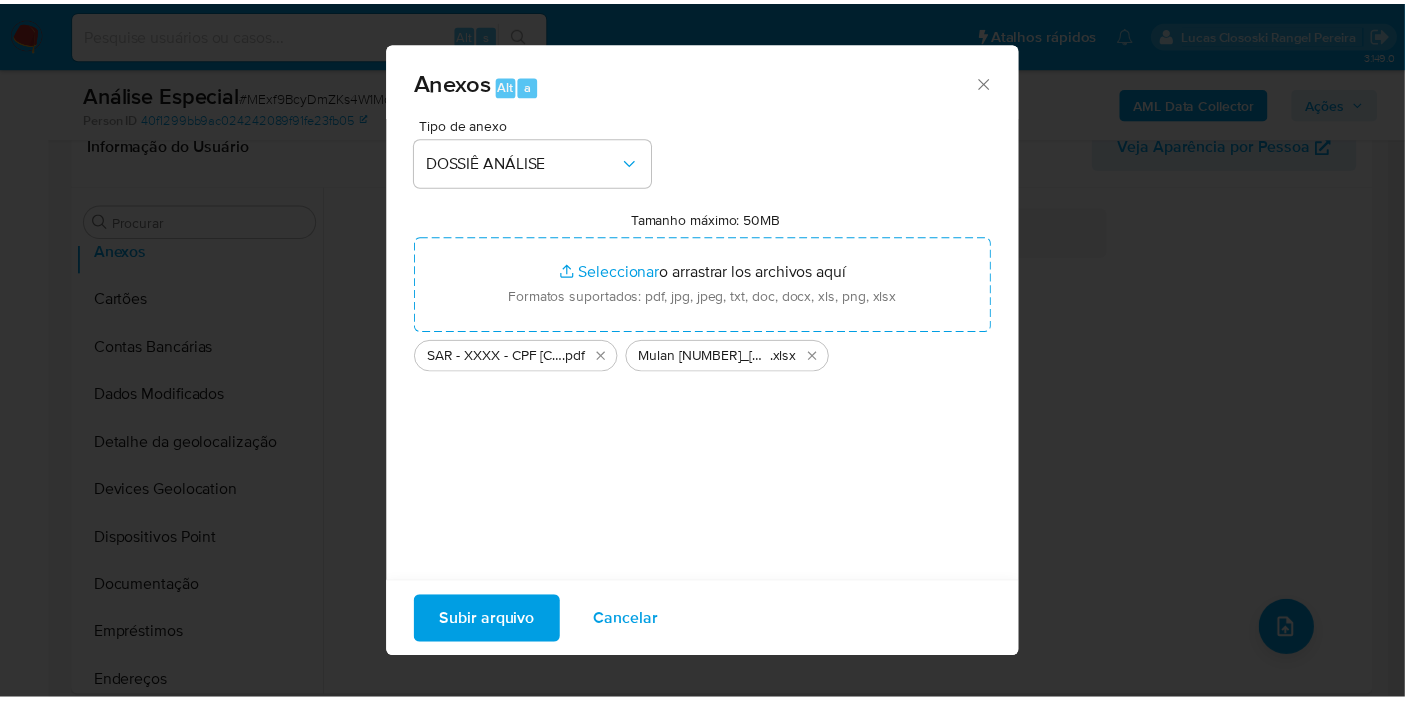 scroll, scrollTop: 20, scrollLeft: 0, axis: vertical 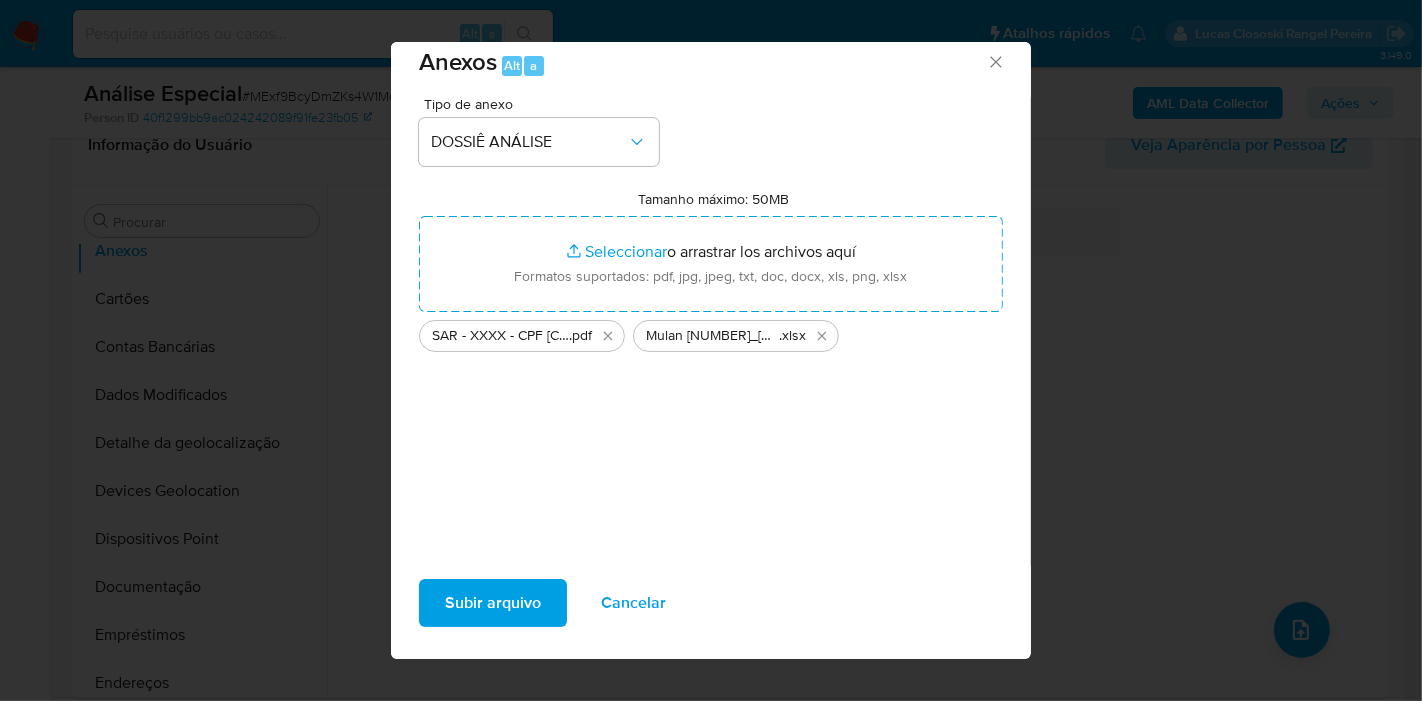 click on "Subir arquivo" at bounding box center [493, 603] 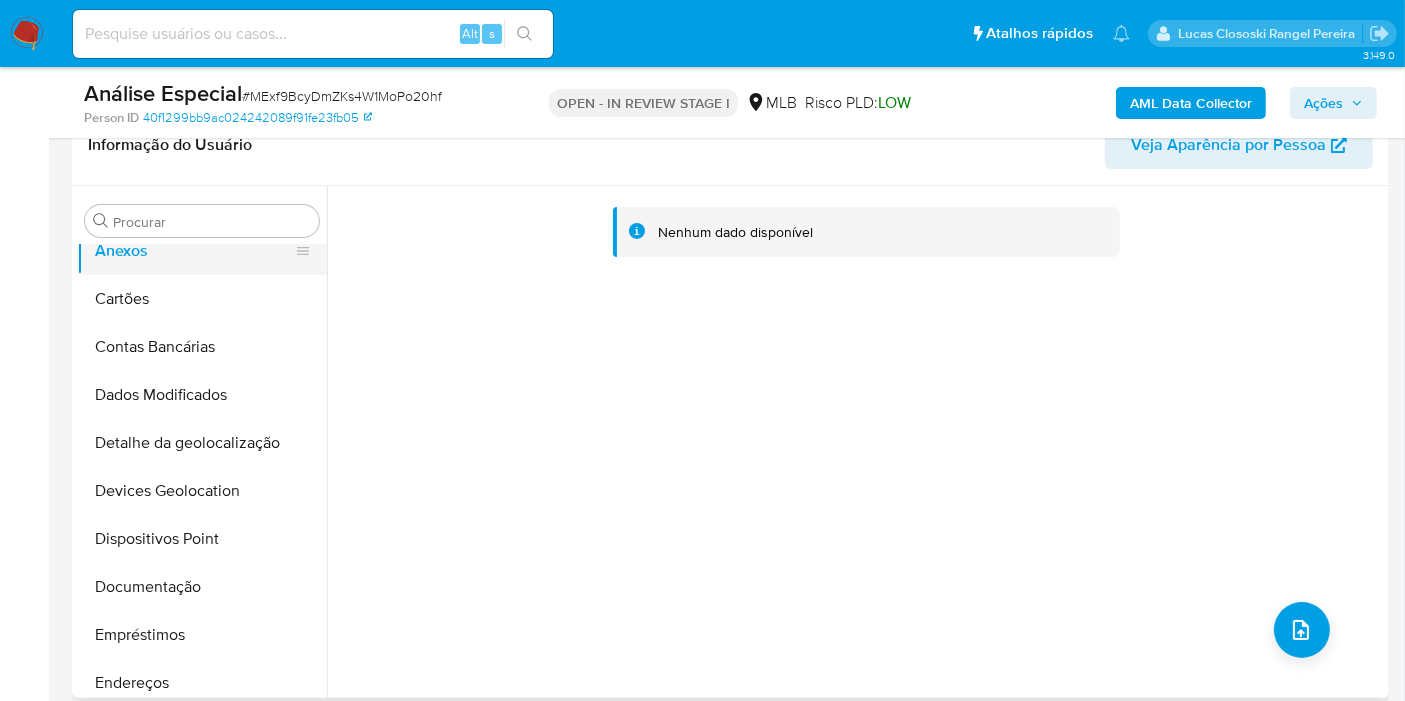drag, startPoint x: 227, startPoint y: 285, endPoint x: 208, endPoint y: 244, distance: 45.188496 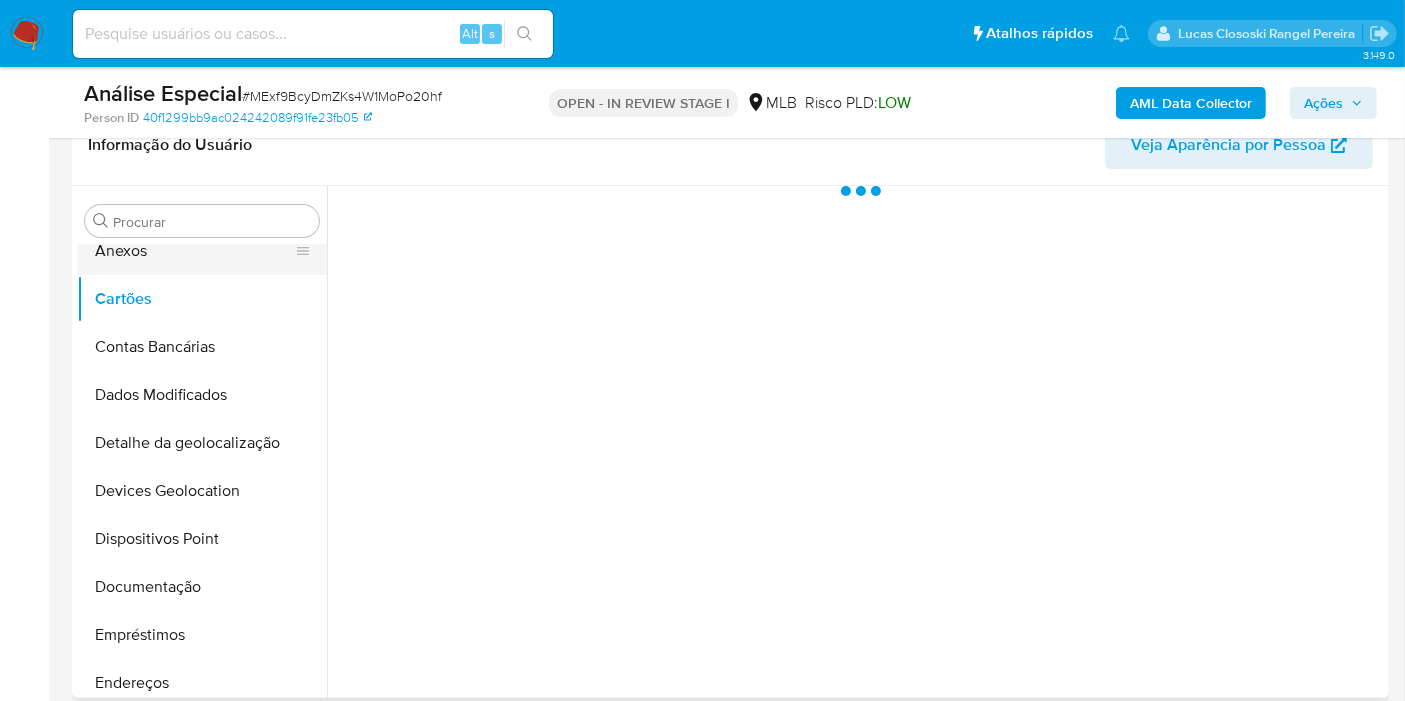 click on "Anexos" at bounding box center [194, 251] 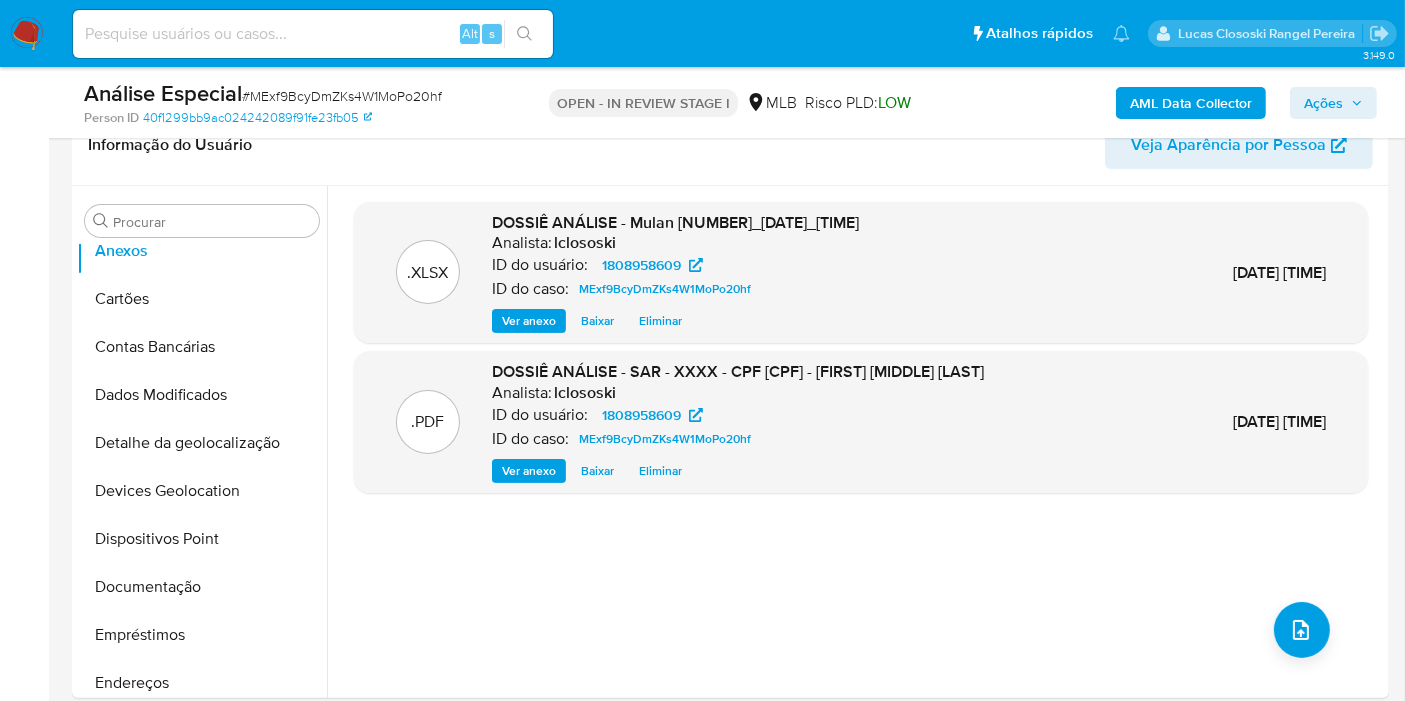 click on "Ações" at bounding box center (1323, 103) 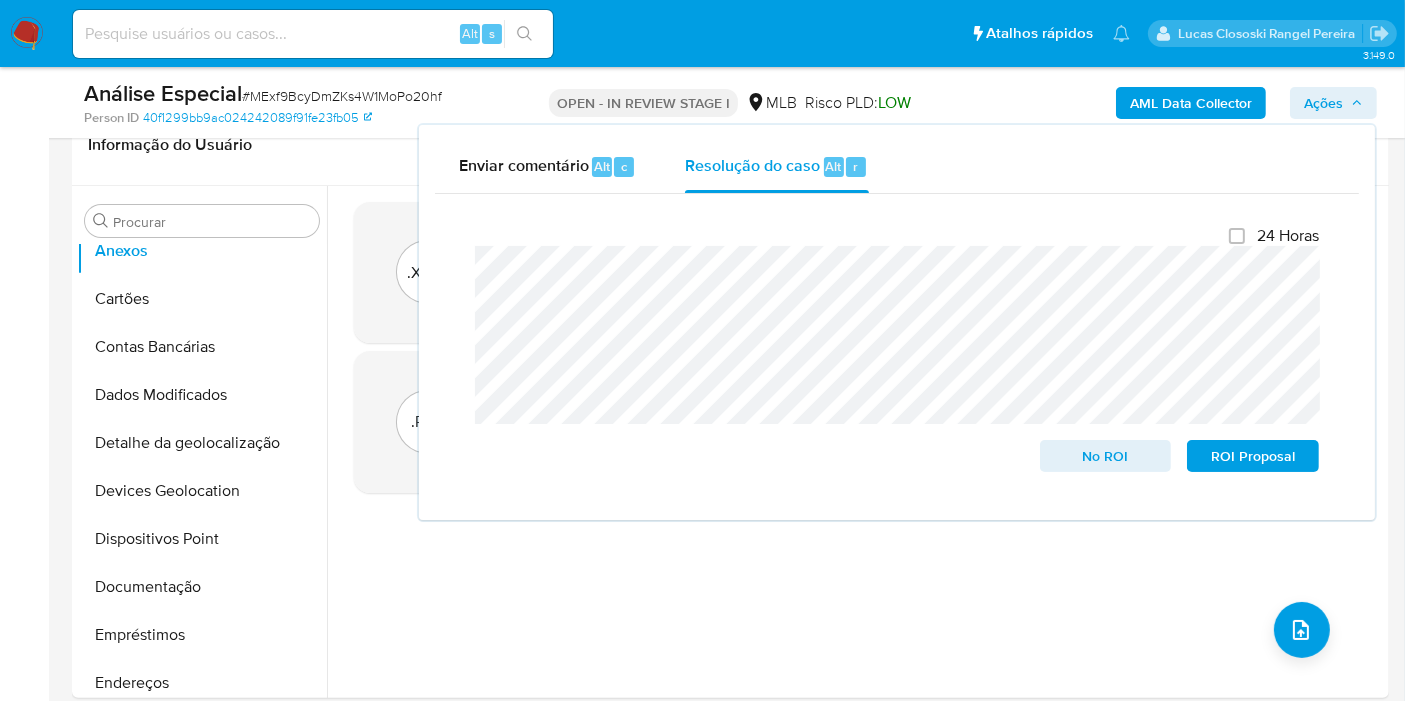 click on "Ações" at bounding box center [1323, 103] 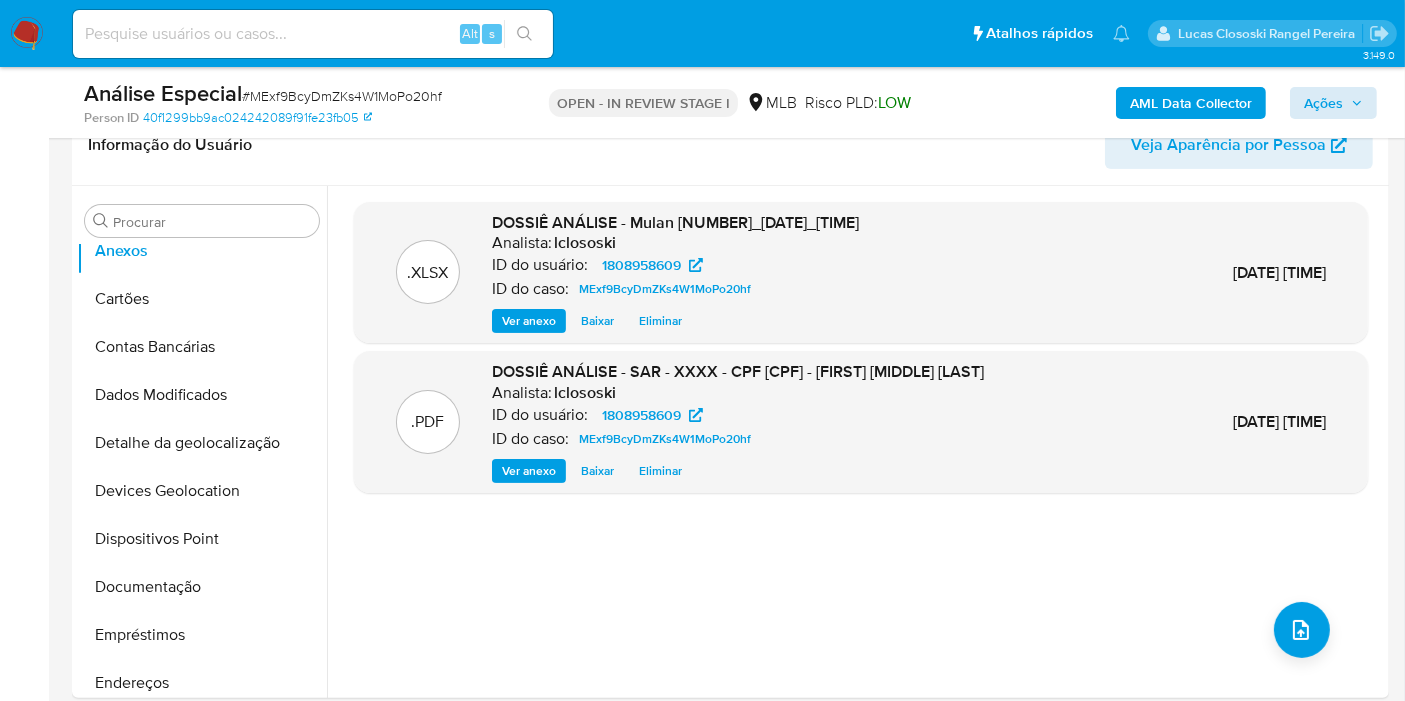 click on "AML Data Collector Ações" at bounding box center (1164, 102) 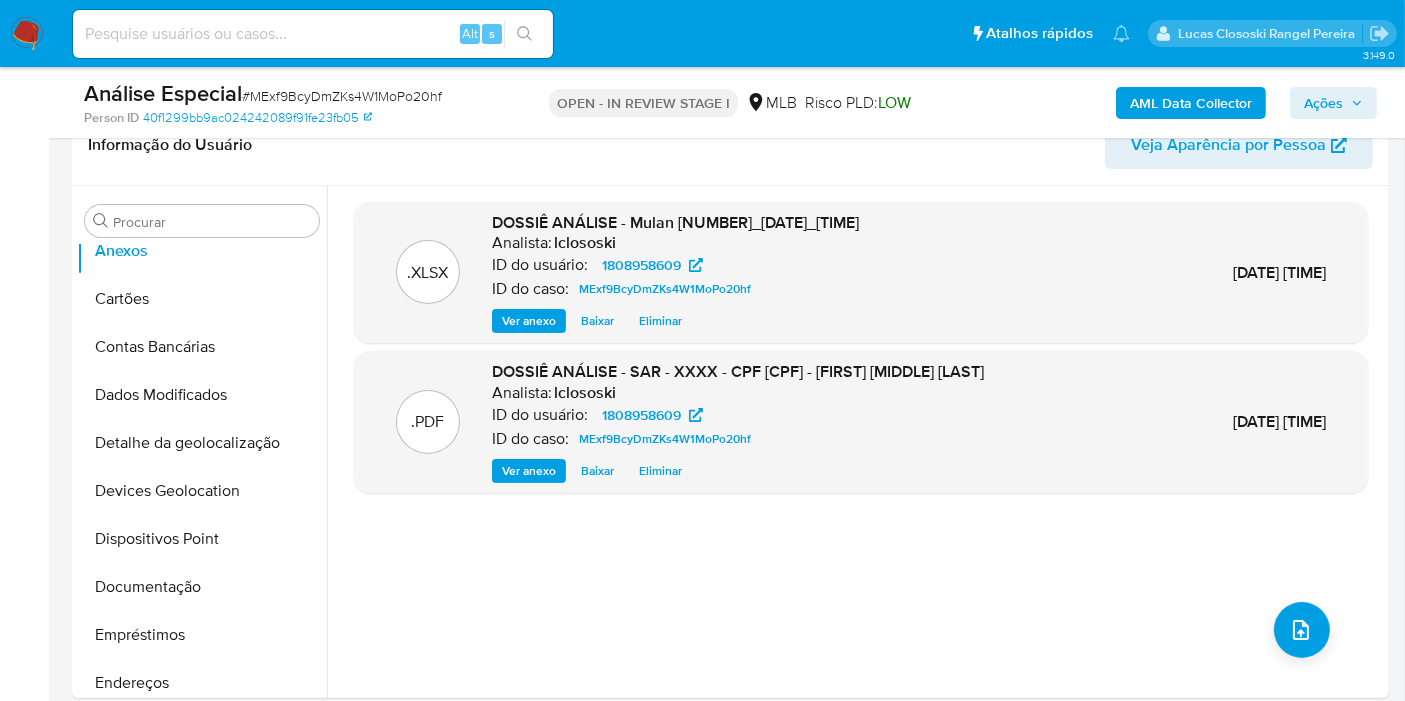 click on "Ações" at bounding box center (1323, 103) 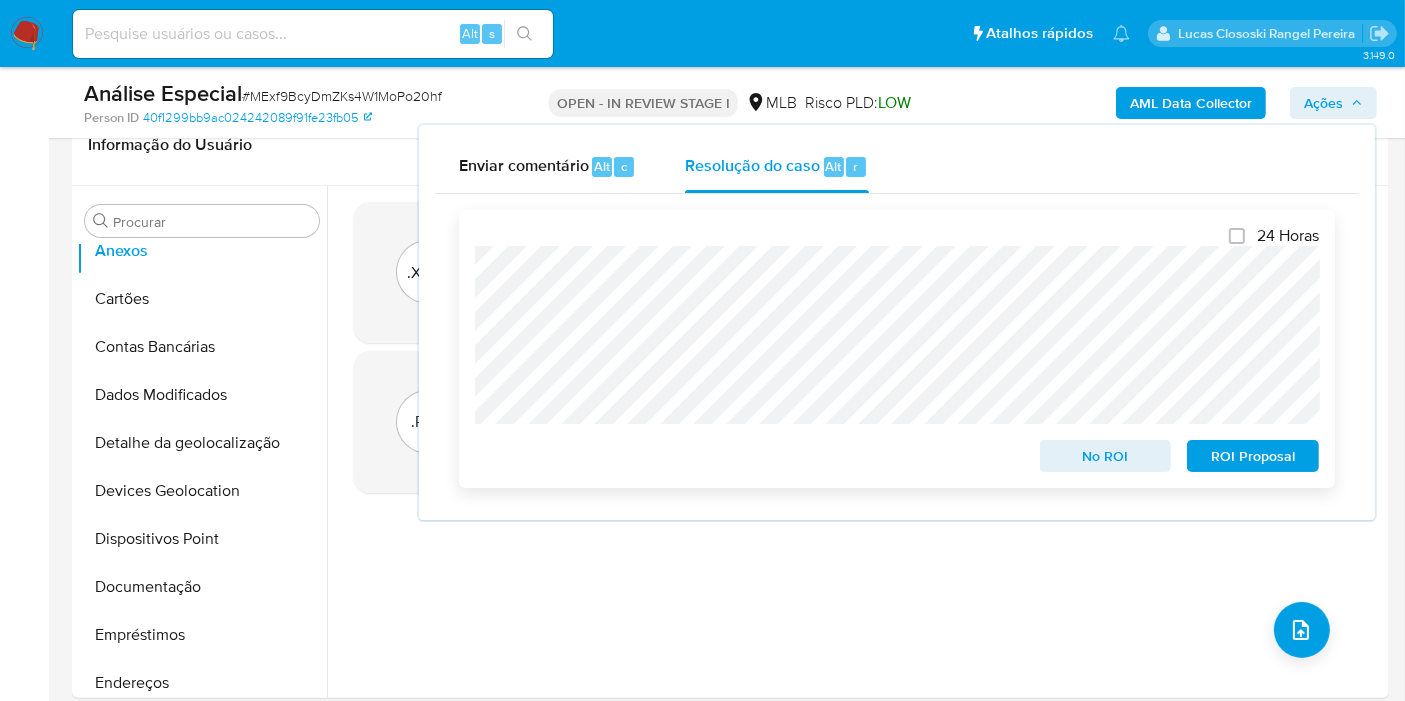 click on "ROI Proposal" at bounding box center (1253, 456) 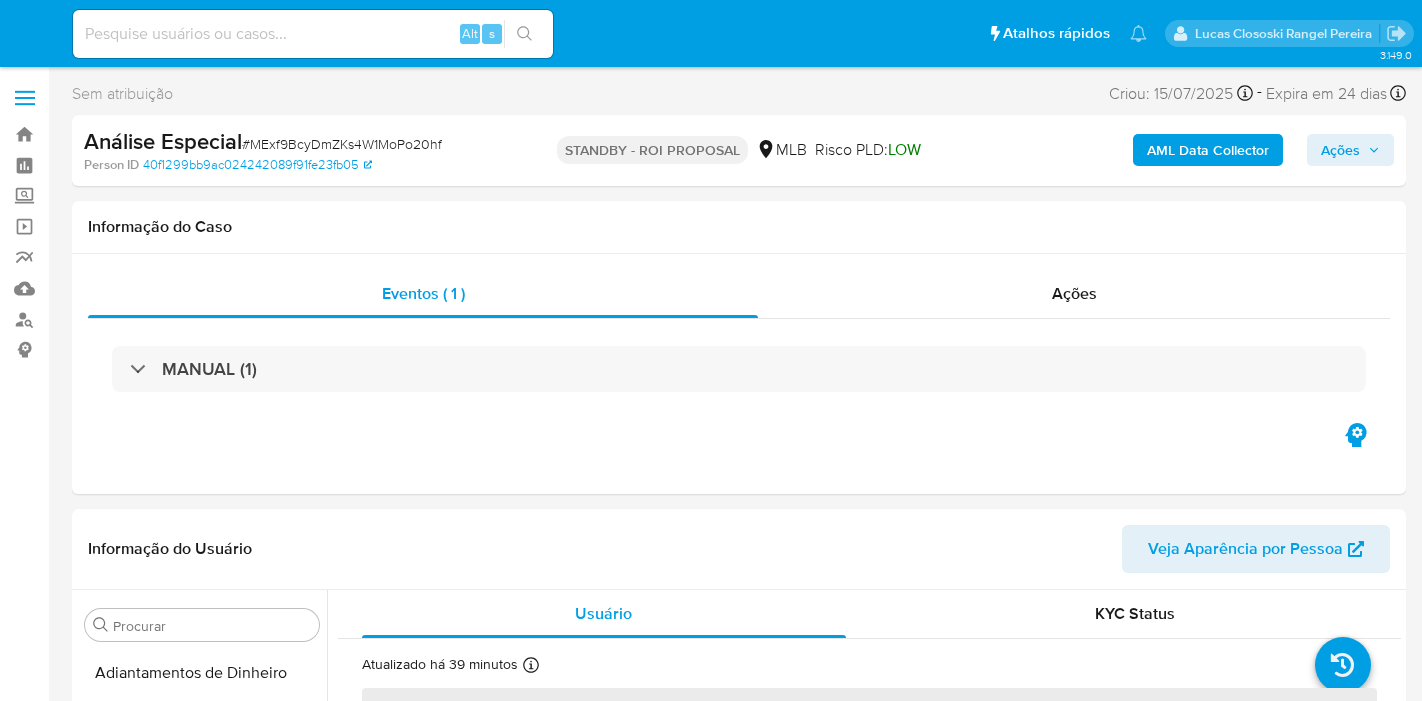 select on "10" 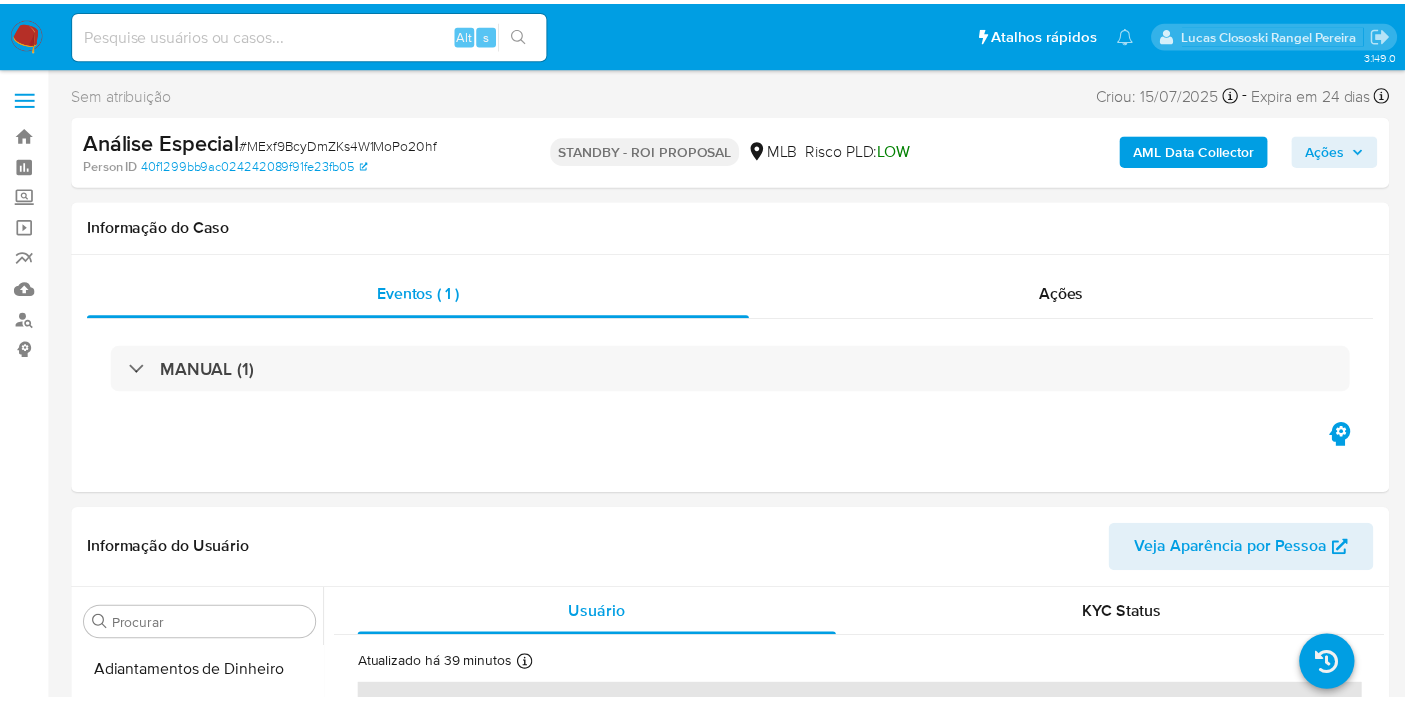 scroll, scrollTop: 0, scrollLeft: 0, axis: both 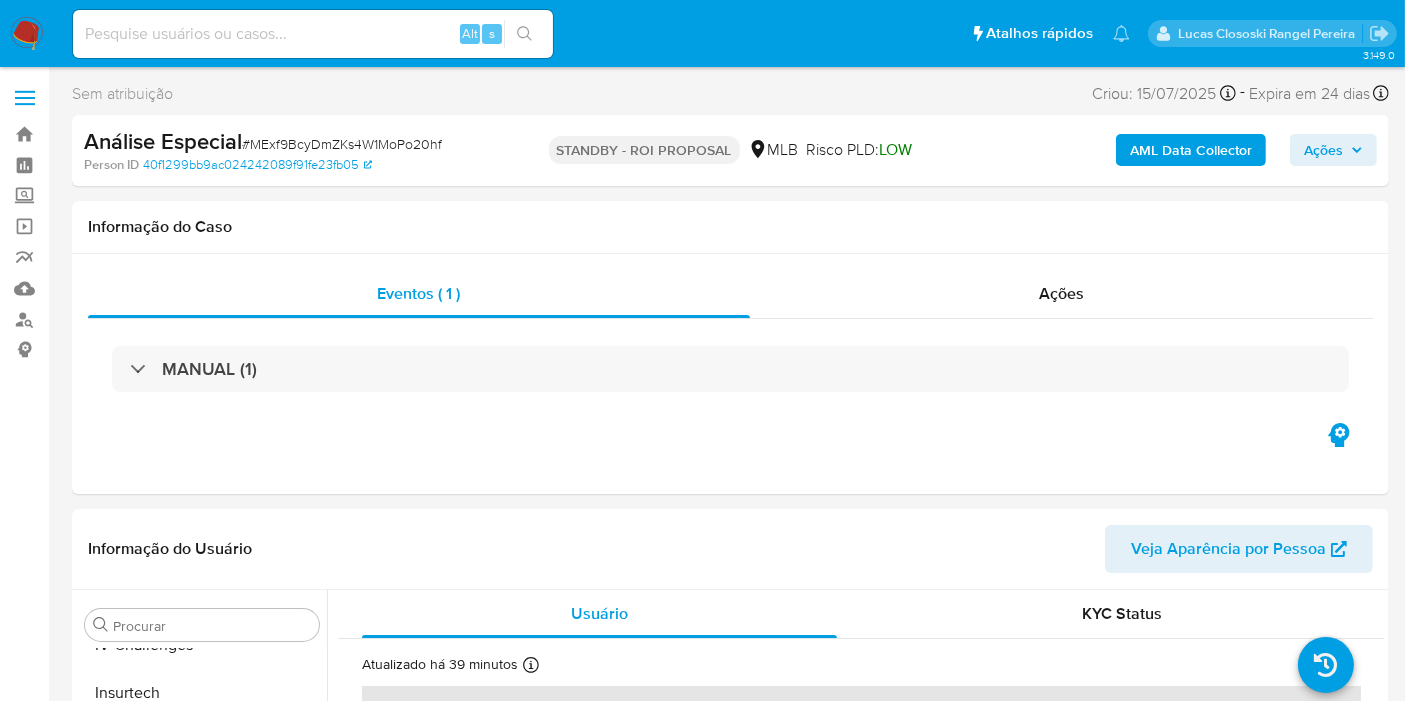 drag, startPoint x: 0, startPoint y: 0, endPoint x: 40, endPoint y: 24, distance: 46.647614 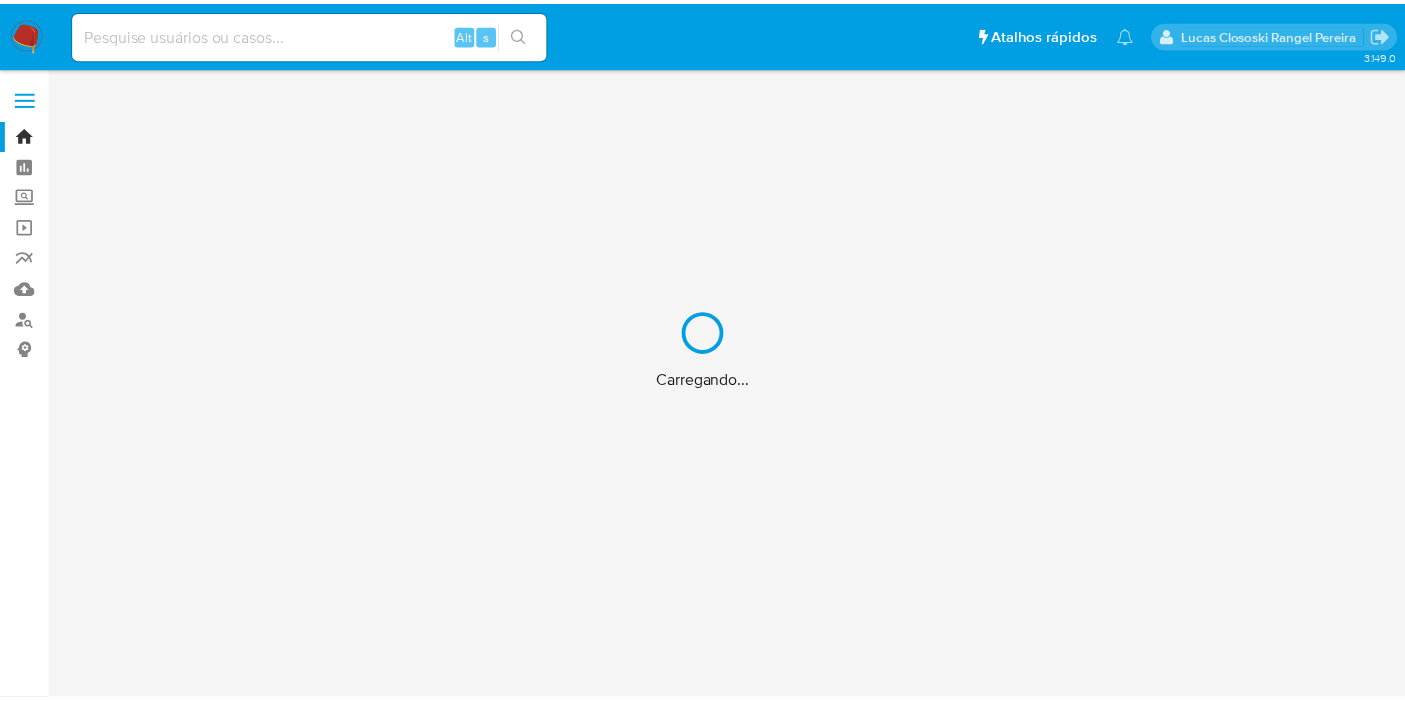 scroll, scrollTop: 0, scrollLeft: 0, axis: both 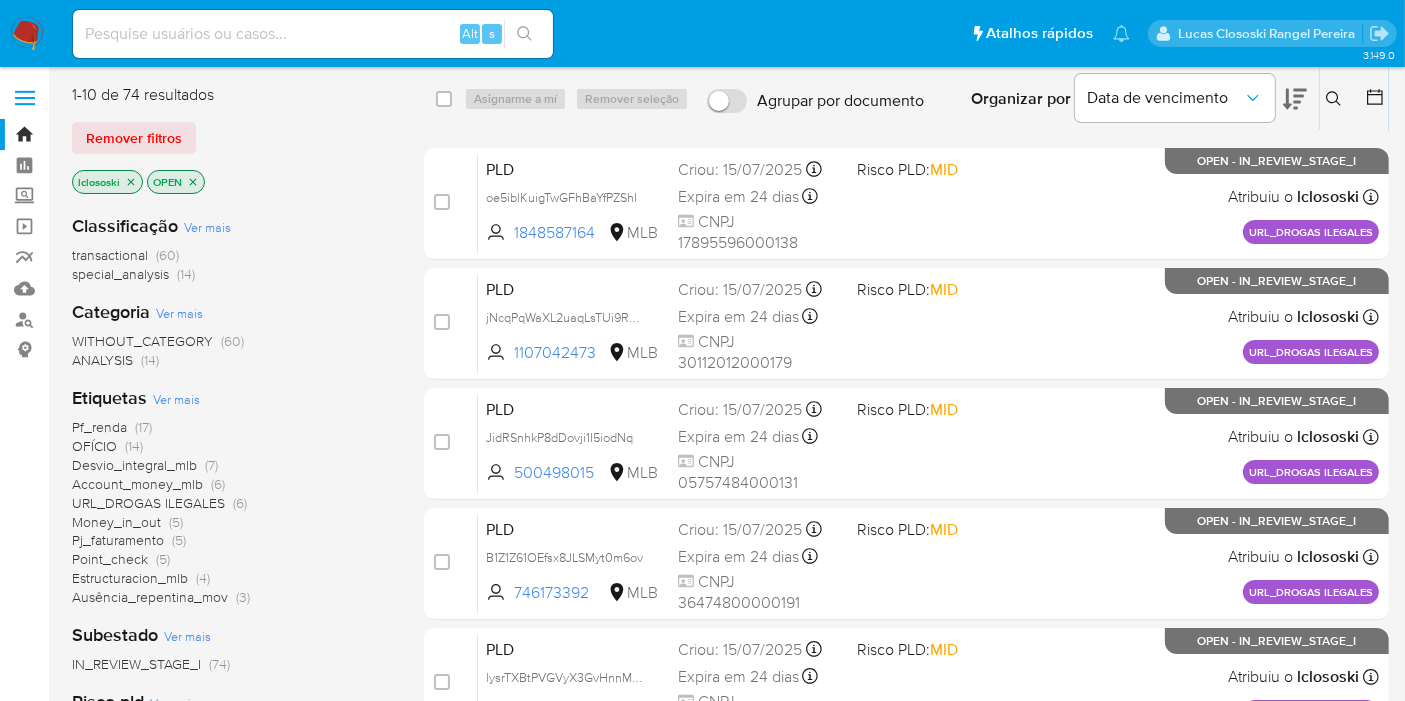 click on "Alt s" at bounding box center [313, 34] 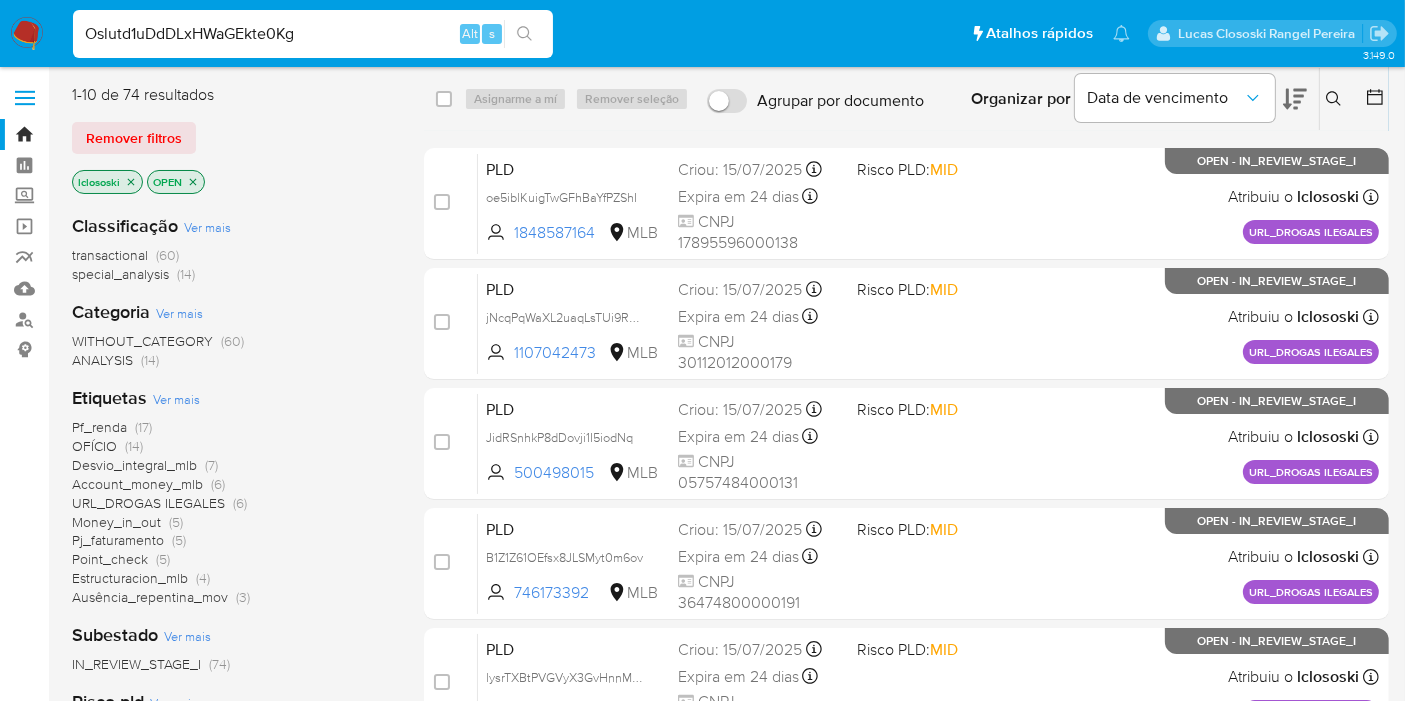 type on "Oslutd1uDdDLxHWaGEkte0Kg" 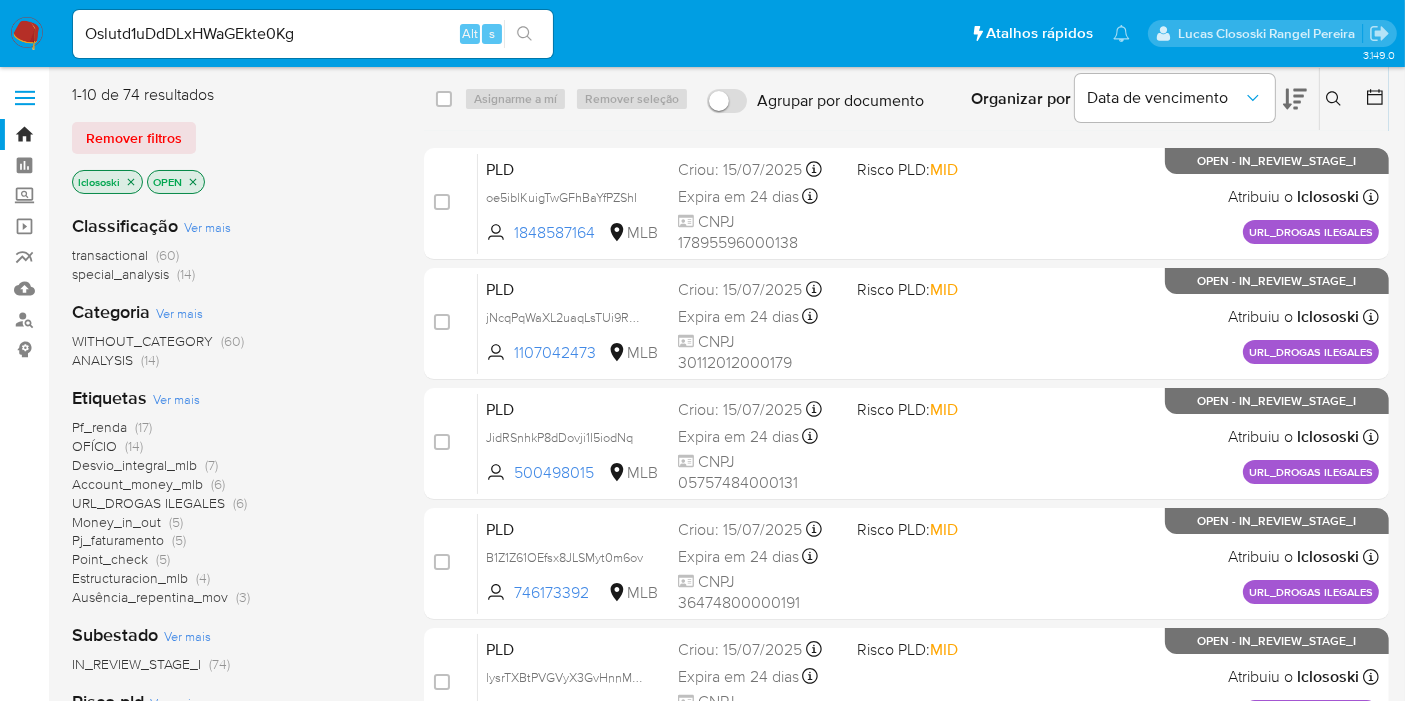 click at bounding box center (524, 34) 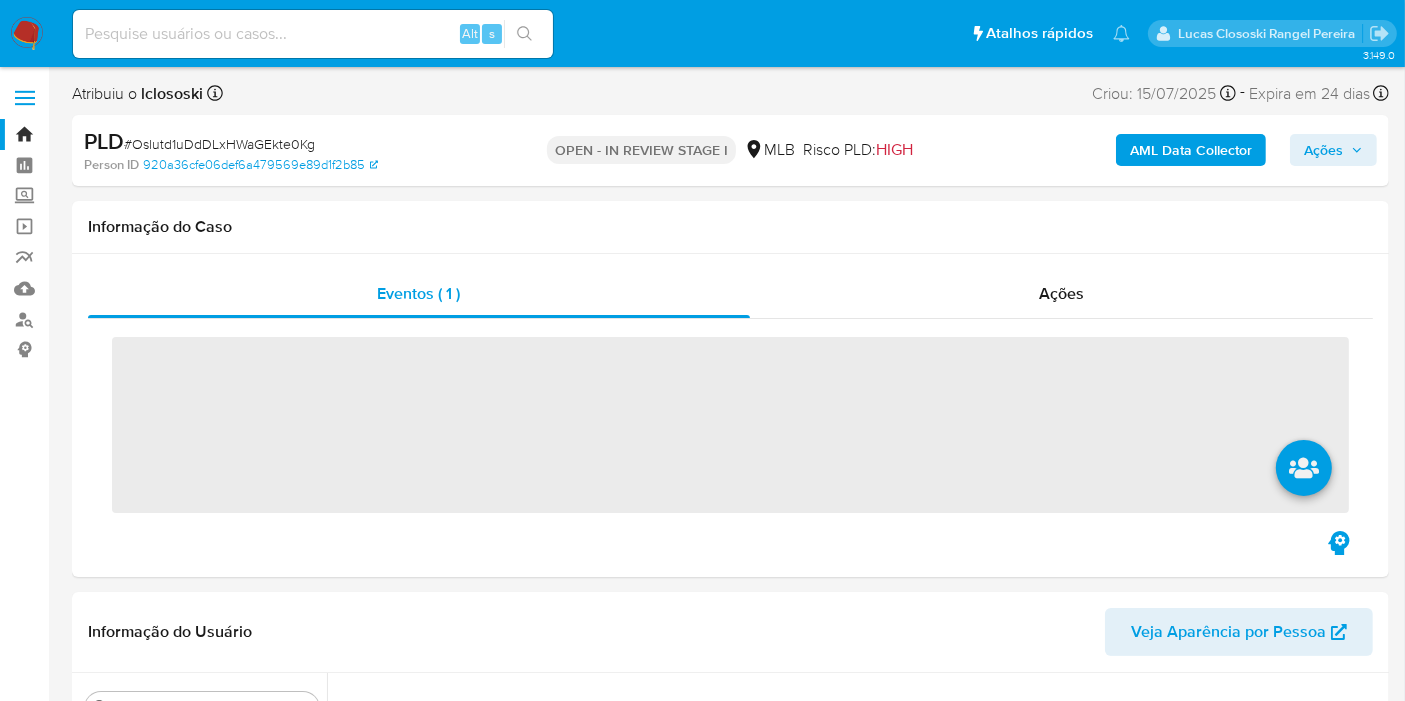 scroll, scrollTop: 844, scrollLeft: 0, axis: vertical 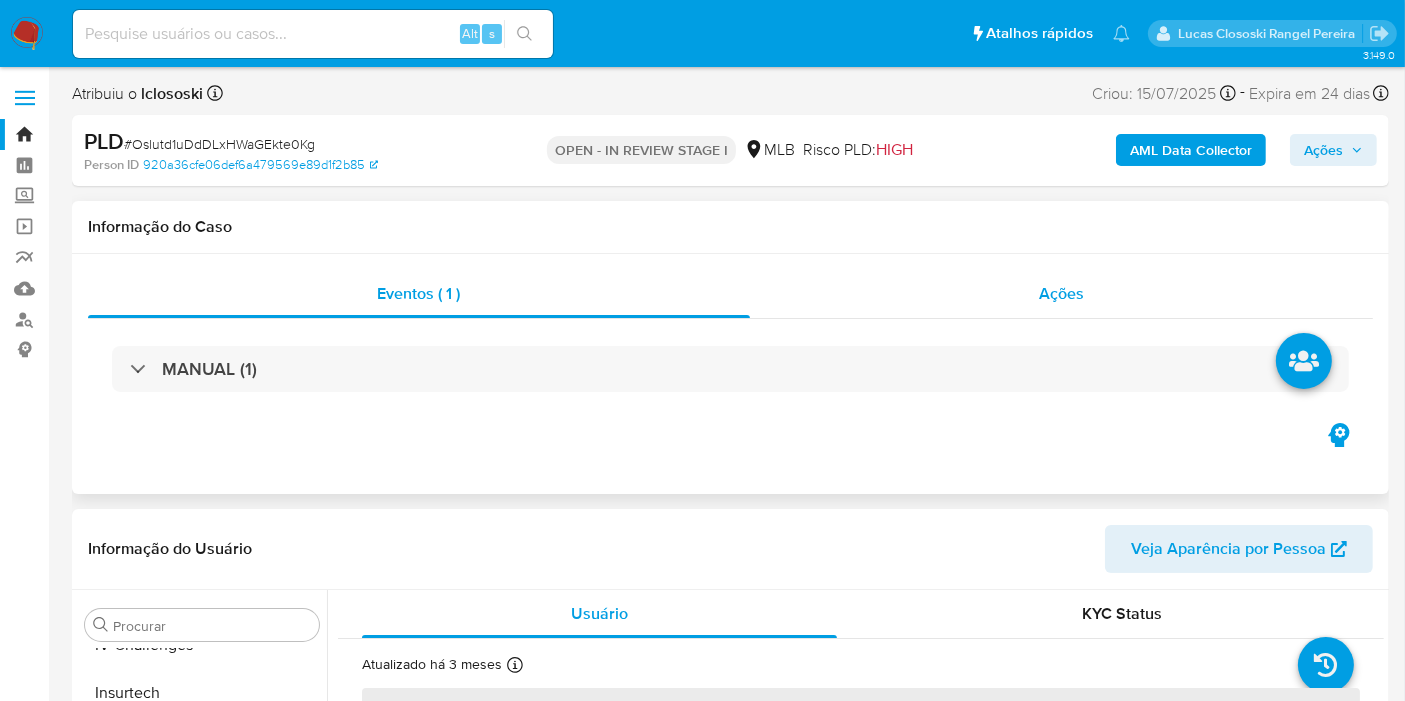 click on "Ações" at bounding box center [1061, 293] 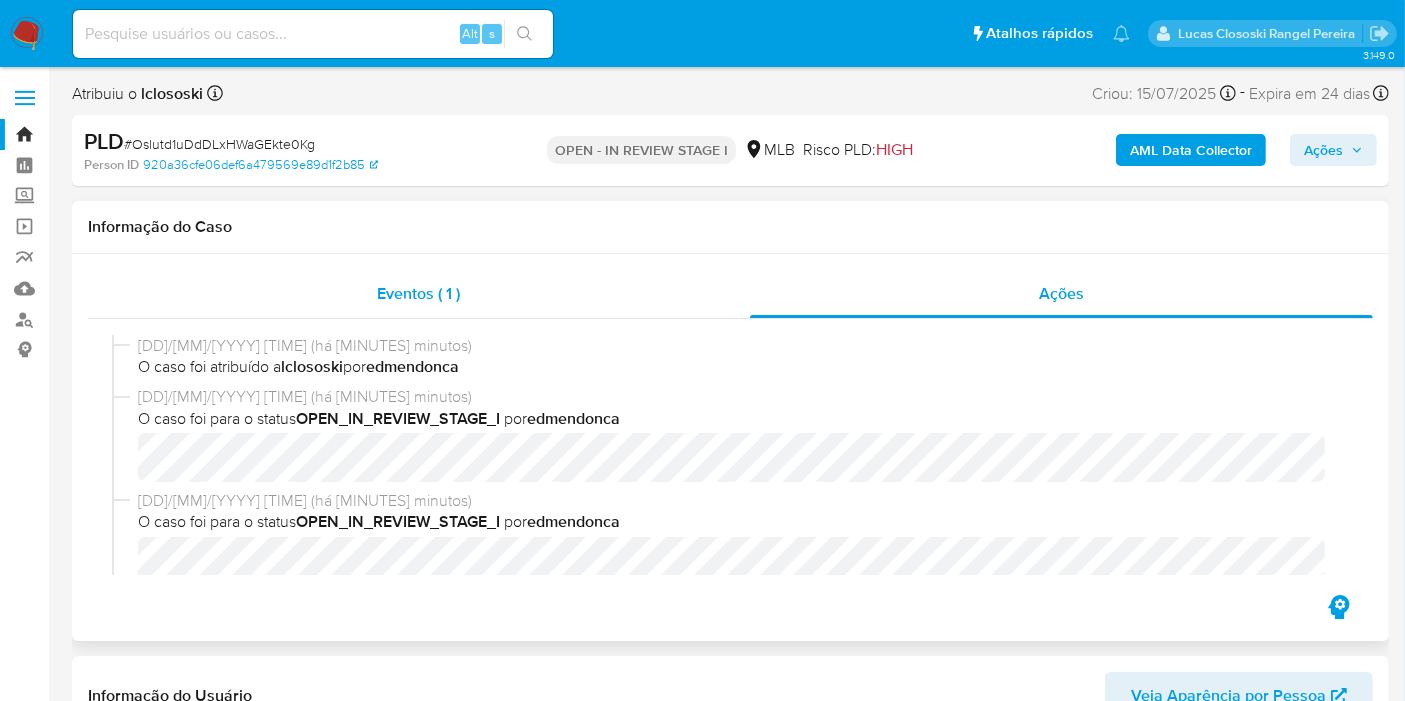 select on "10" 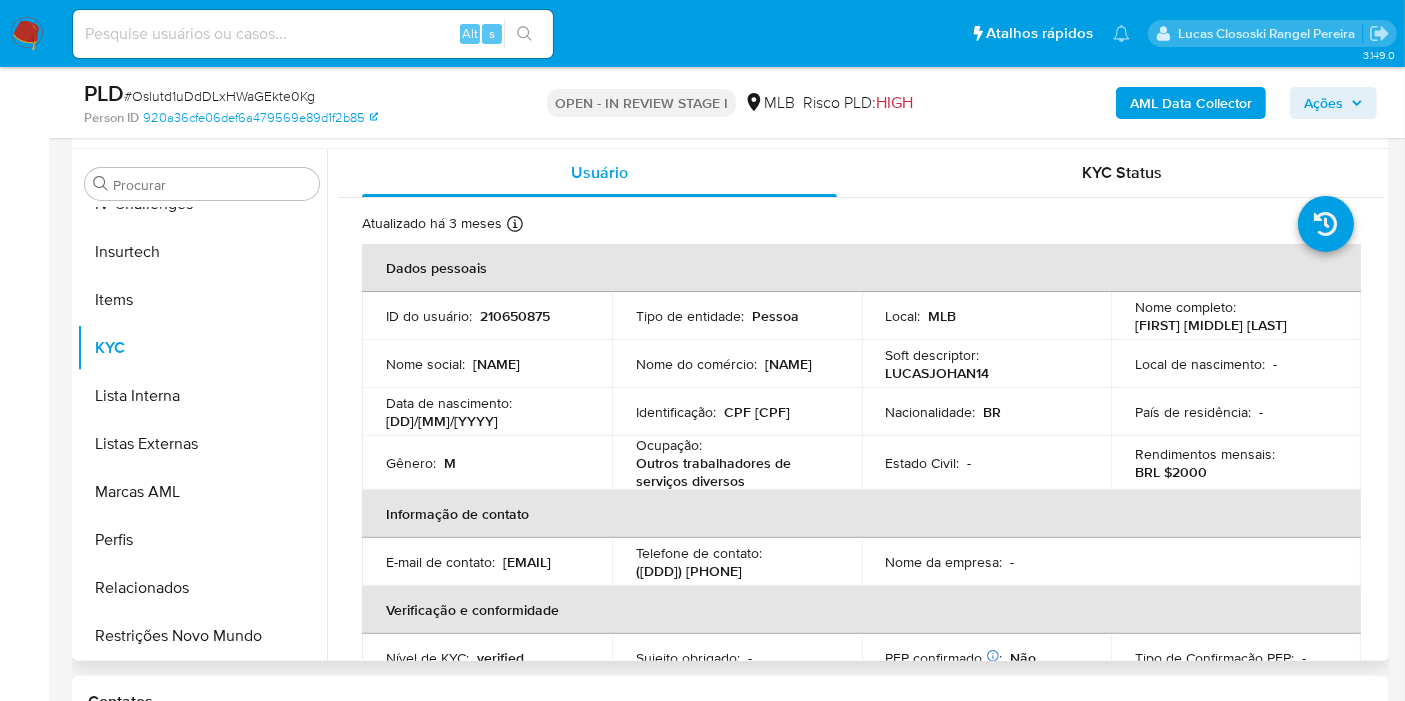 scroll, scrollTop: 555, scrollLeft: 0, axis: vertical 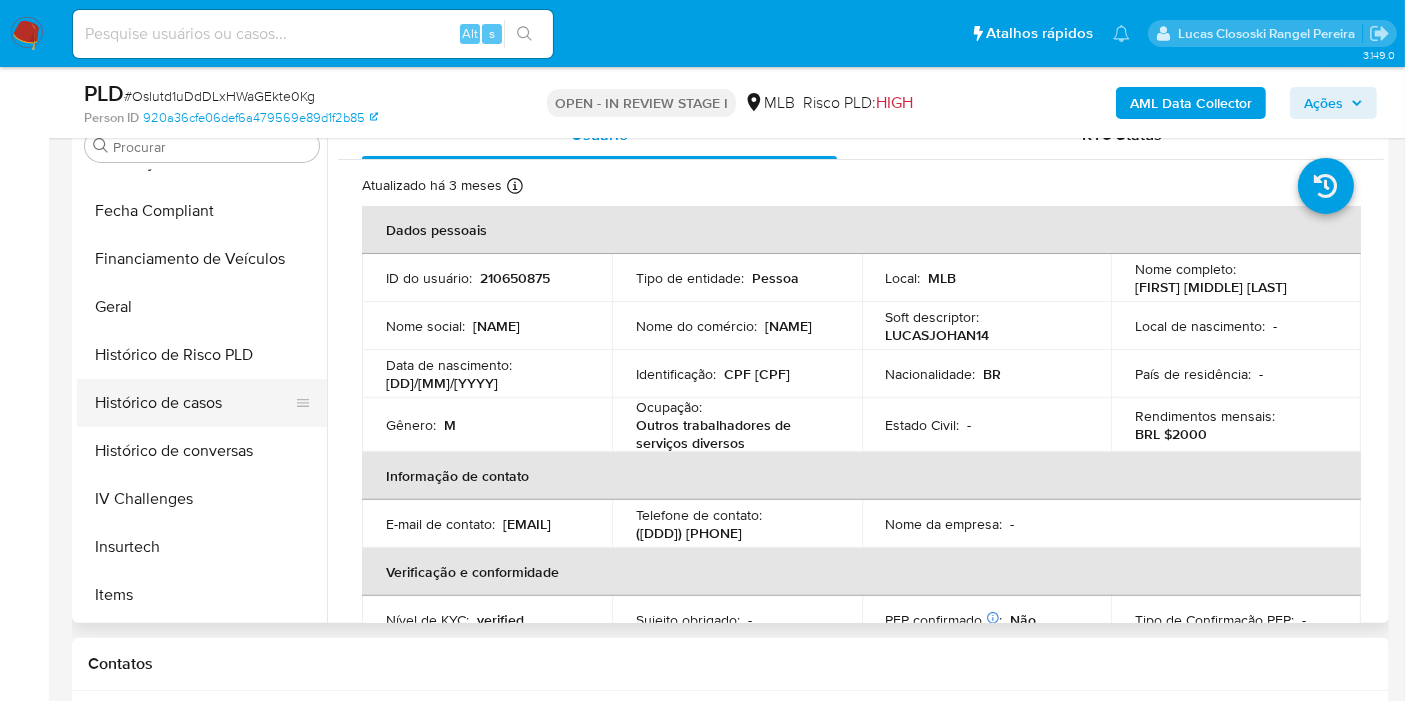 click on "Histórico de casos" at bounding box center (194, 403) 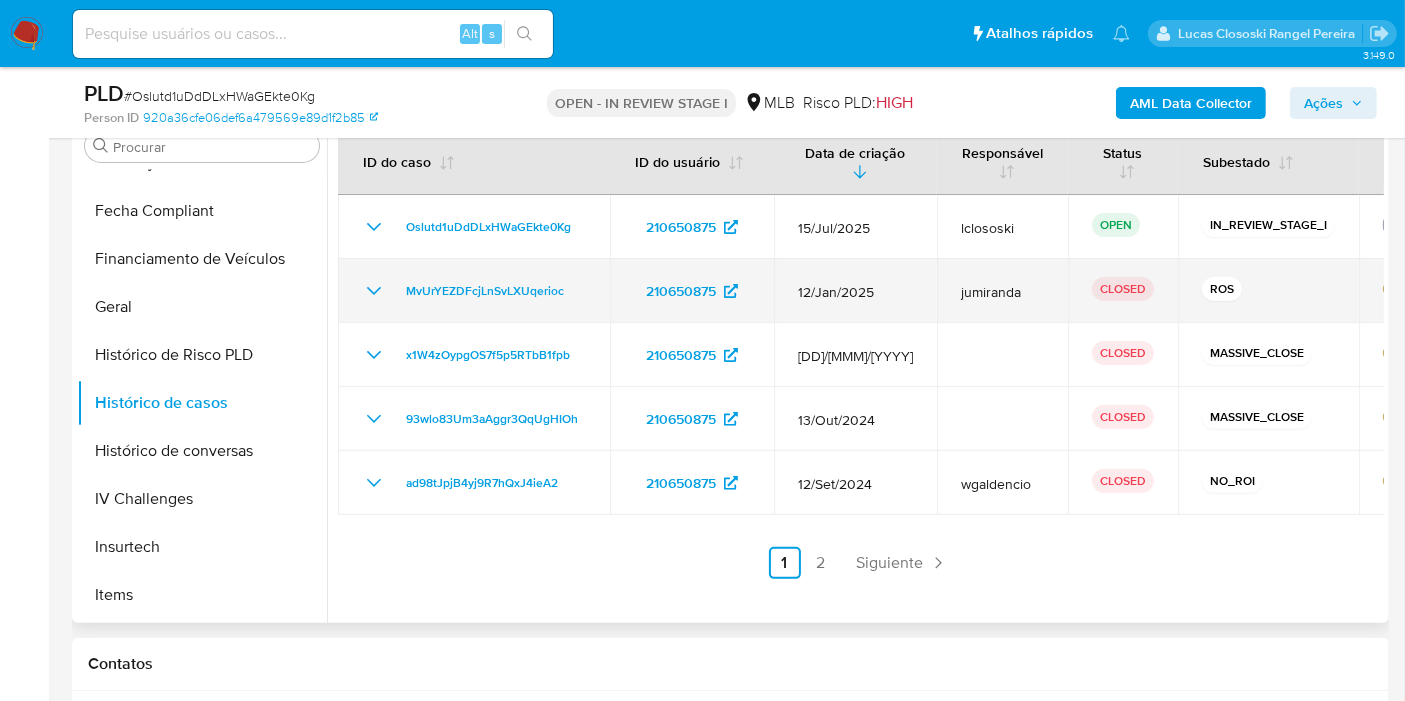 drag, startPoint x: 591, startPoint y: 287, endPoint x: 396, endPoint y: 293, distance: 195.09229 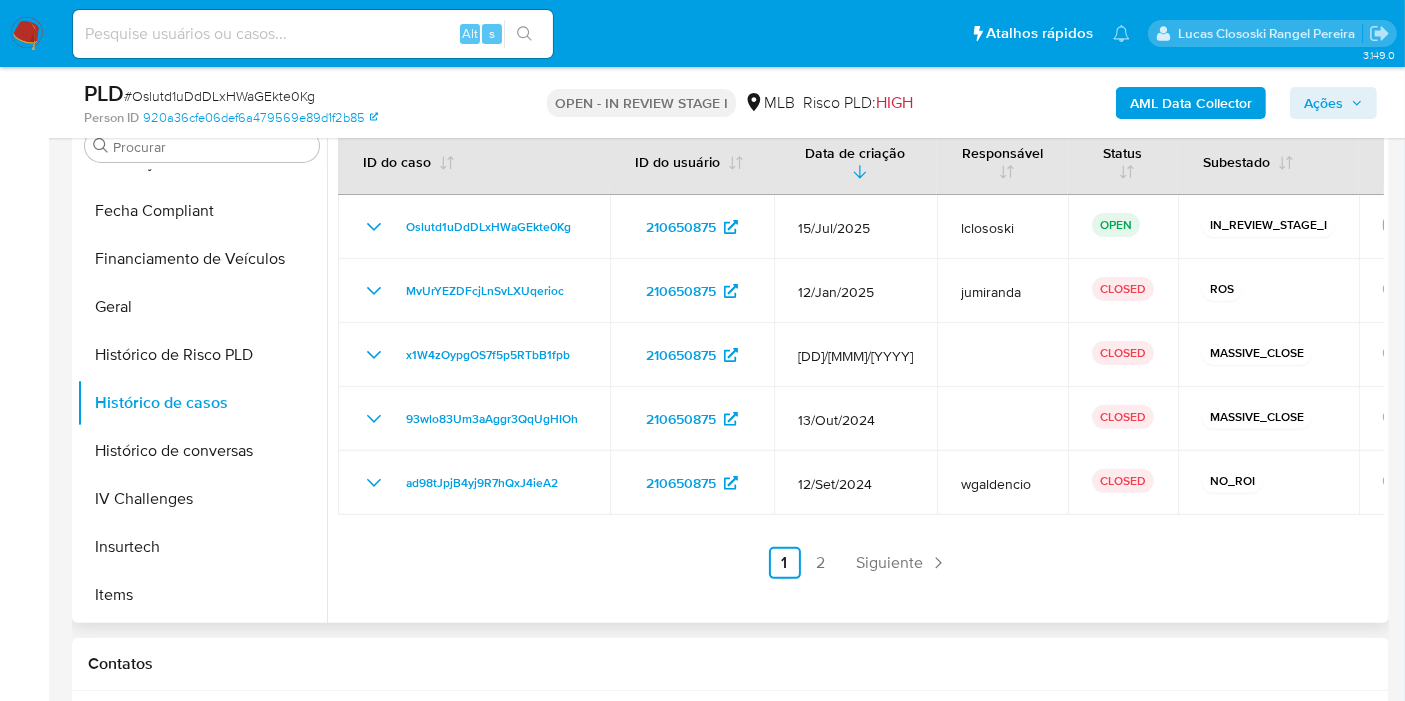 click on "2" at bounding box center (821, 563) 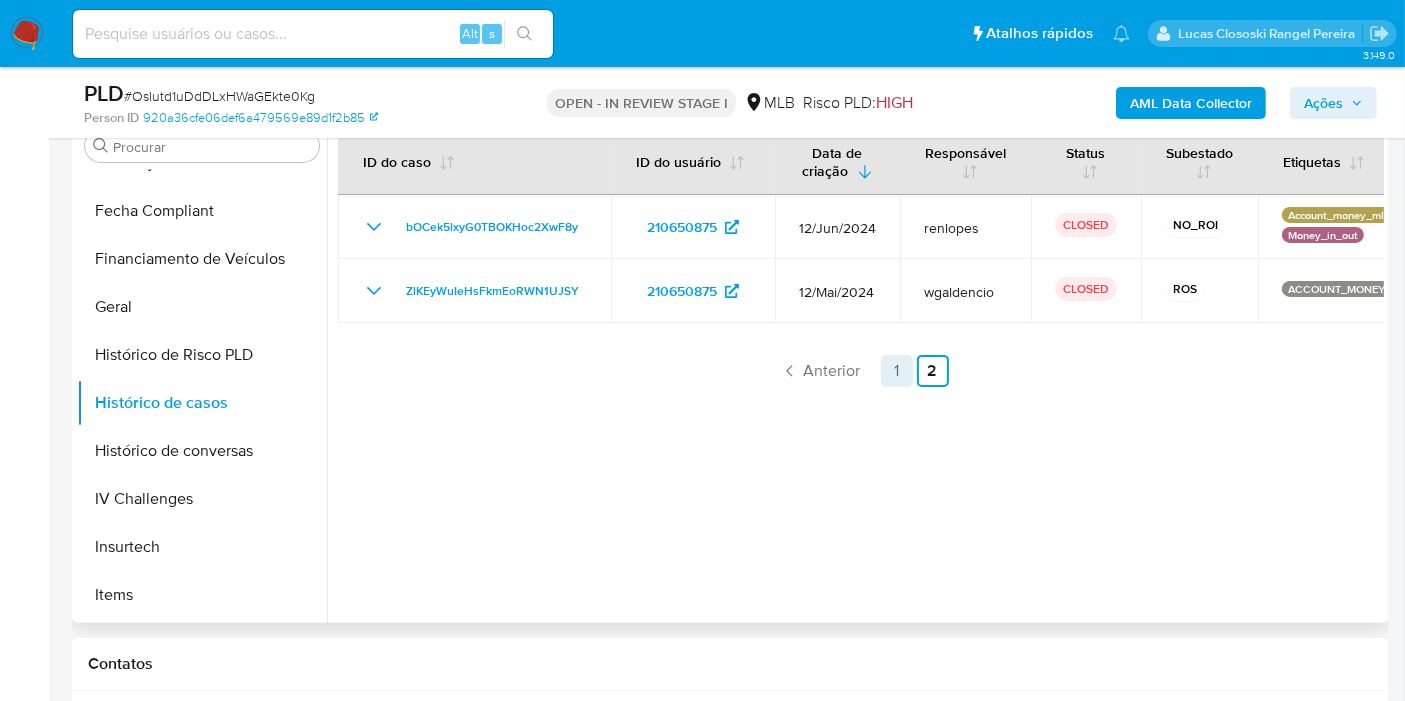 click on "1" at bounding box center [897, 371] 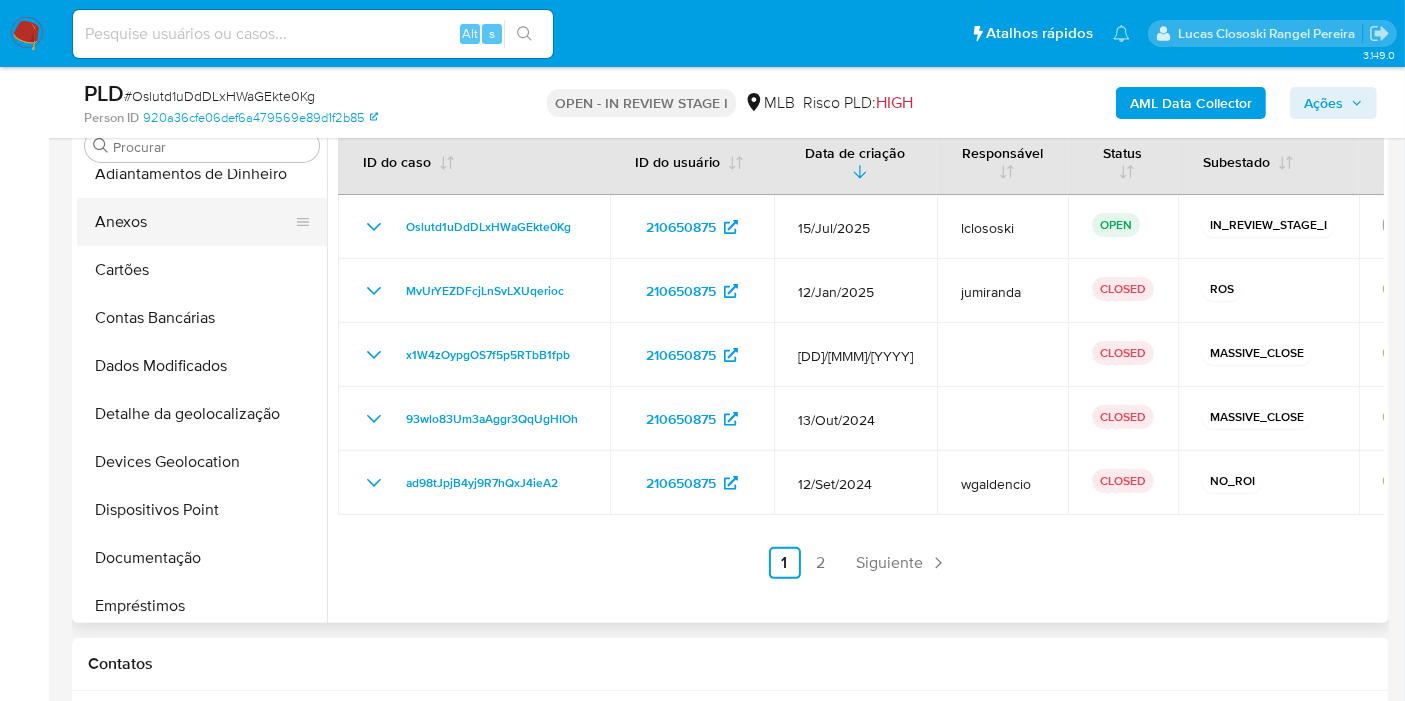 scroll, scrollTop: 0, scrollLeft: 0, axis: both 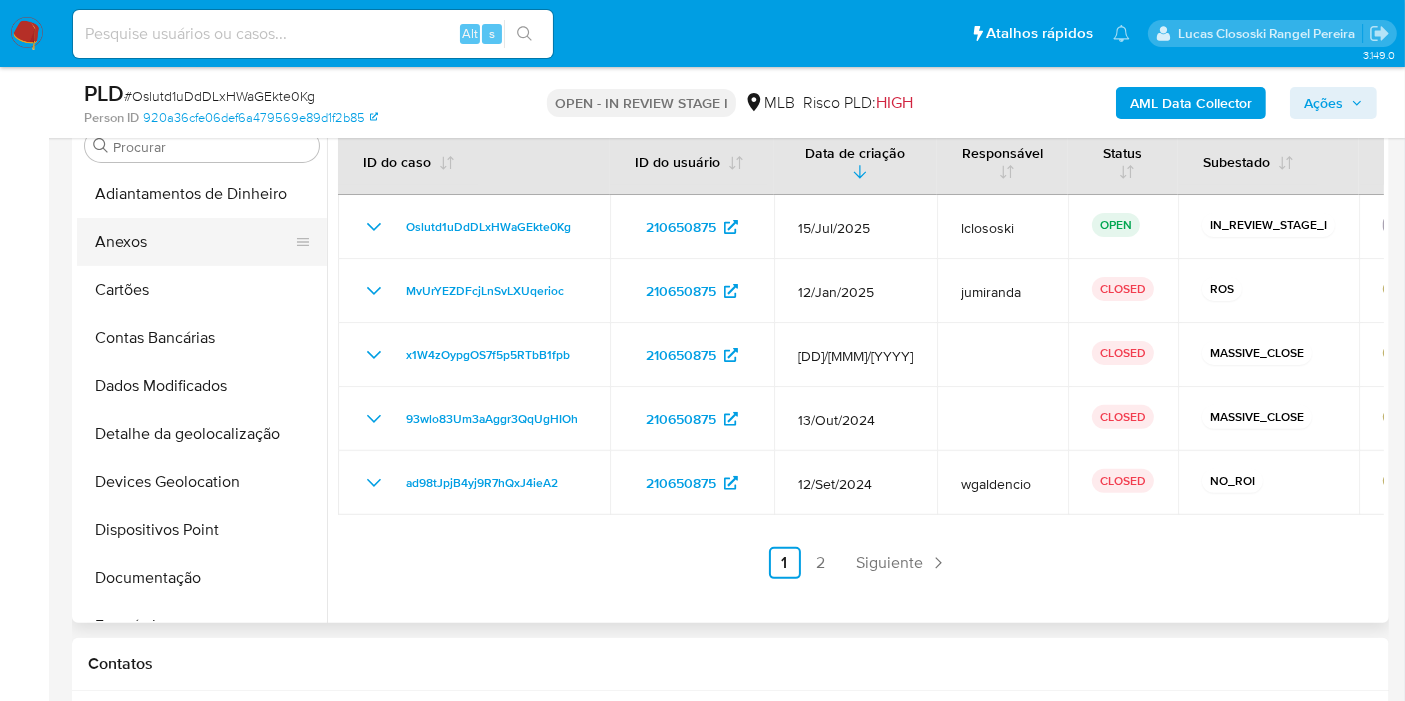 click on "Anexos" at bounding box center (194, 242) 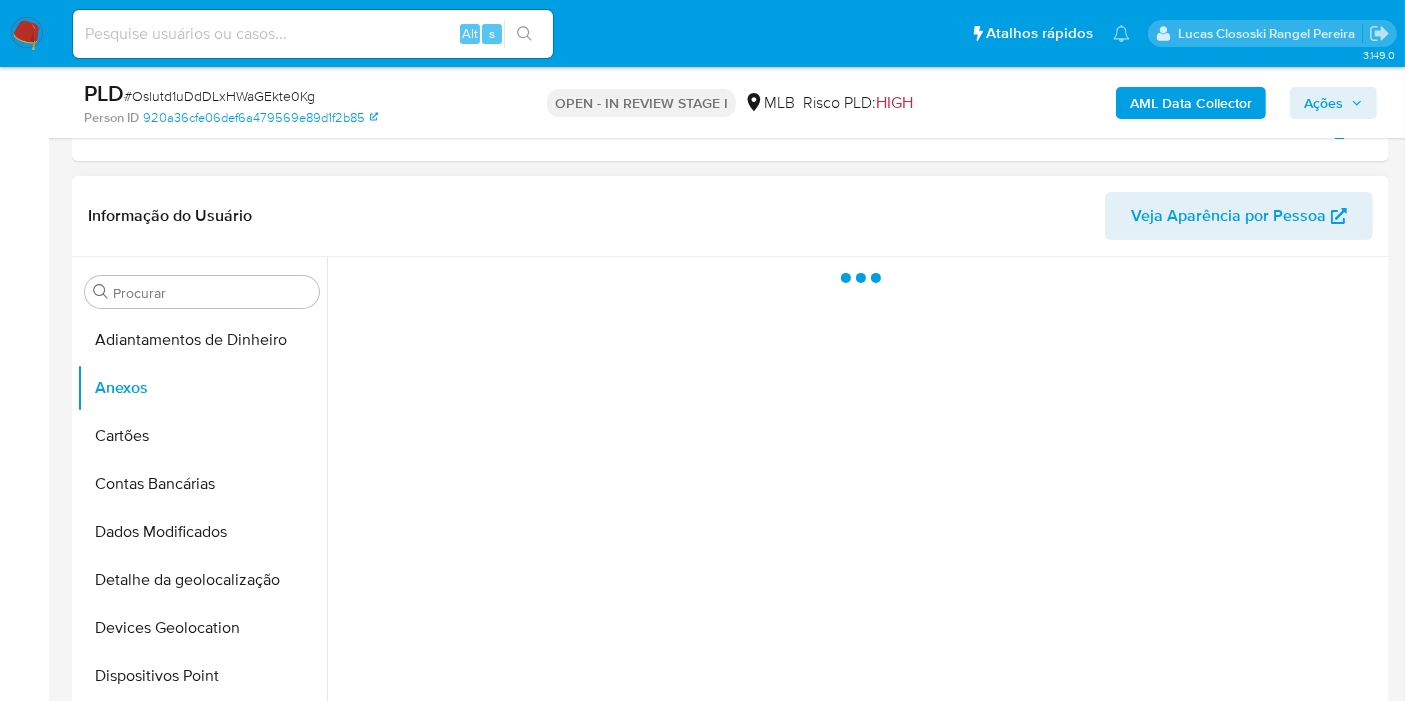 scroll, scrollTop: 444, scrollLeft: 0, axis: vertical 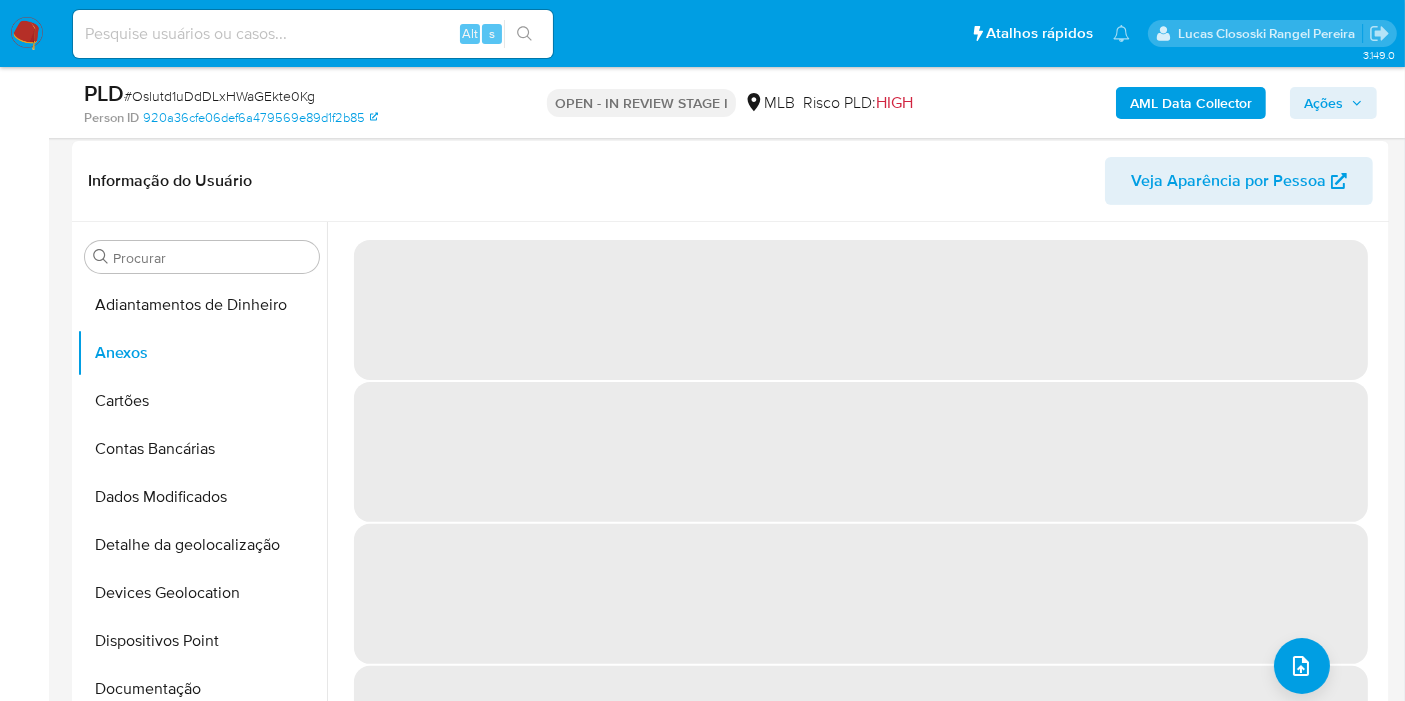 click on "Ações" at bounding box center [1323, 103] 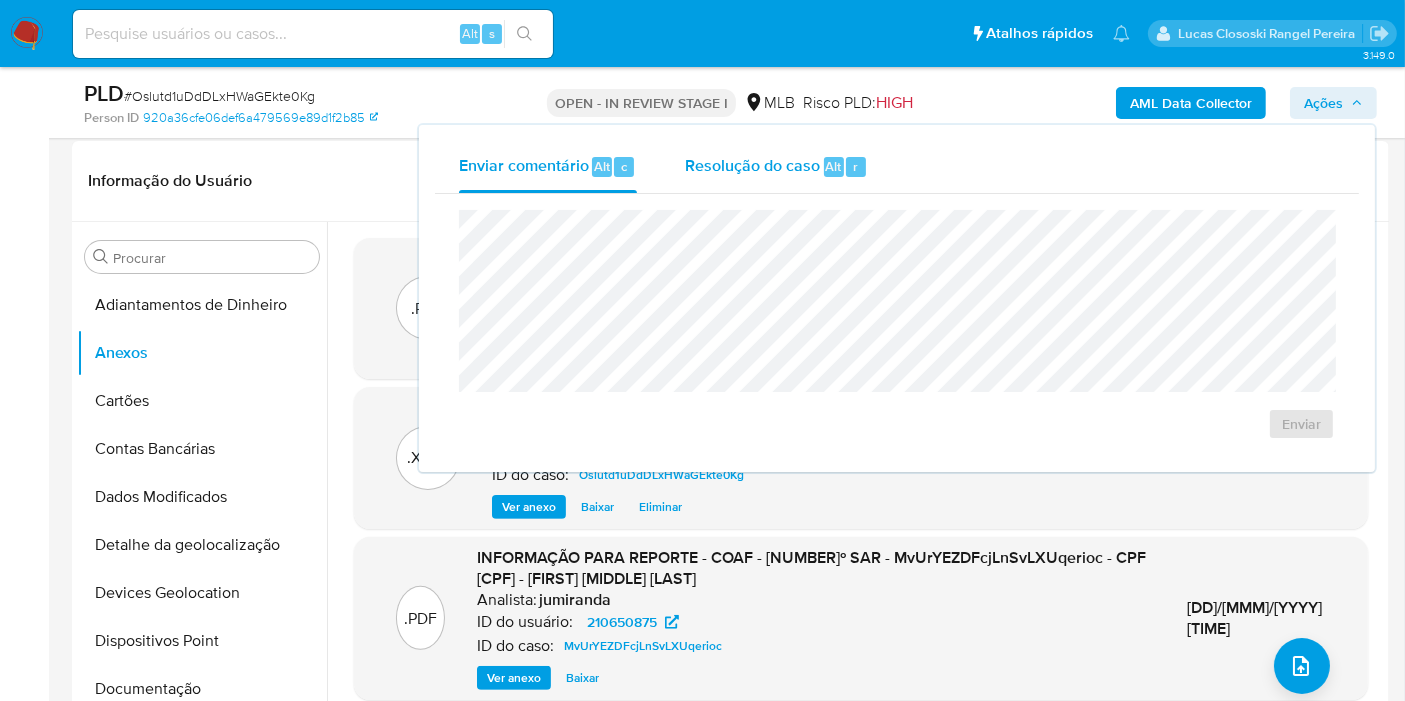 click on "Resolução do caso Alt r" at bounding box center (776, 167) 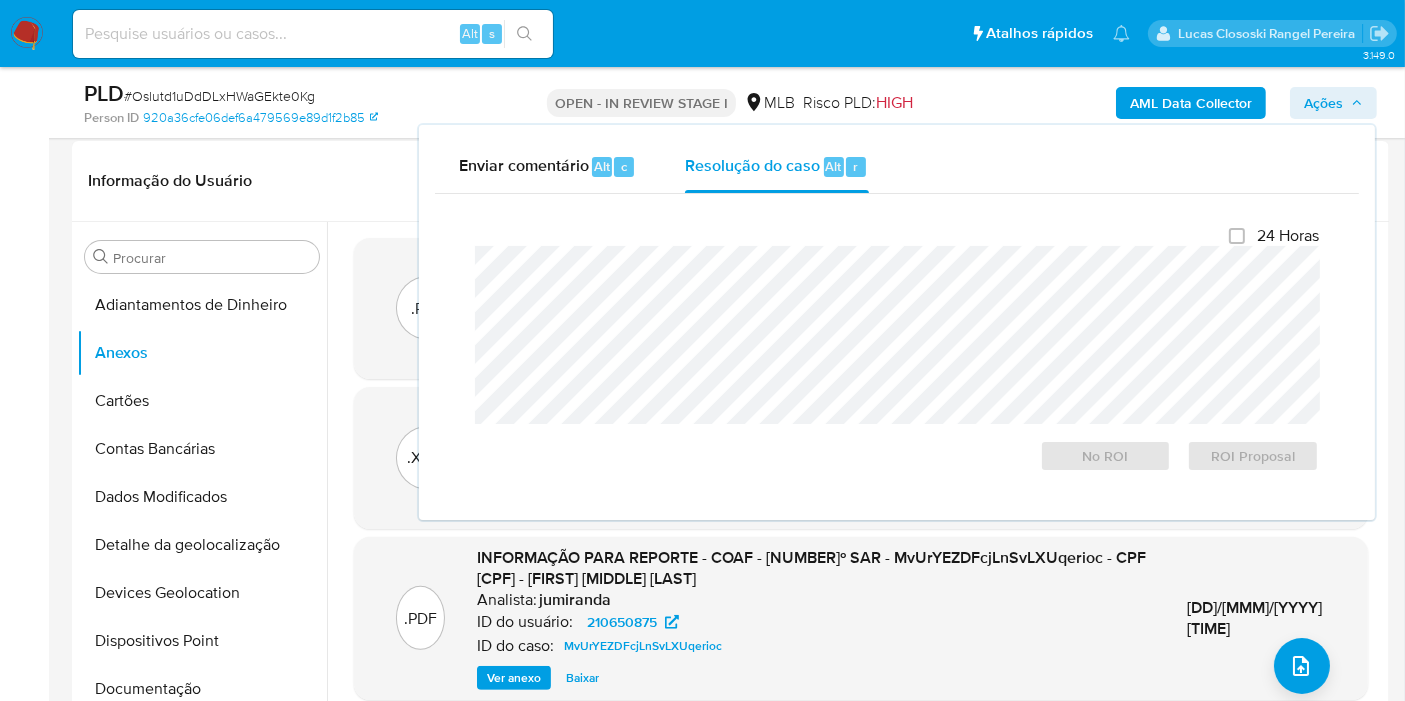 type 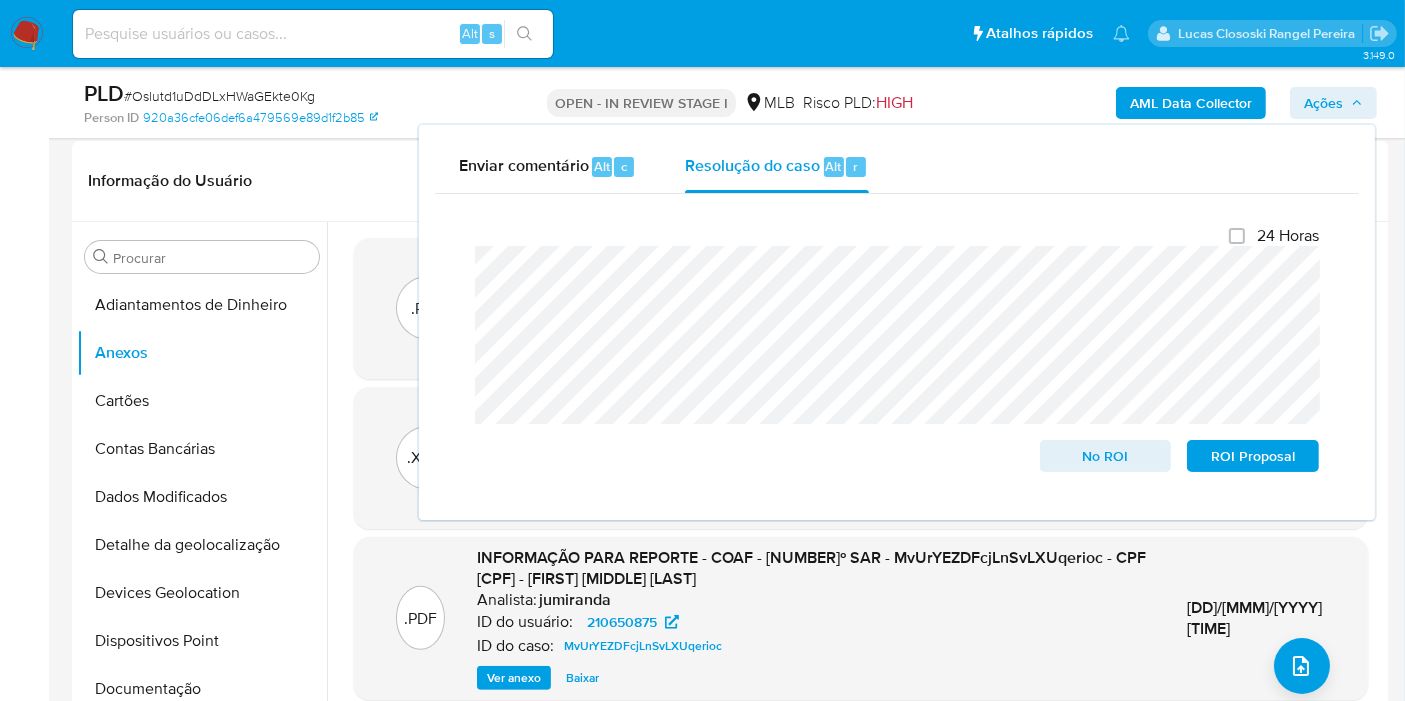 click on "Ações" at bounding box center [1323, 103] 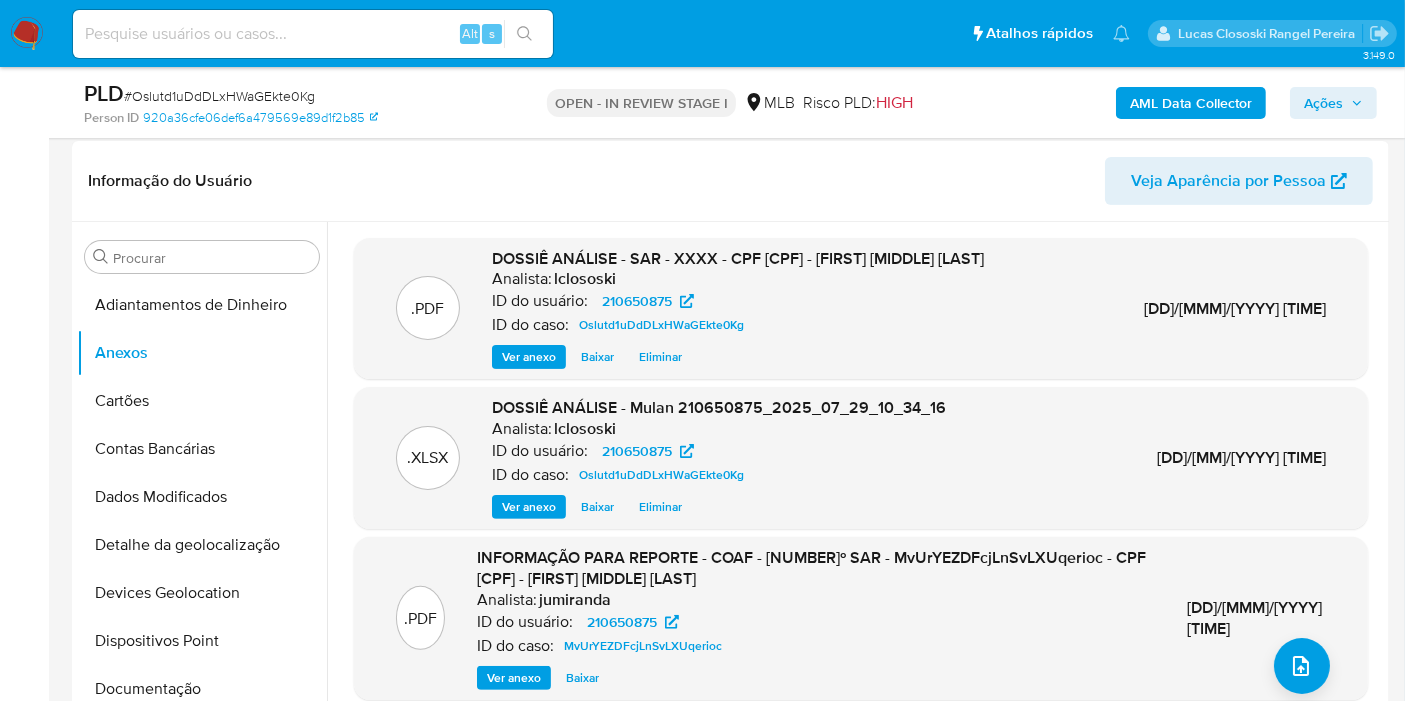 click on "Eliminar" at bounding box center (660, 357) 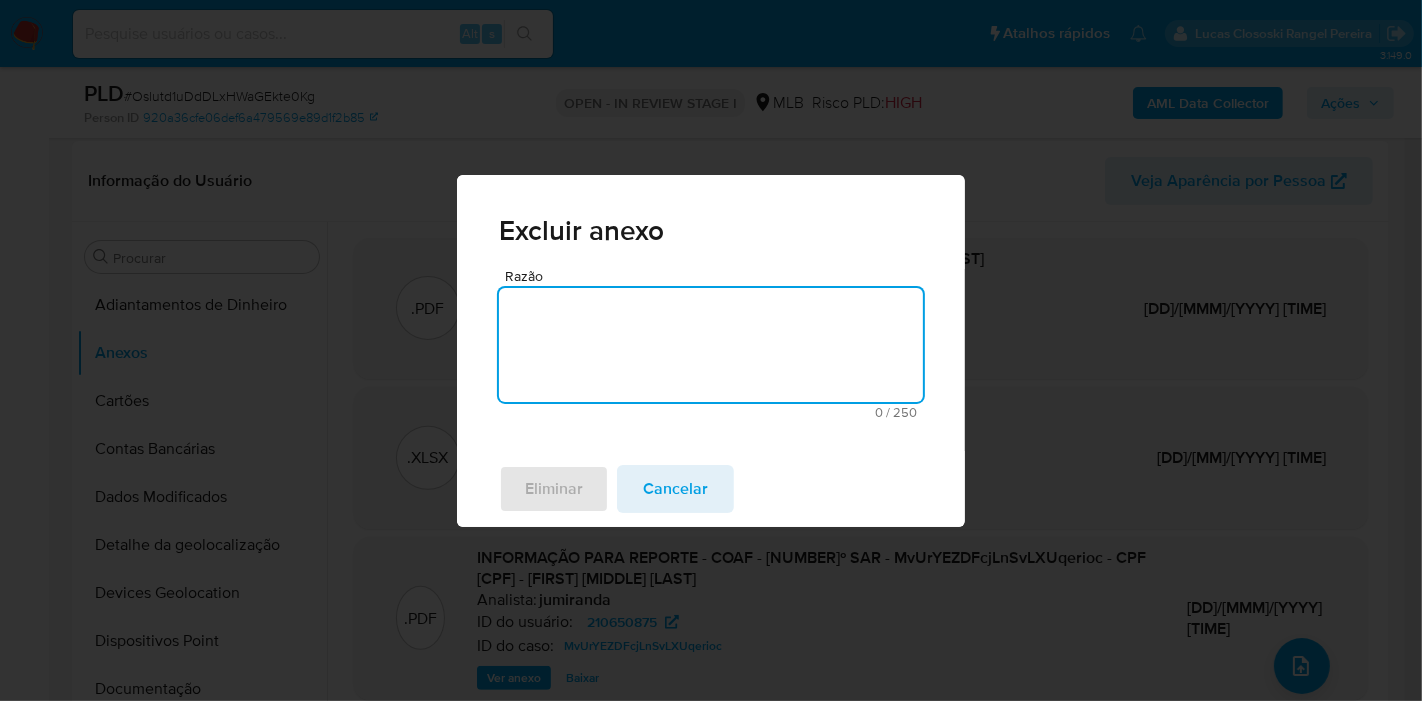 click on "Razão" at bounding box center (711, 345) 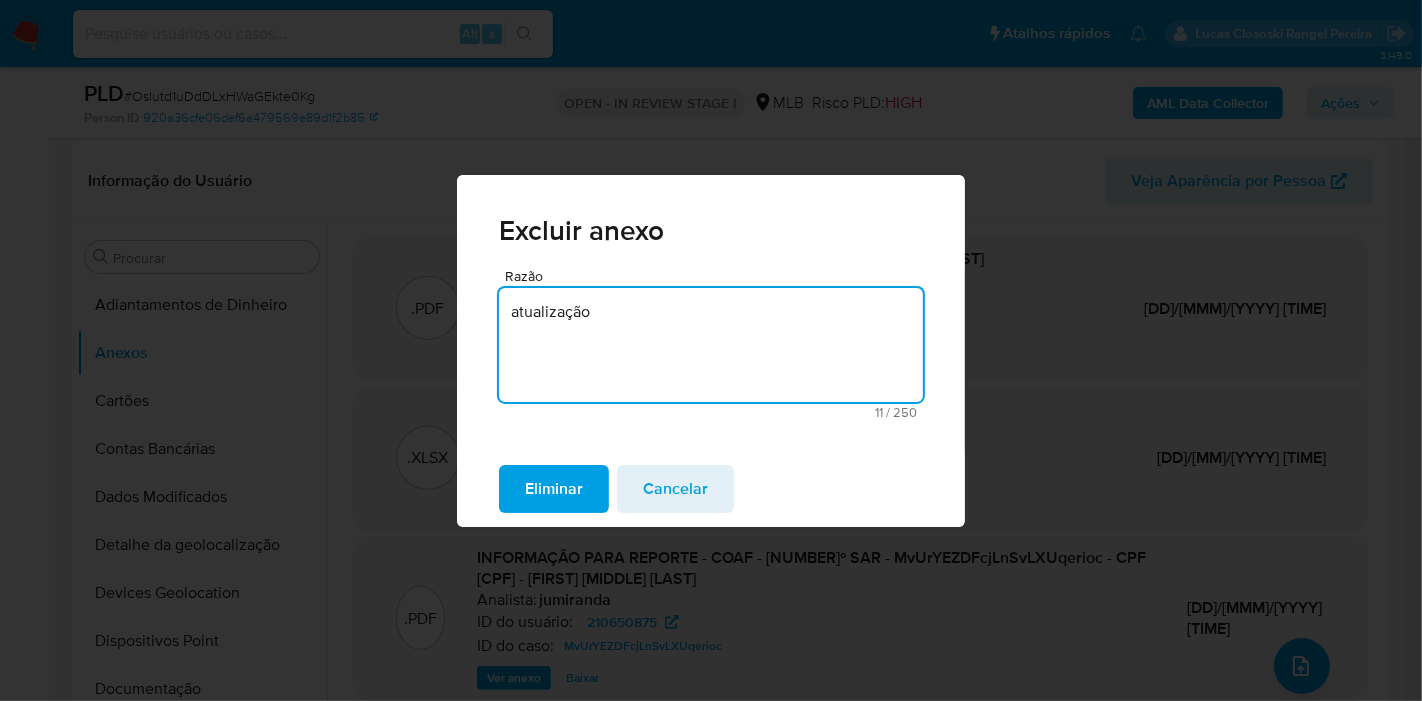 type on "atualização" 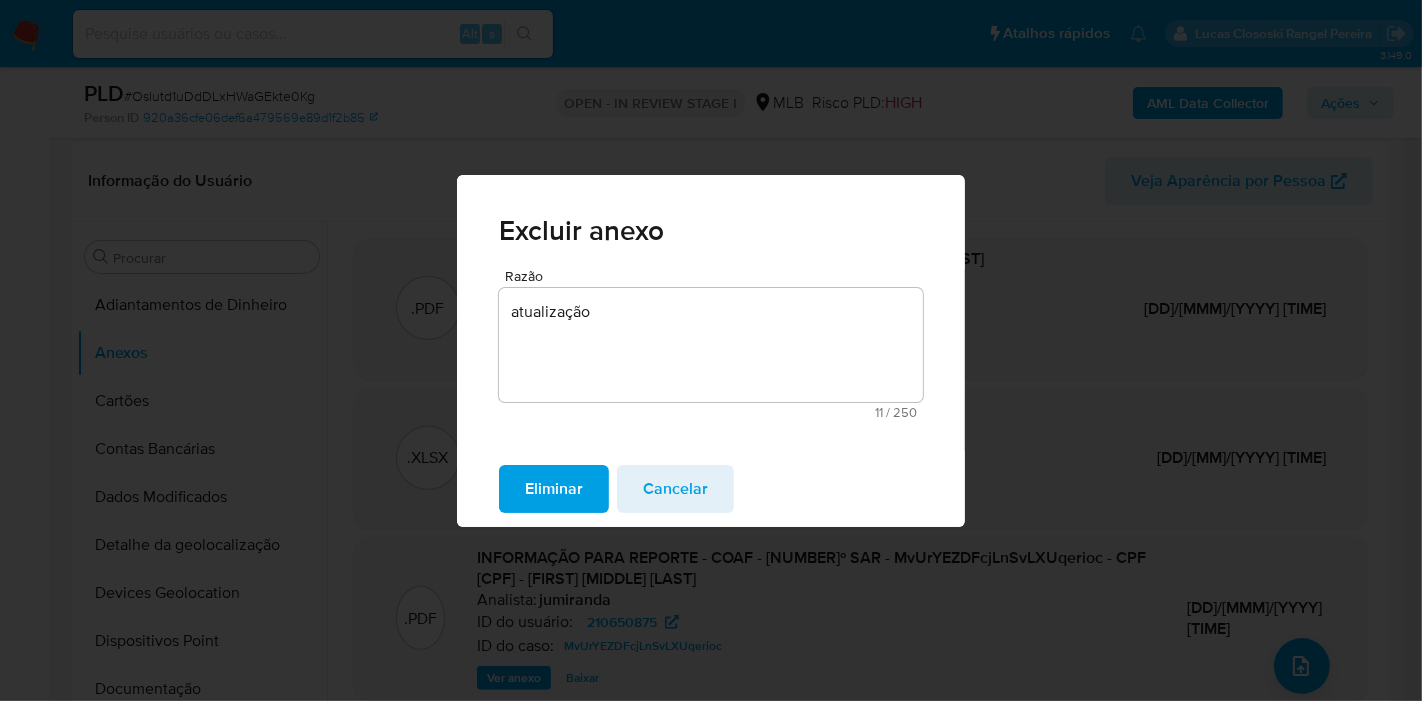 click on "Eliminar" at bounding box center [554, 489] 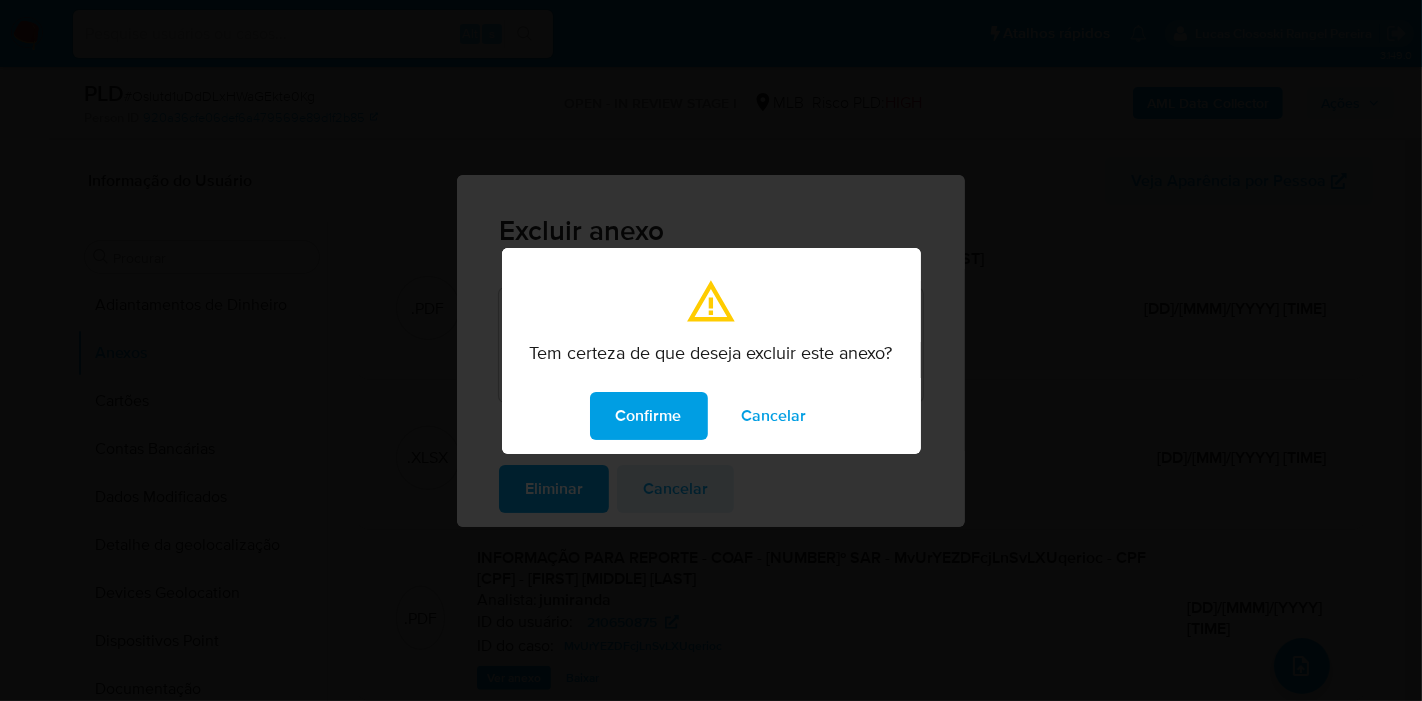 click on "Confirme" at bounding box center (649, 416) 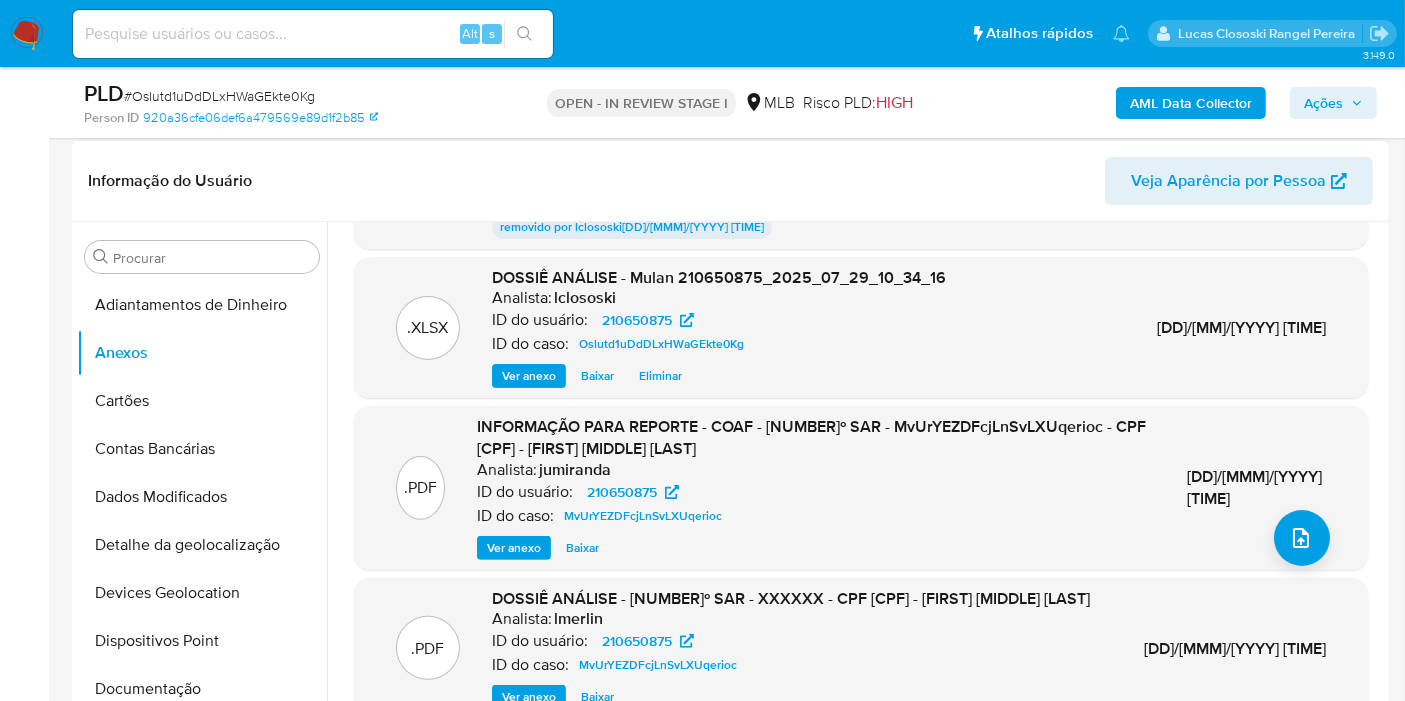 scroll, scrollTop: 208, scrollLeft: 0, axis: vertical 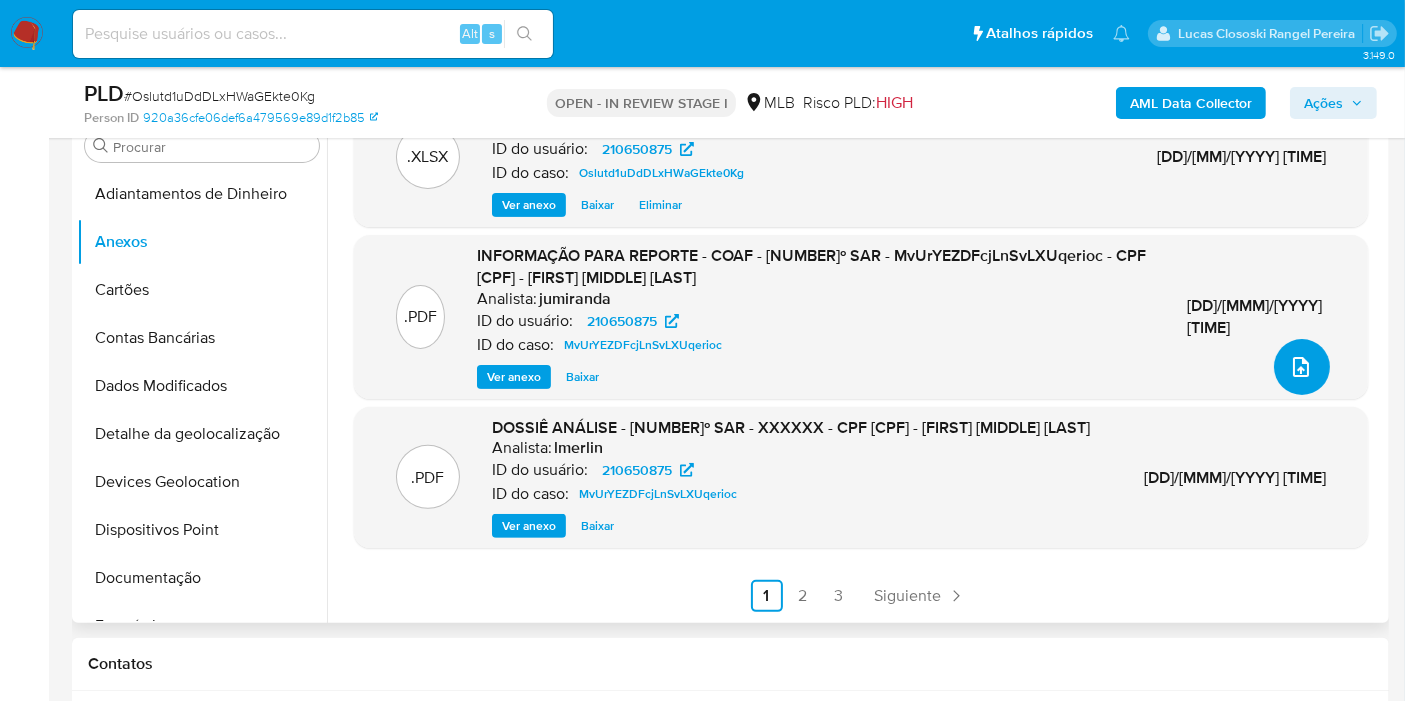 click 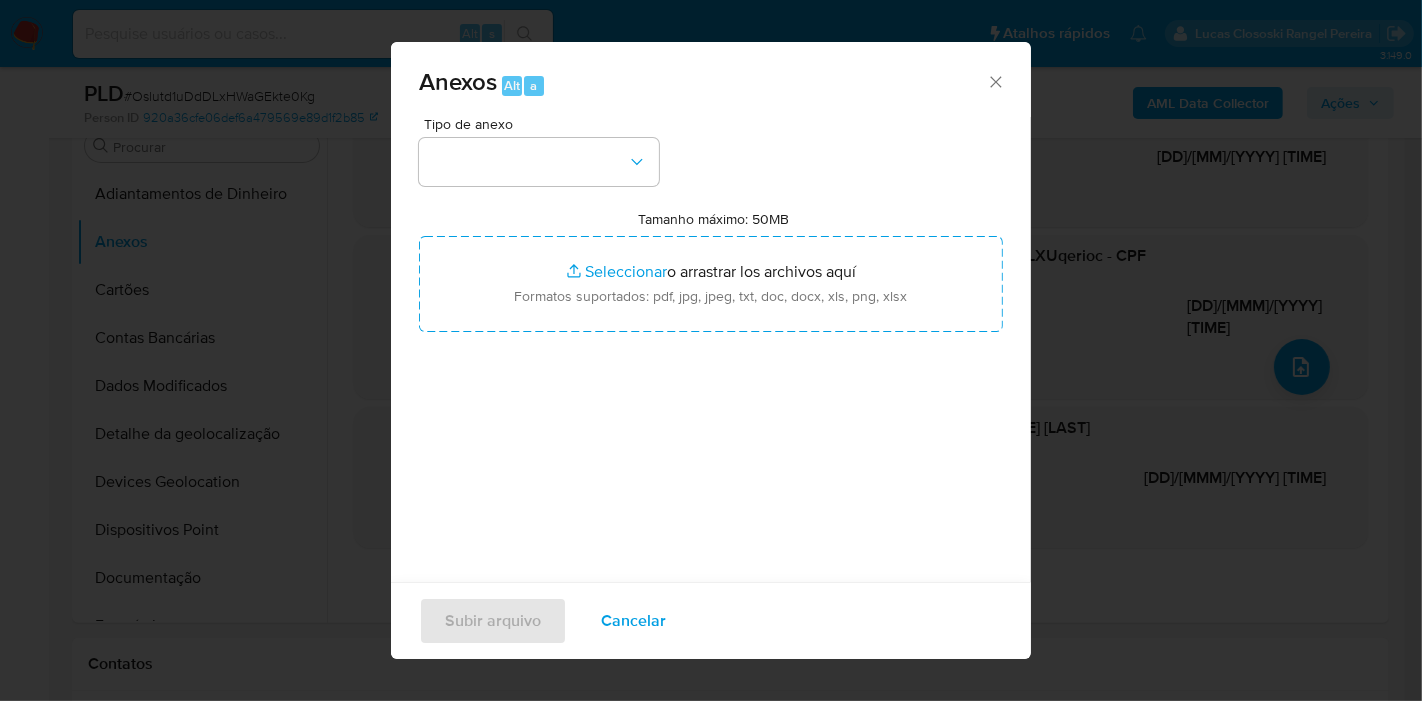 click at bounding box center (539, 162) 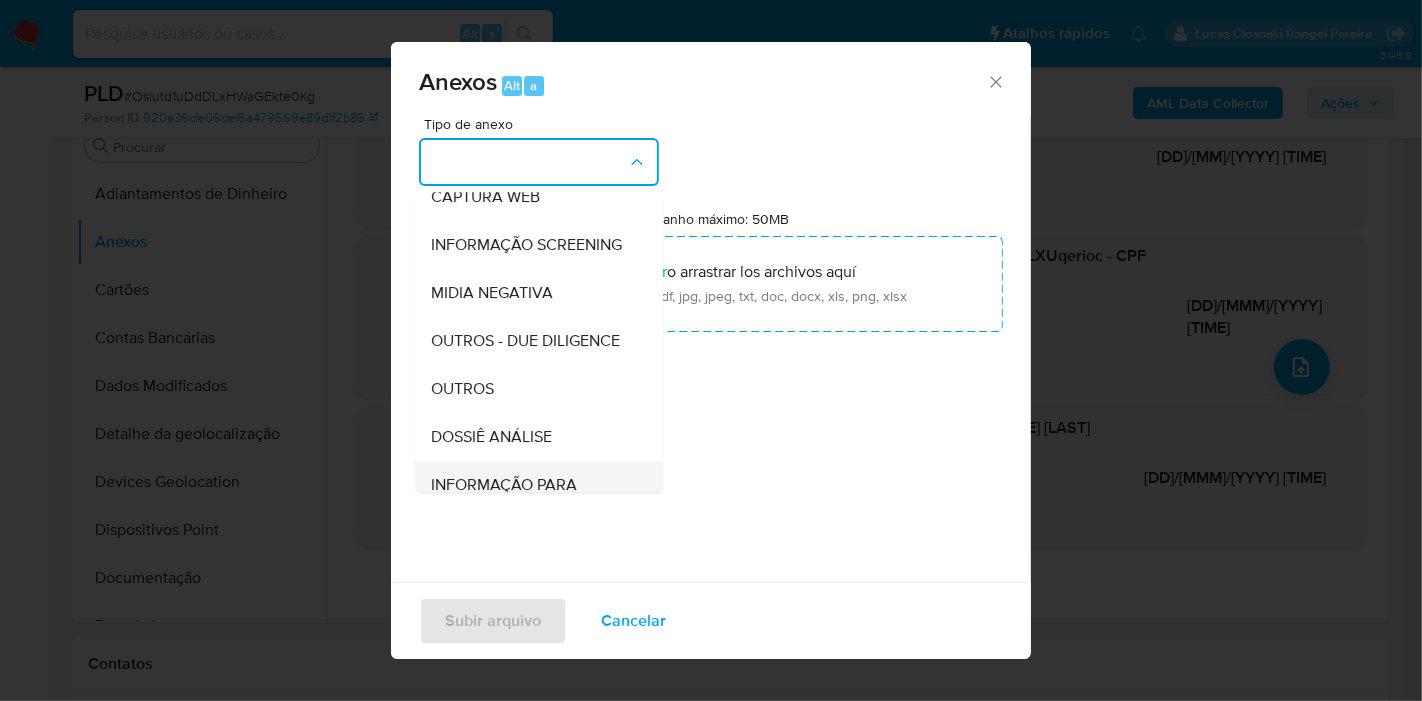 scroll, scrollTop: 307, scrollLeft: 0, axis: vertical 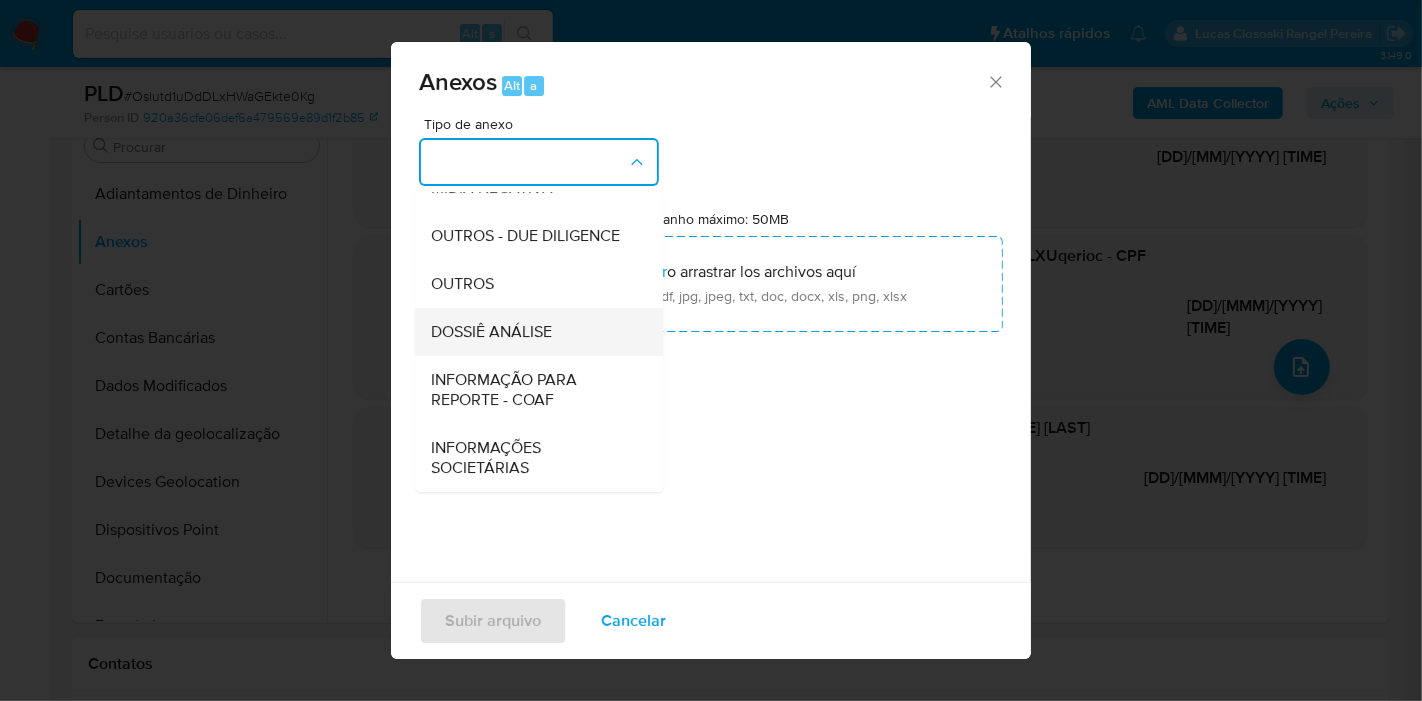 click on "DOSSIÊ ANÁLISE" at bounding box center (491, 332) 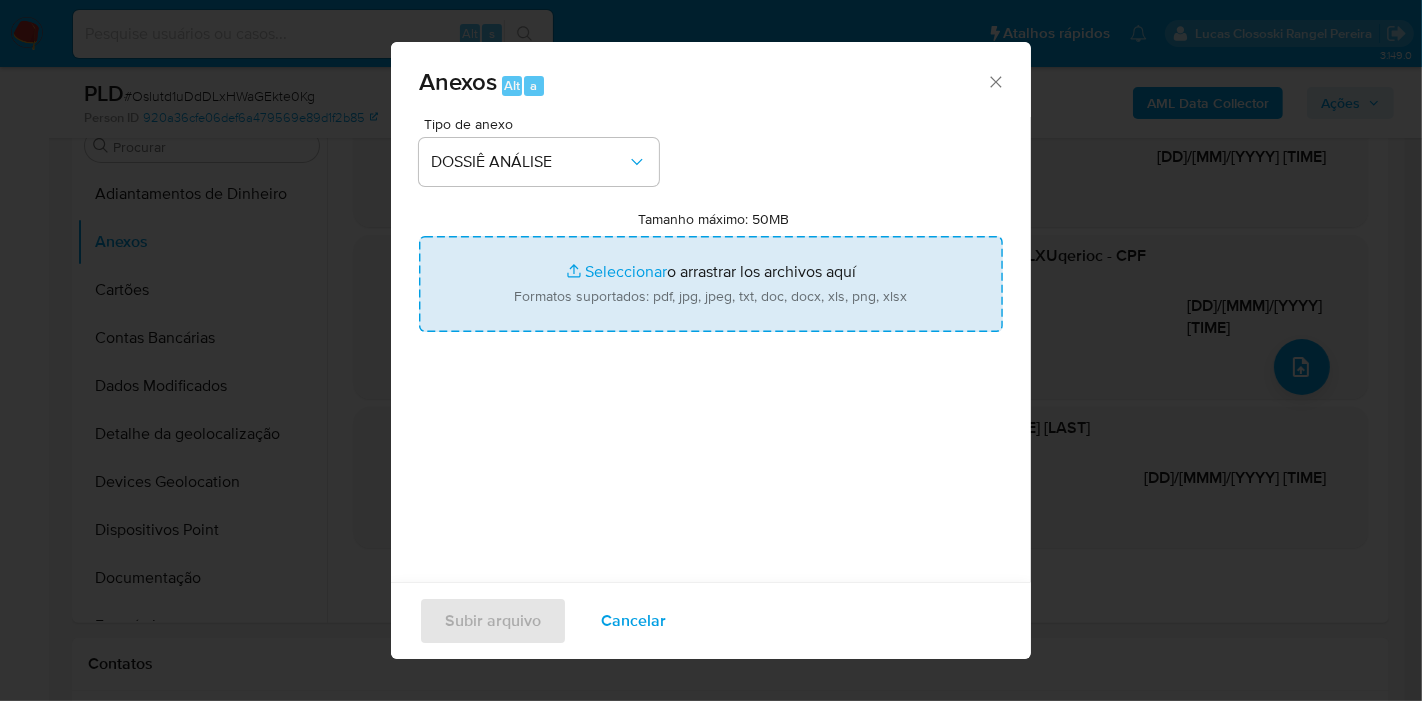 click on "Tamanho máximo: 50MB Seleccionar archivos" at bounding box center (711, 284) 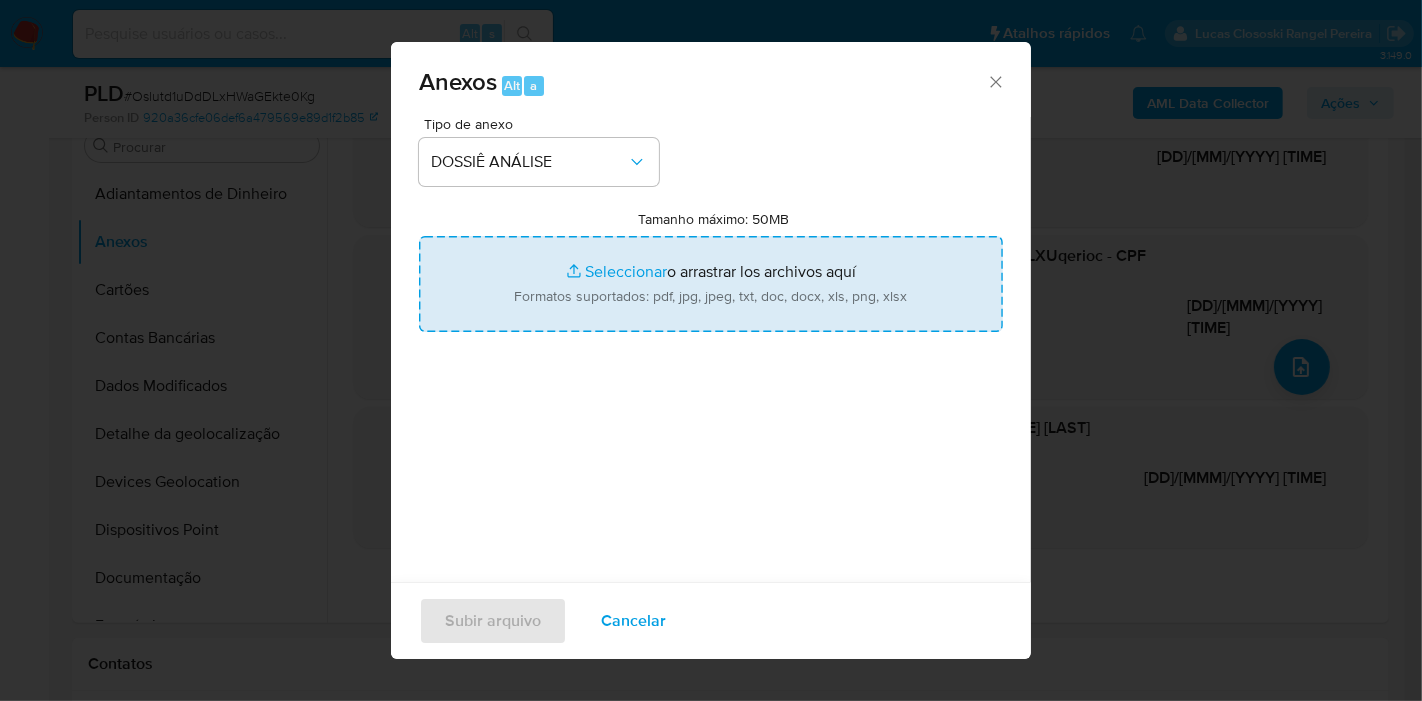 type on "C:\fakepath\3º SAR - XXXX - CPF 05185026197 - LUCAS JOHAN MIRANDA DA SILVA.pdf" 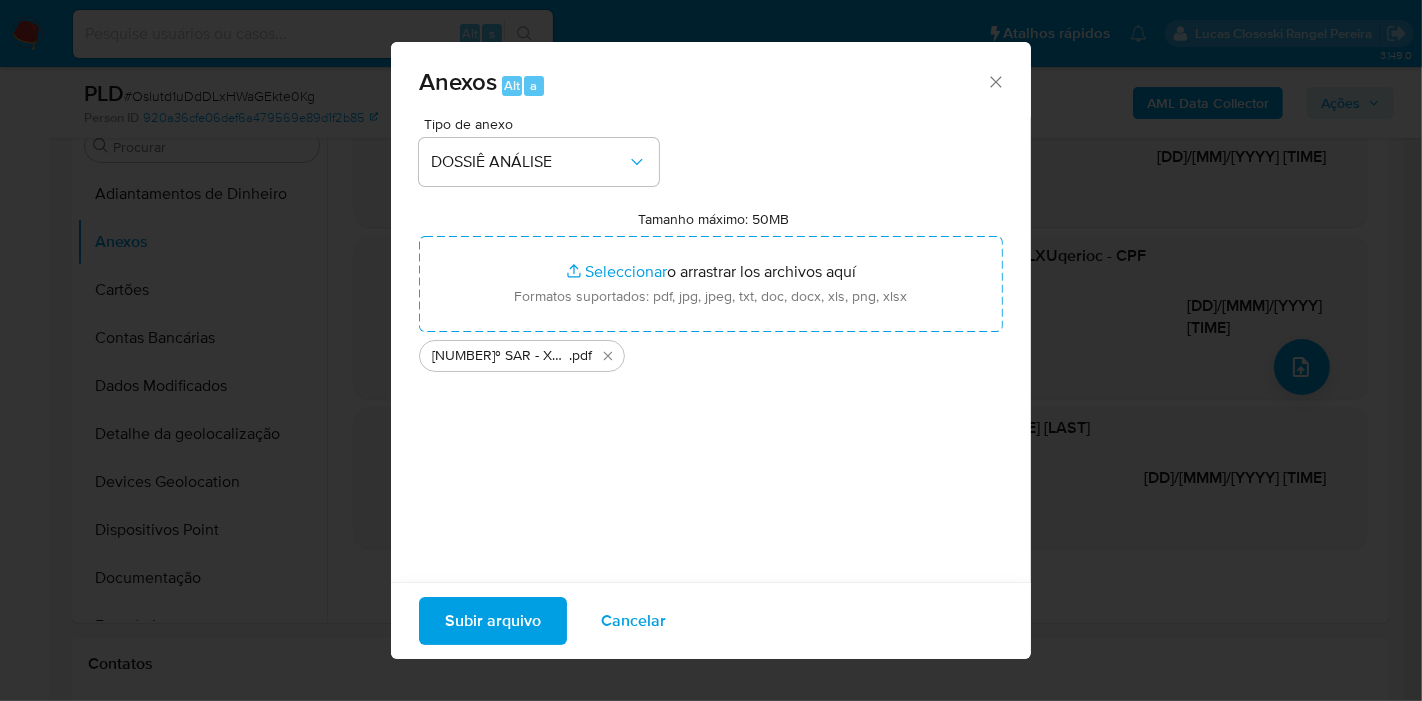 click on "Subir arquivo" at bounding box center [493, 621] 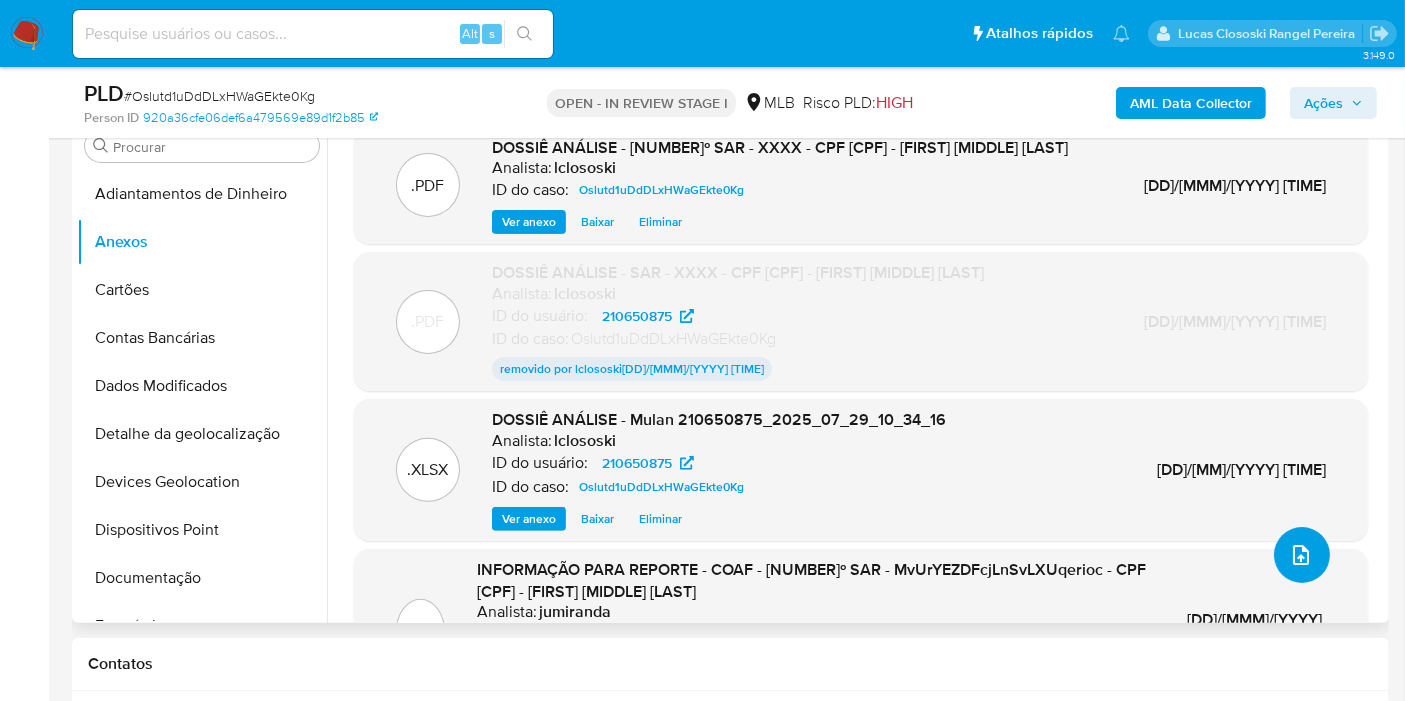 scroll, scrollTop: 0, scrollLeft: 0, axis: both 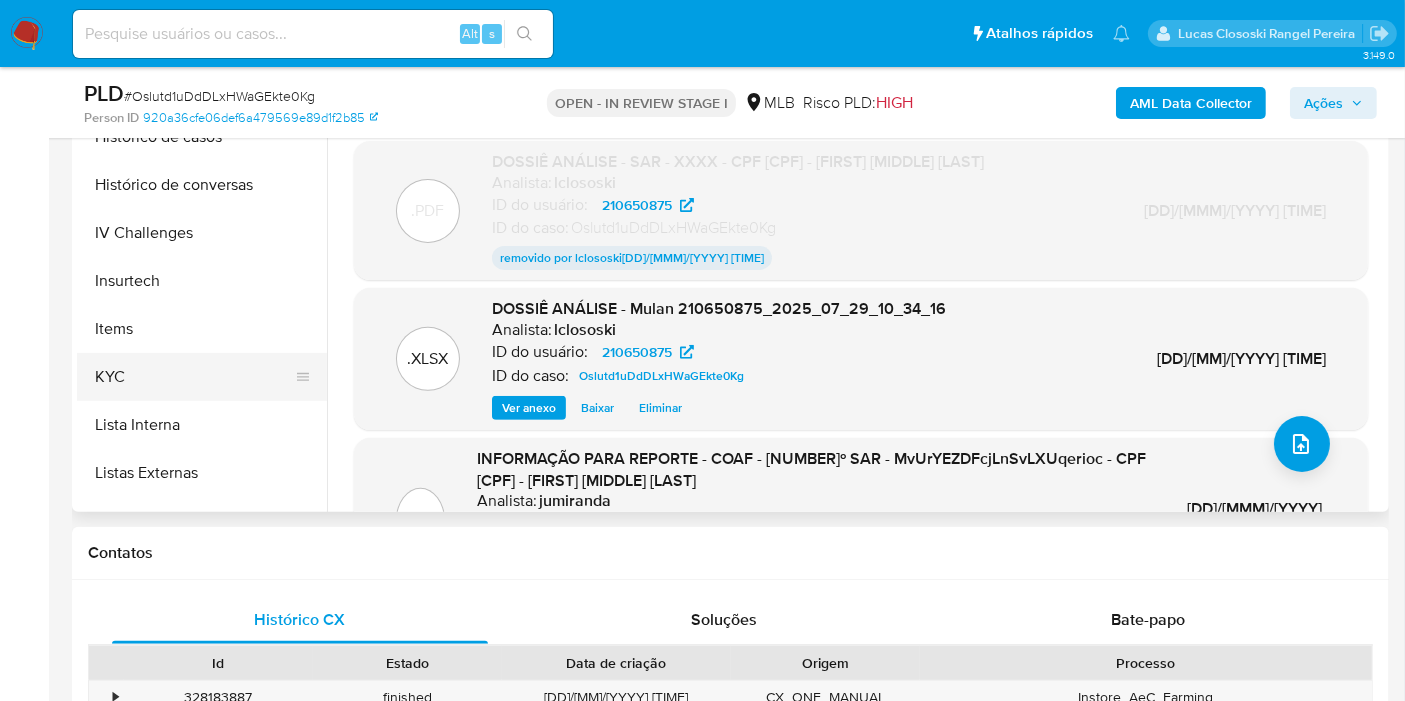 click on "KYC" at bounding box center [194, 377] 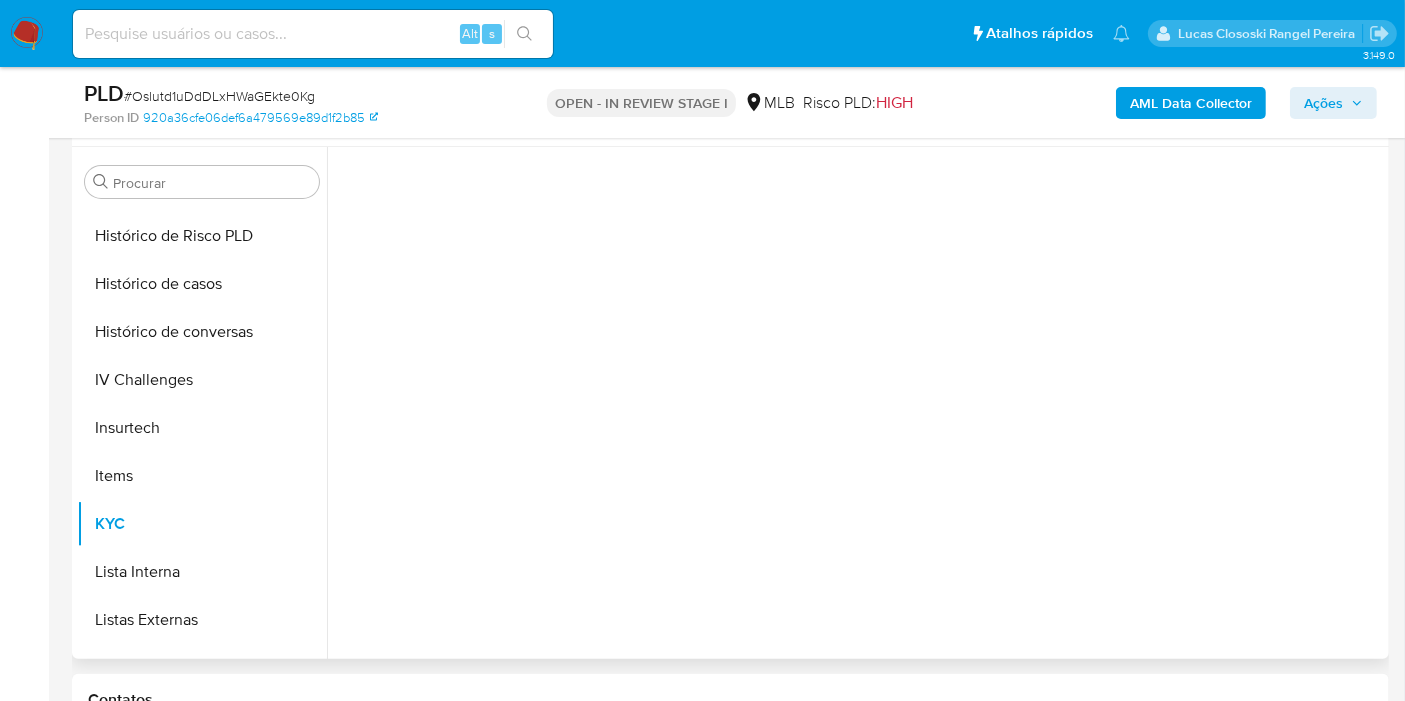 scroll, scrollTop: 444, scrollLeft: 0, axis: vertical 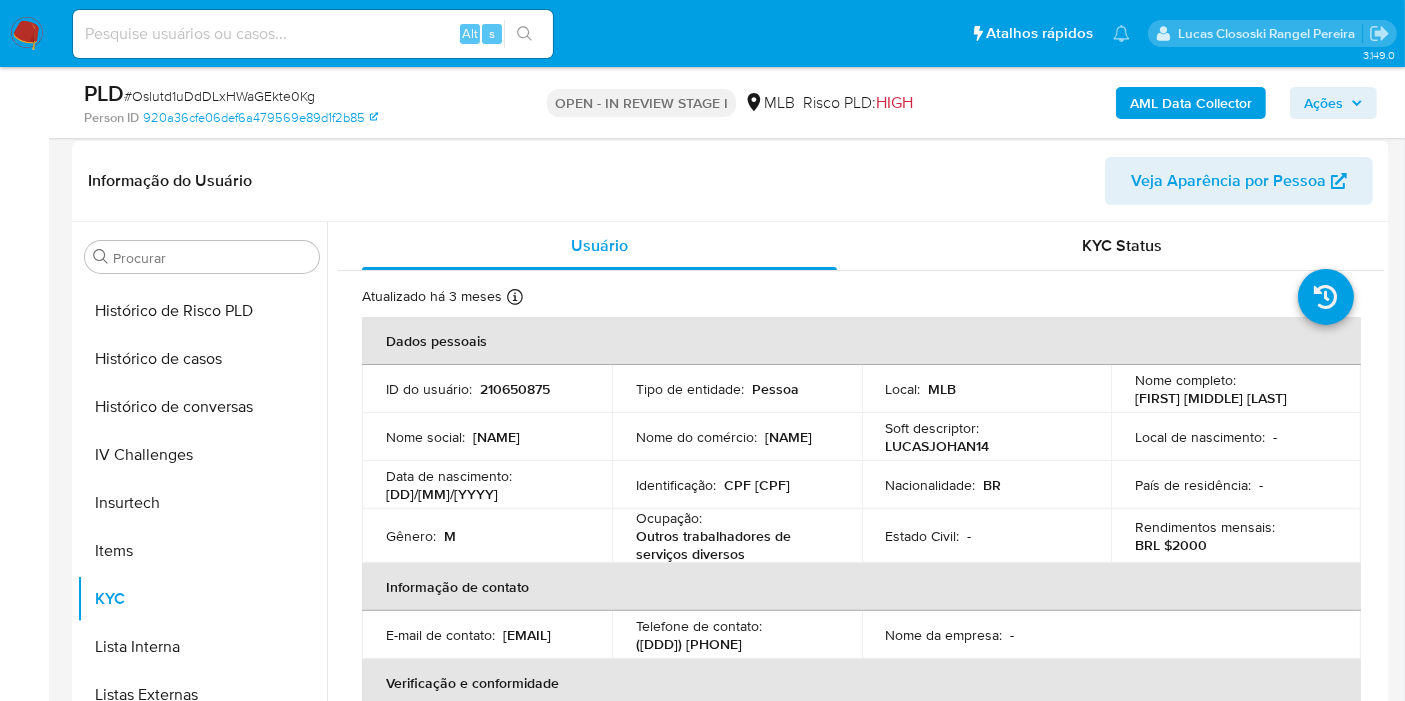 click on "Ações" at bounding box center [1323, 103] 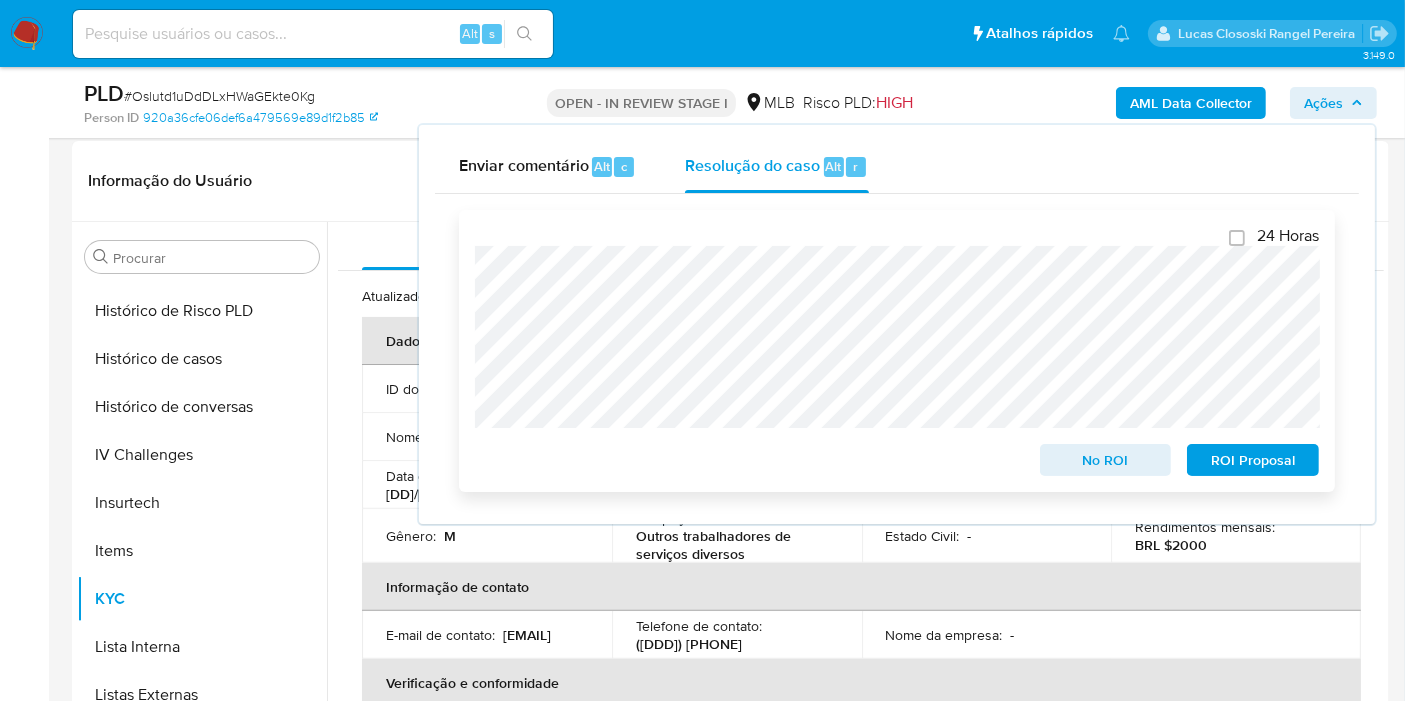 click on "ROI Proposal" at bounding box center [1253, 460] 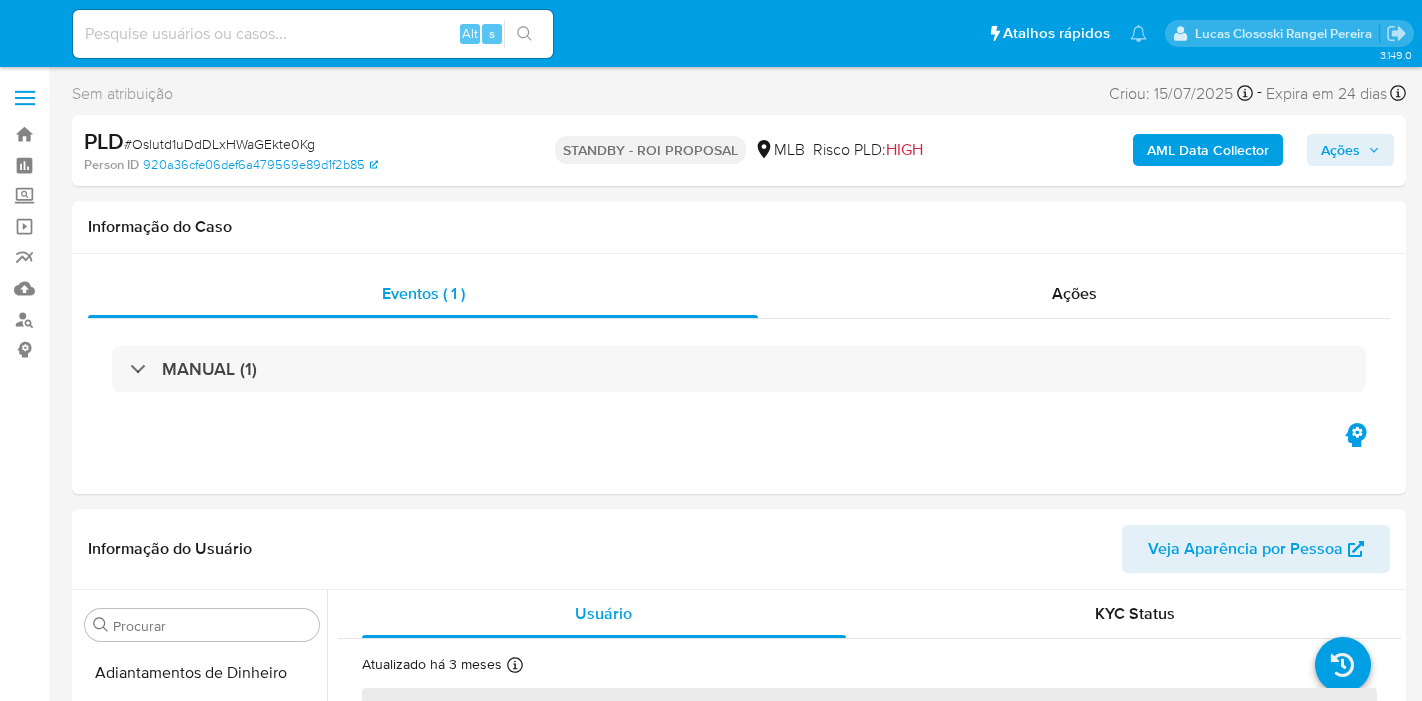 select on "10" 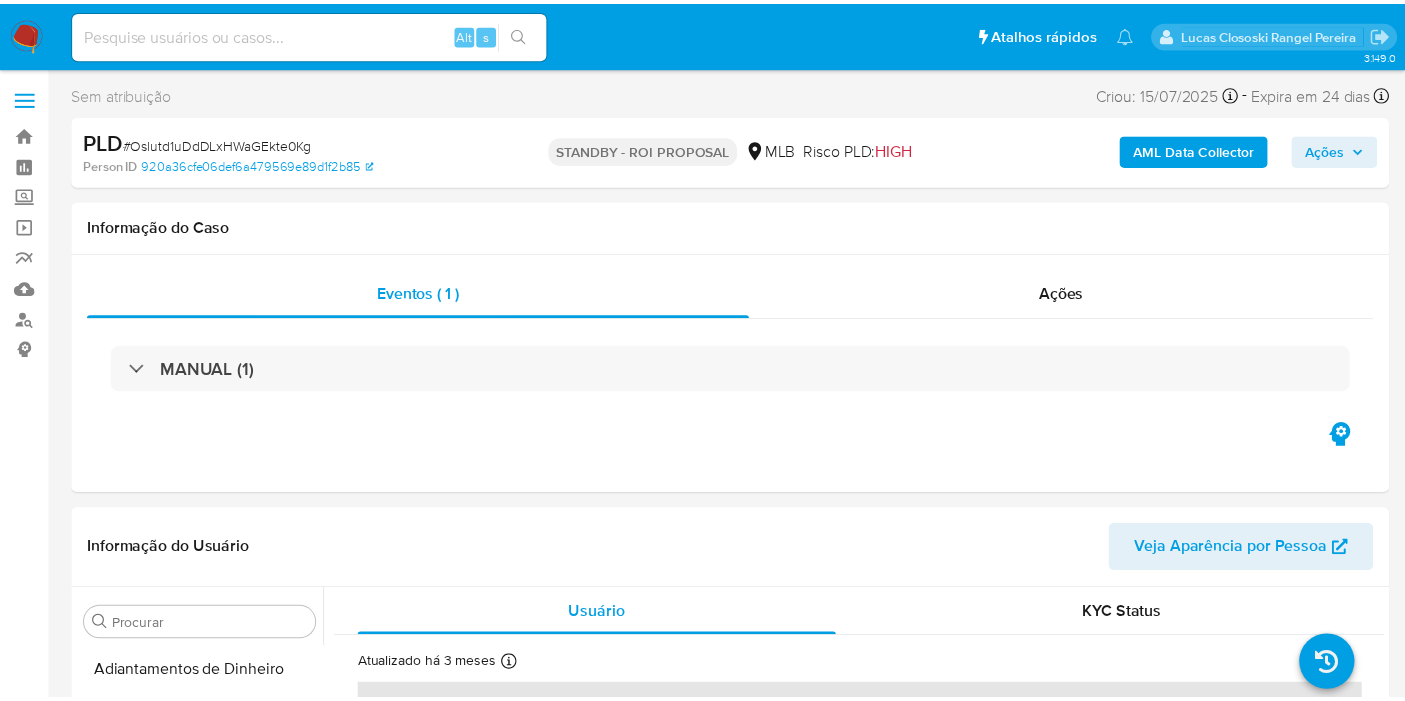 scroll, scrollTop: 0, scrollLeft: 0, axis: both 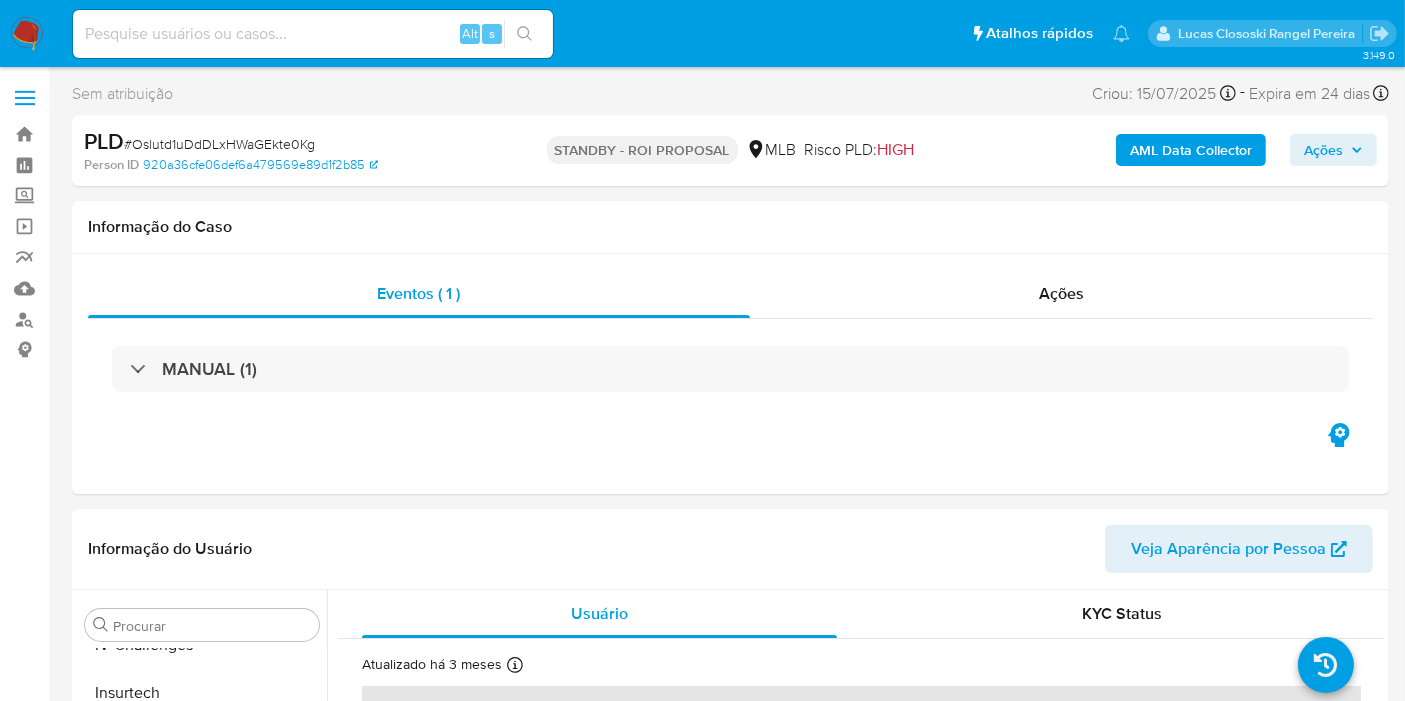 click on "# Oslutd1uDdDLxHWaGEkte0Kg" at bounding box center (219, 144) 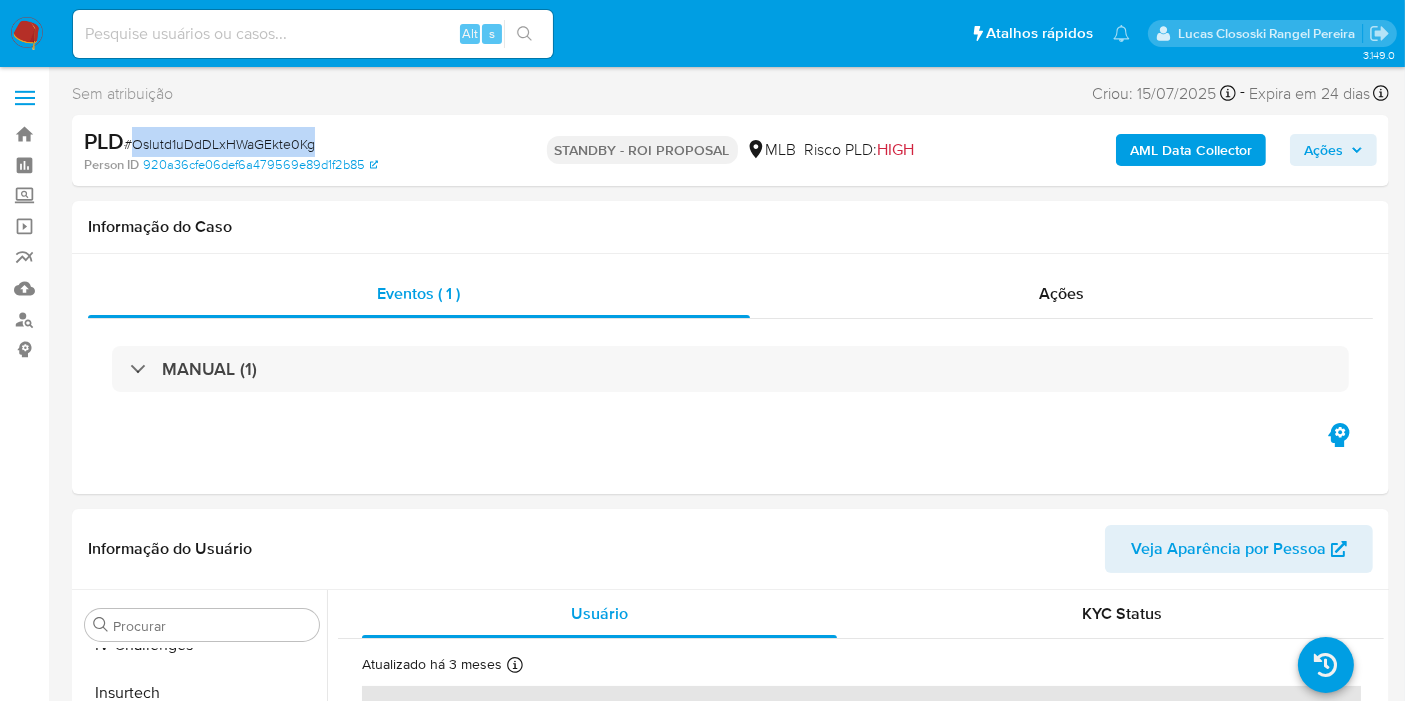 click on "# Oslutd1uDdDLxHWaGEkte0Kg" at bounding box center [219, 144] 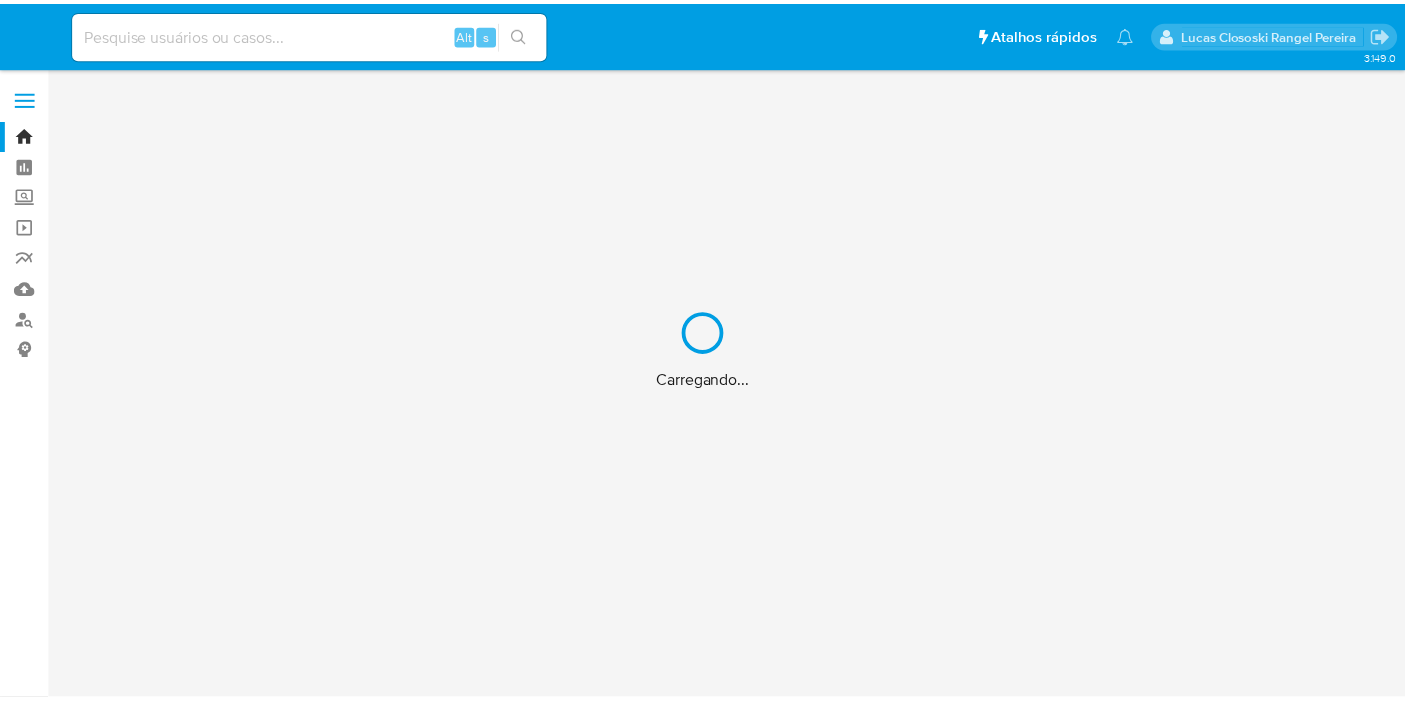 scroll, scrollTop: 0, scrollLeft: 0, axis: both 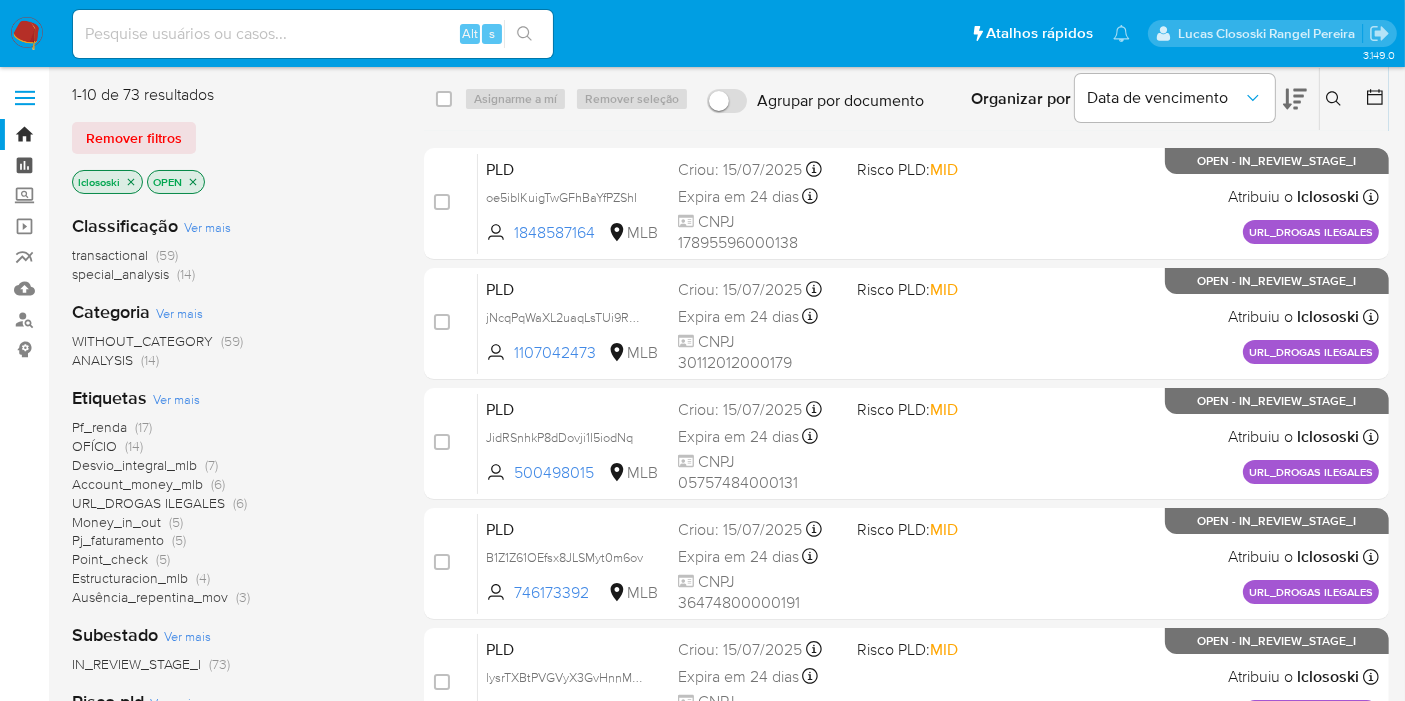 click on "Painel" at bounding box center (119, 165) 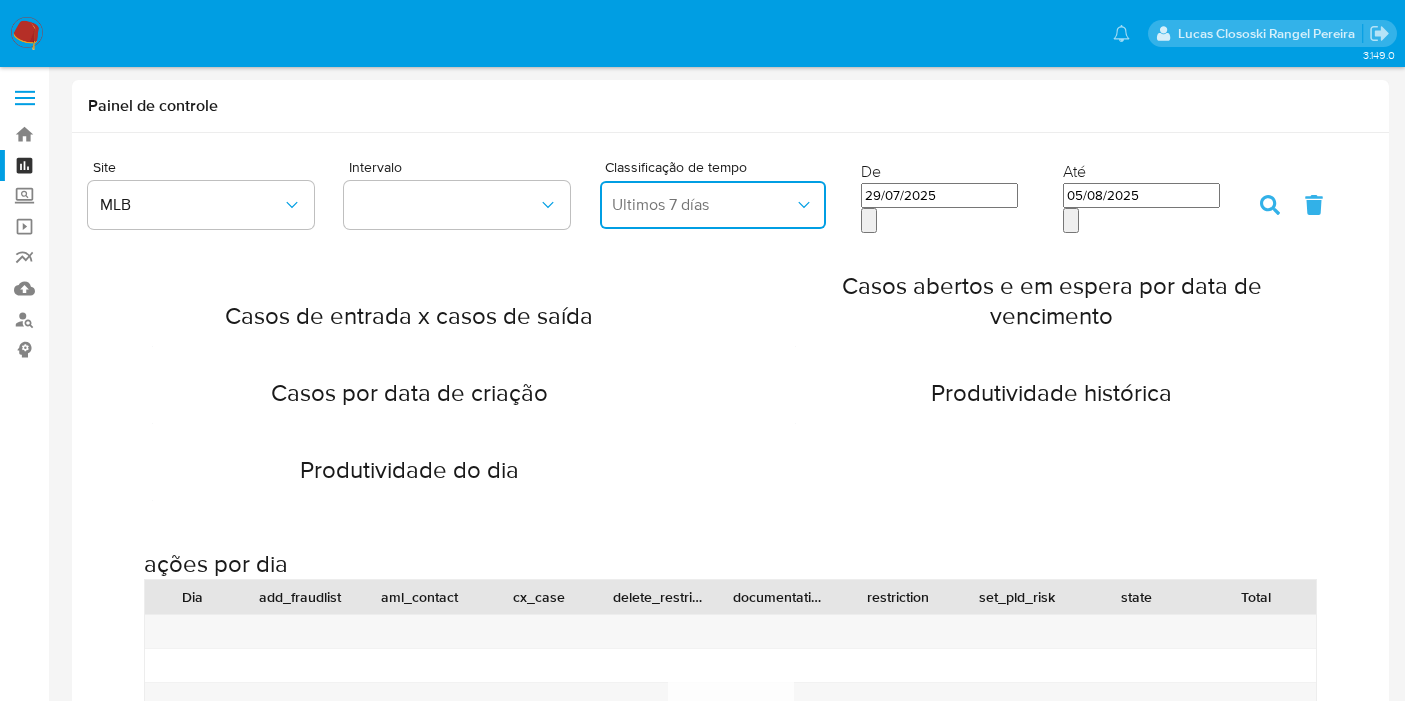 scroll, scrollTop: 0, scrollLeft: 0, axis: both 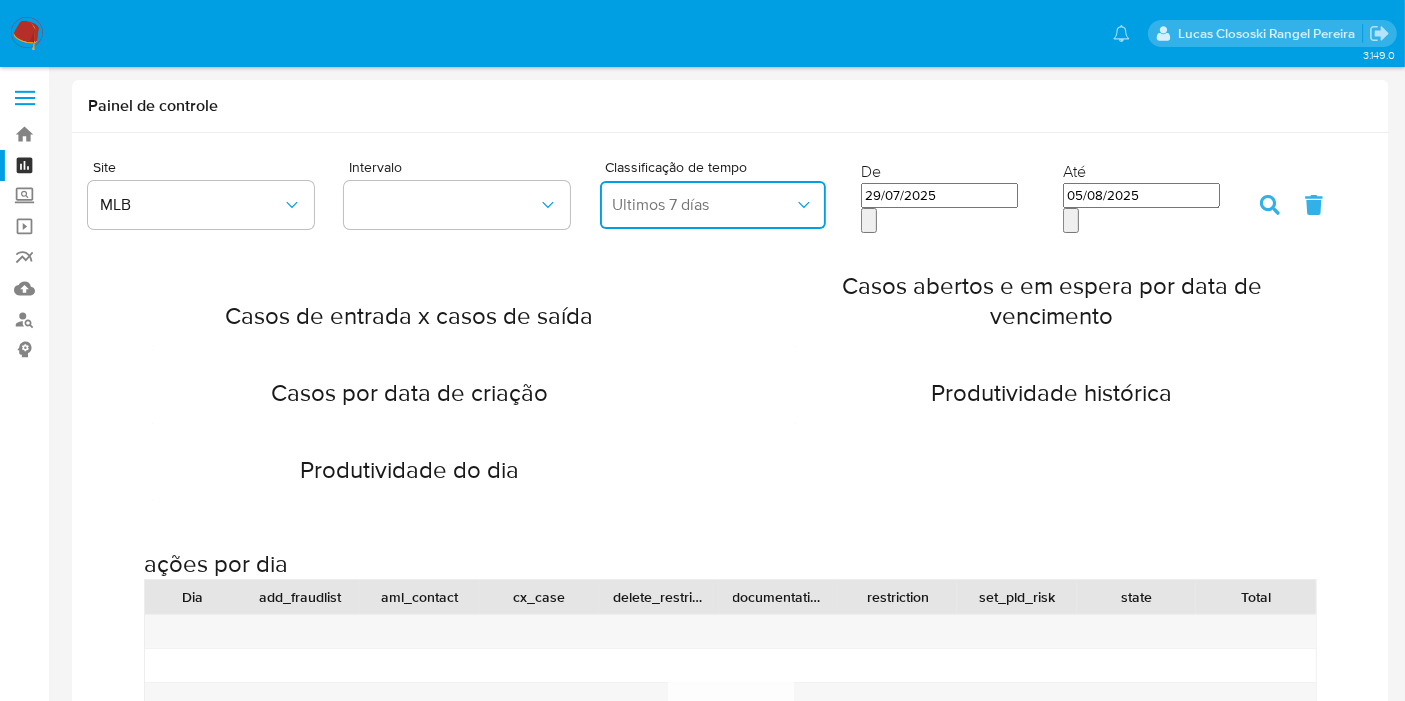click on "Ultimos 7 días" at bounding box center [703, 205] 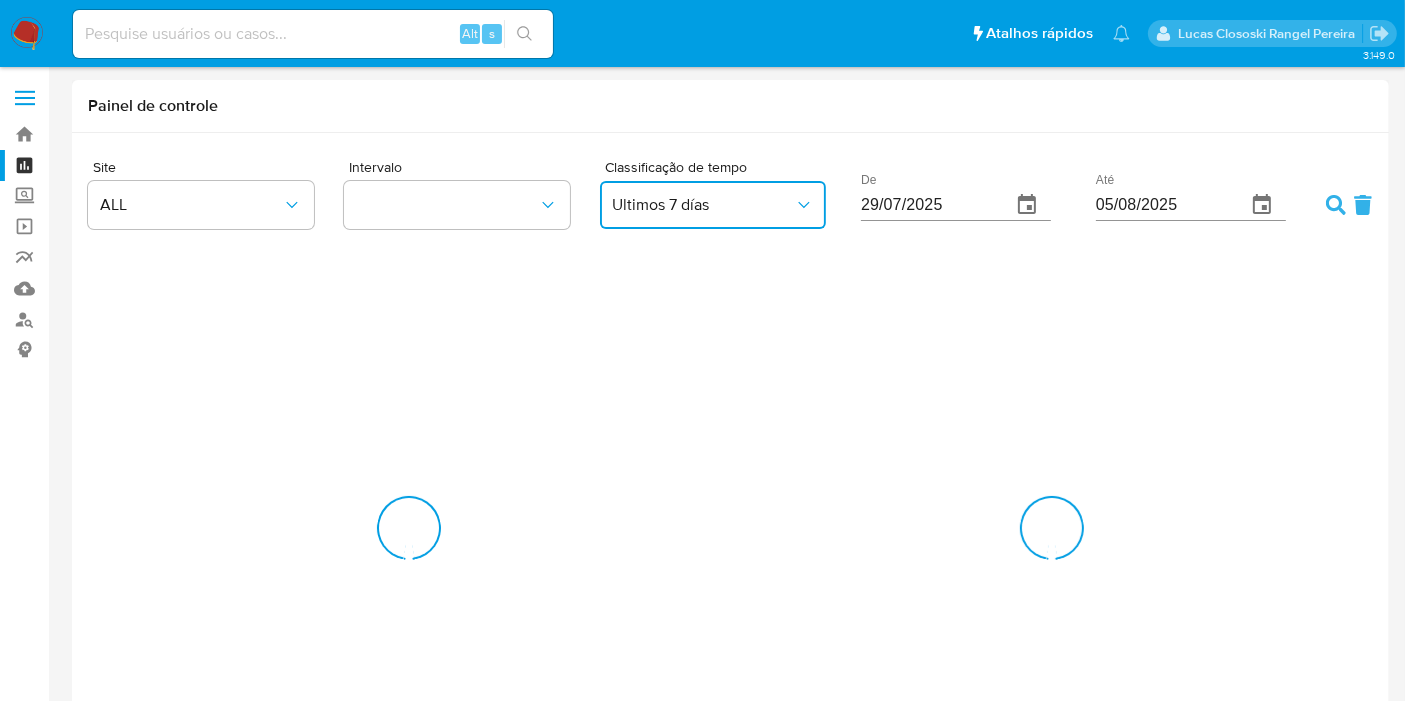 click on "Ultimos 7 días" at bounding box center [703, 205] 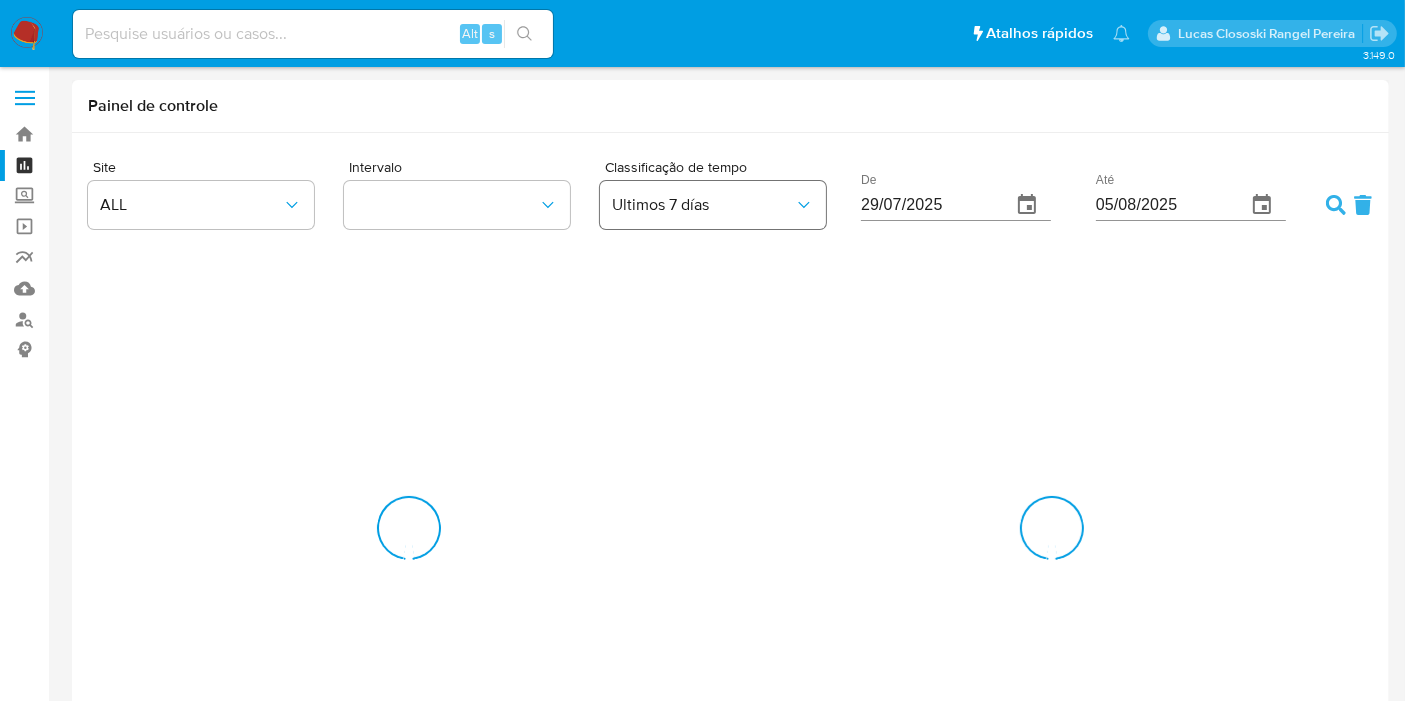 scroll, scrollTop: 997142, scrollLeft: 998594, axis: both 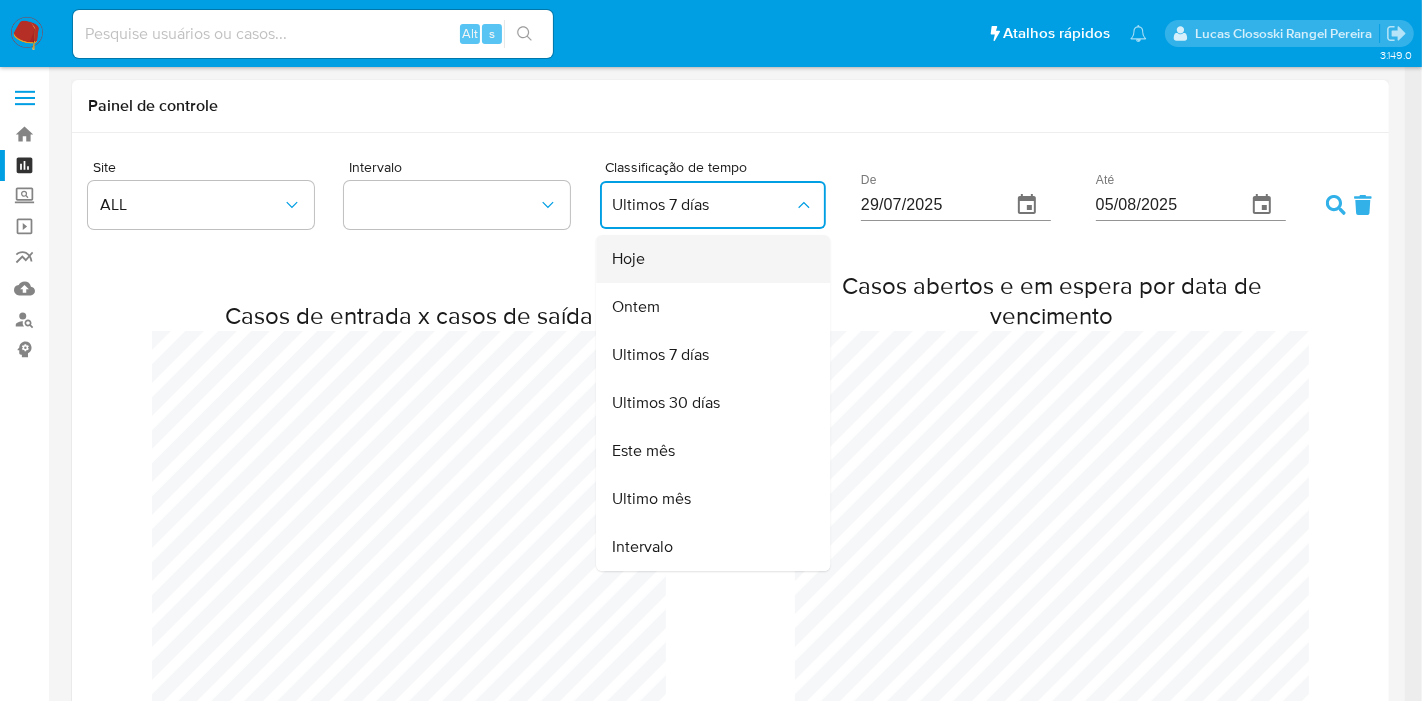 click on "Hoje" at bounding box center (707, 259) 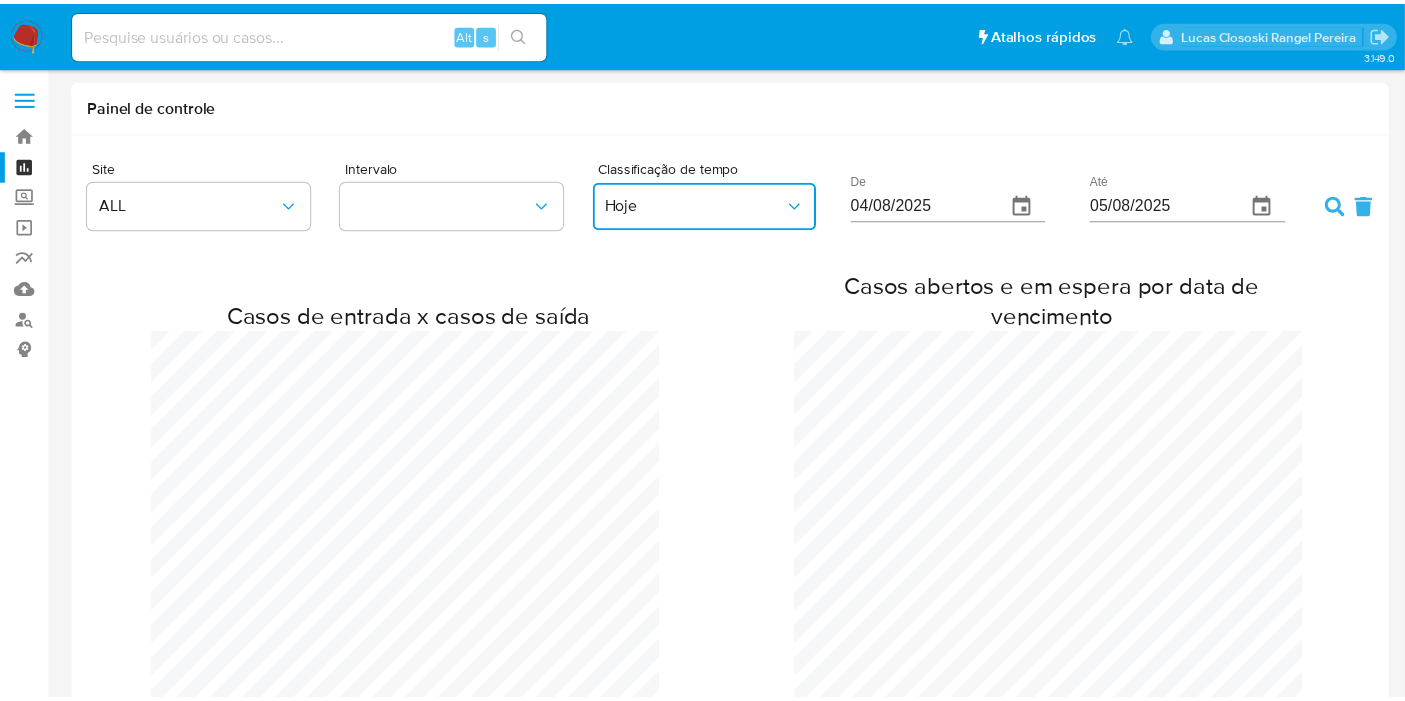 scroll 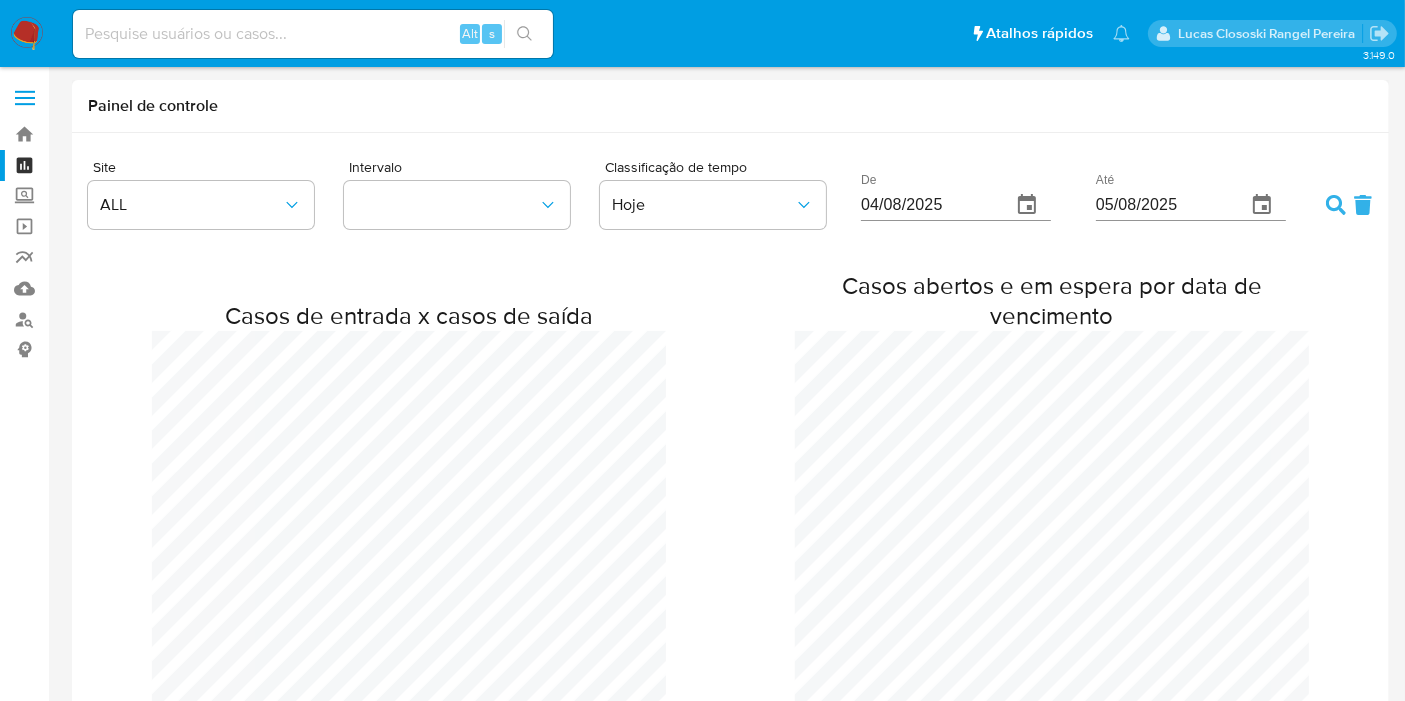 click on "Até [DATE]" at bounding box center [1206, 197] 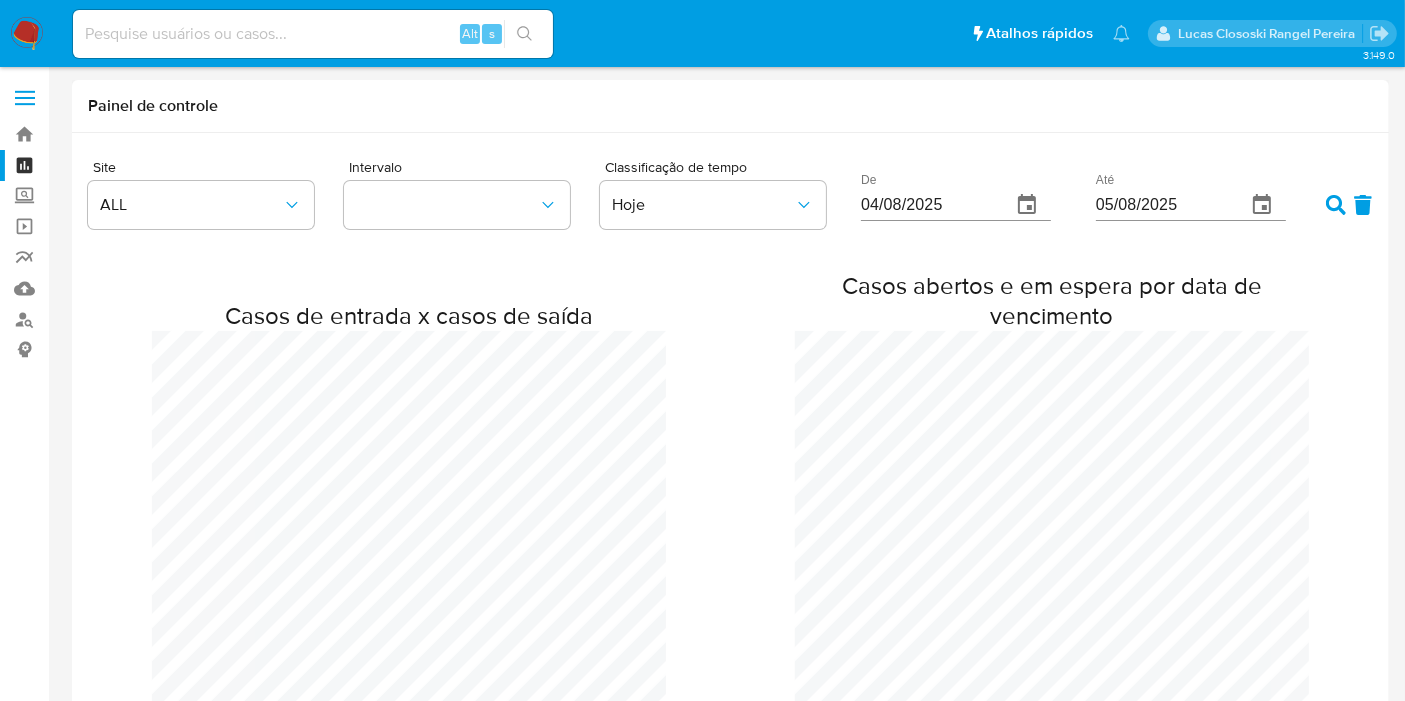 click 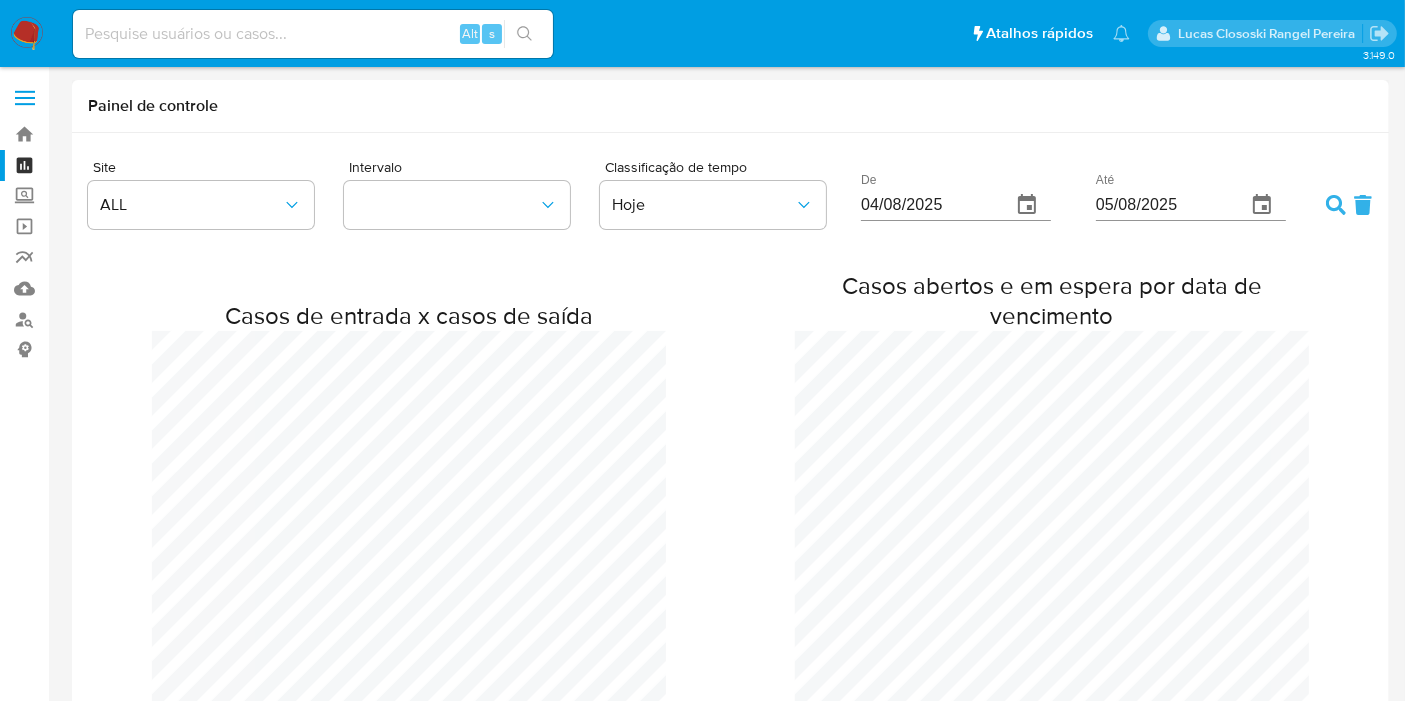 scroll, scrollTop: 997512, scrollLeft: 998594, axis: both 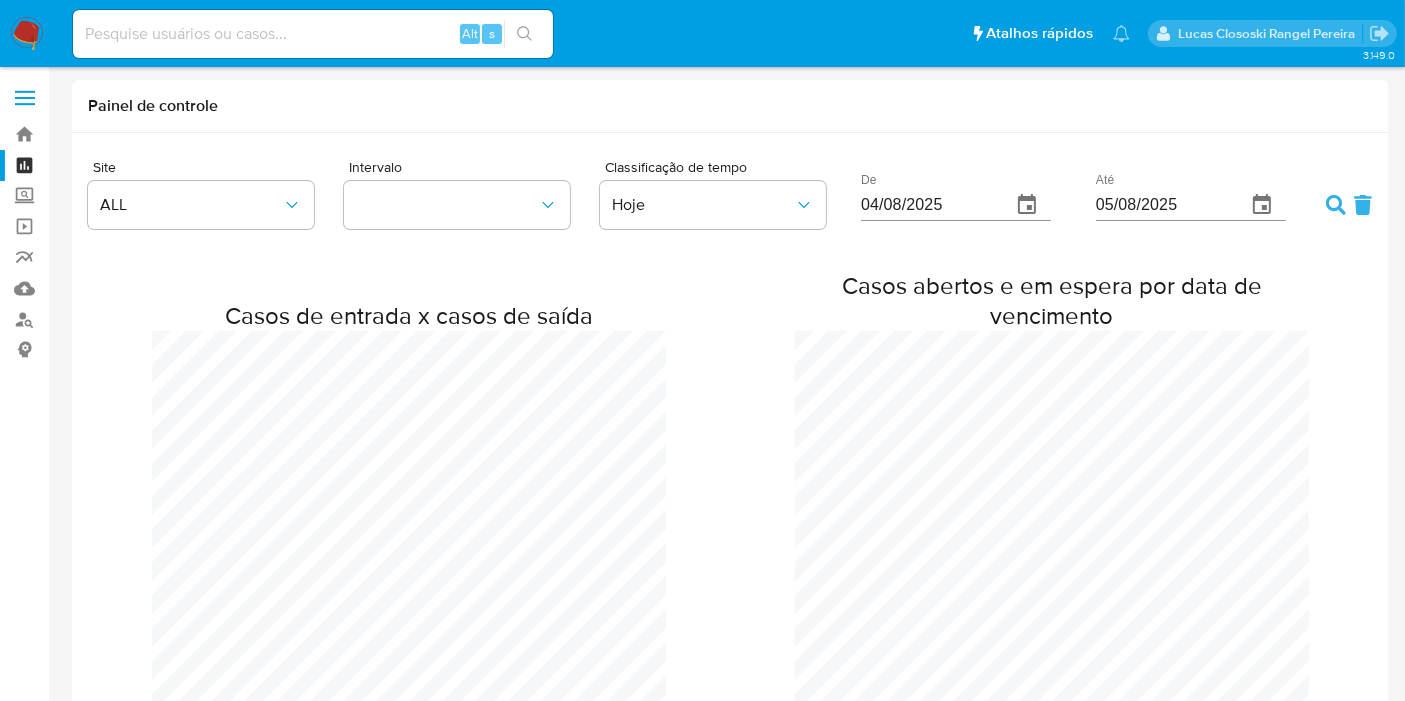 click at bounding box center [27, 34] 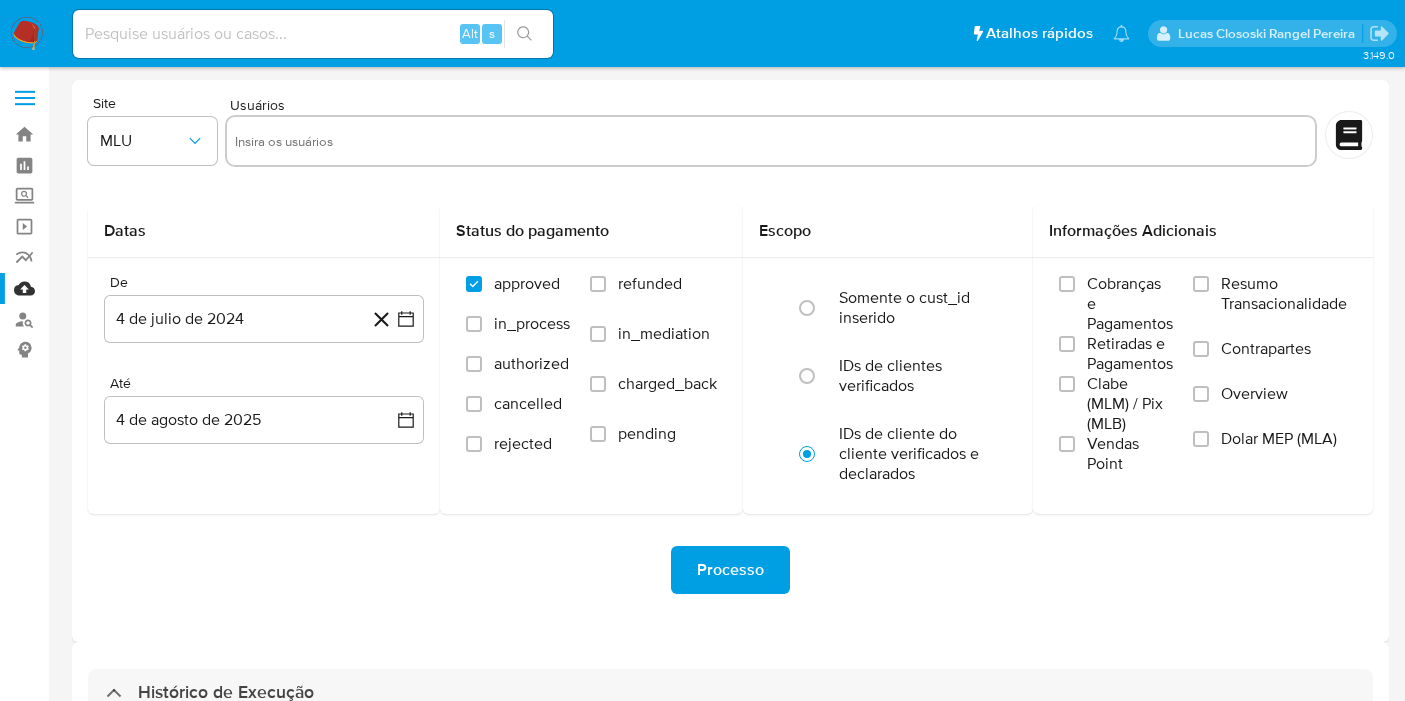 select on "10" 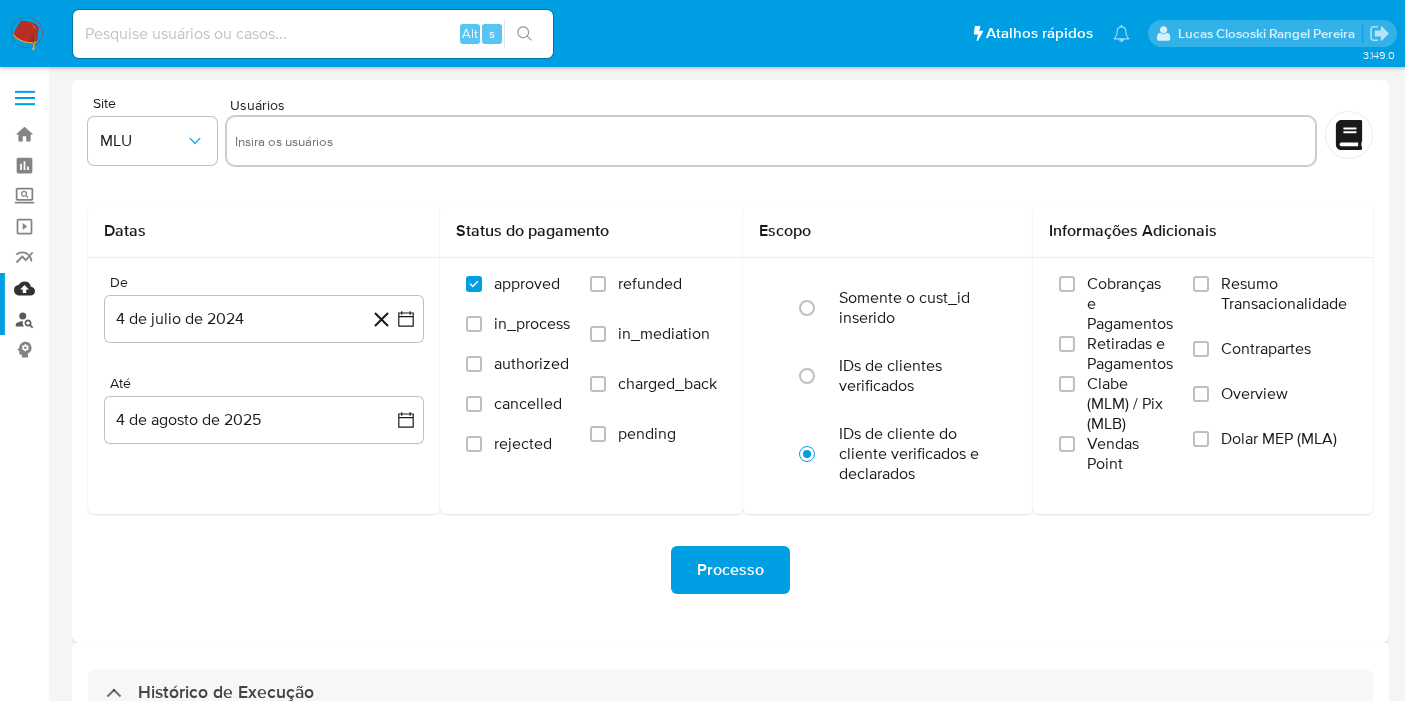 scroll, scrollTop: 111, scrollLeft: 0, axis: vertical 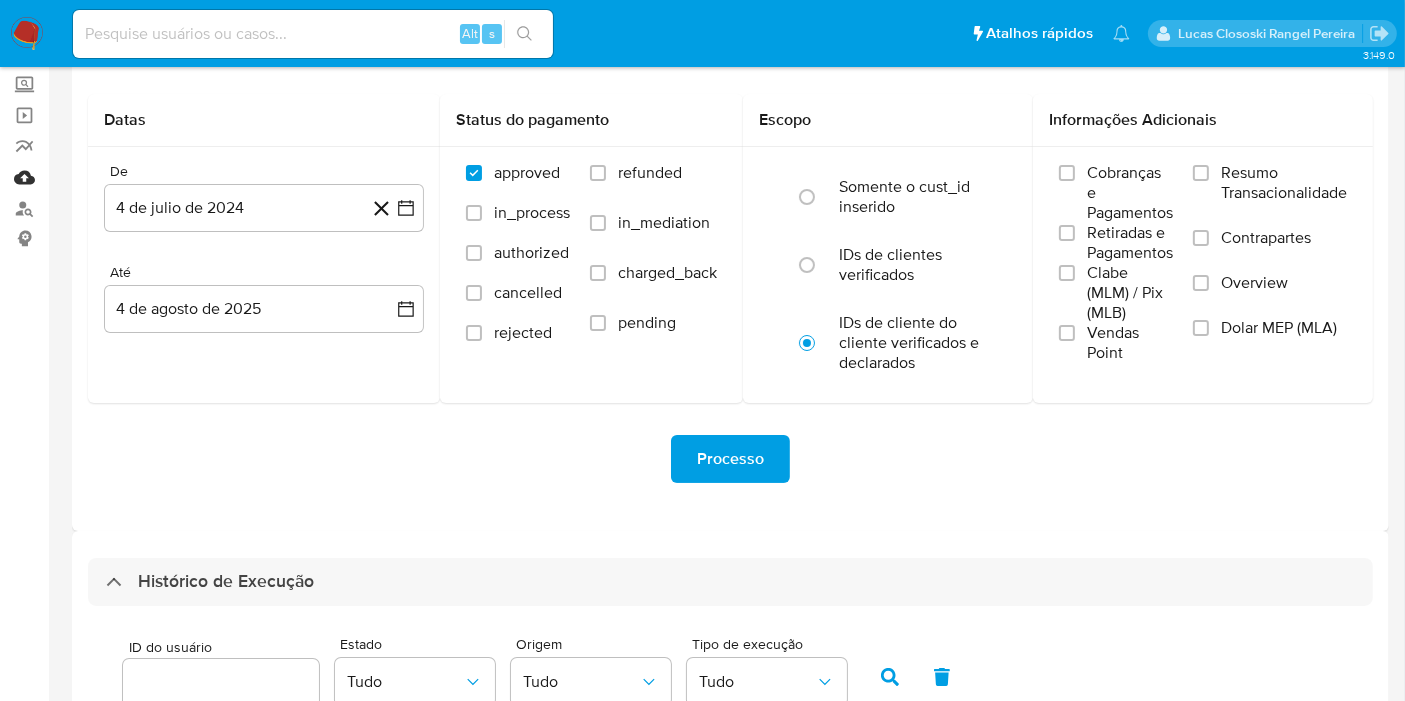 click on "Mulan" at bounding box center [119, 177] 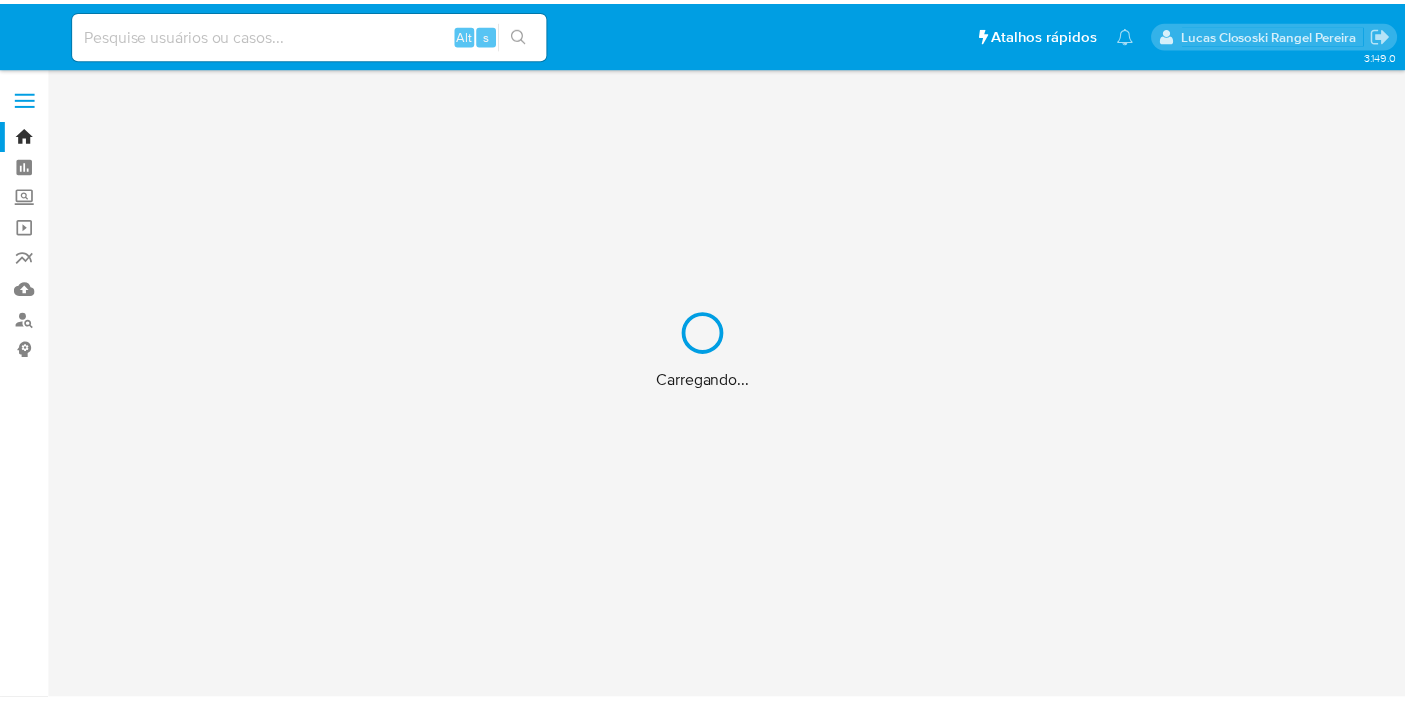 scroll, scrollTop: 0, scrollLeft: 0, axis: both 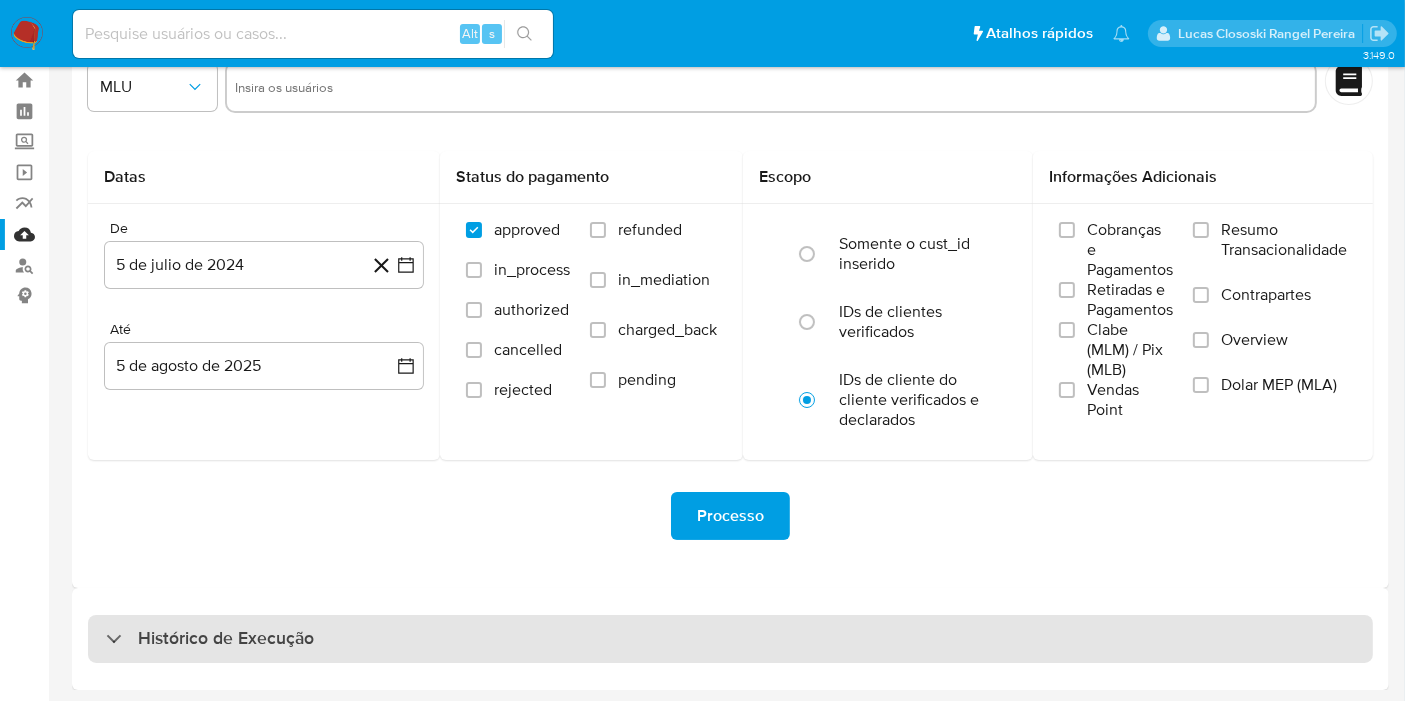 click on "Histórico de Execução" at bounding box center [730, 639] 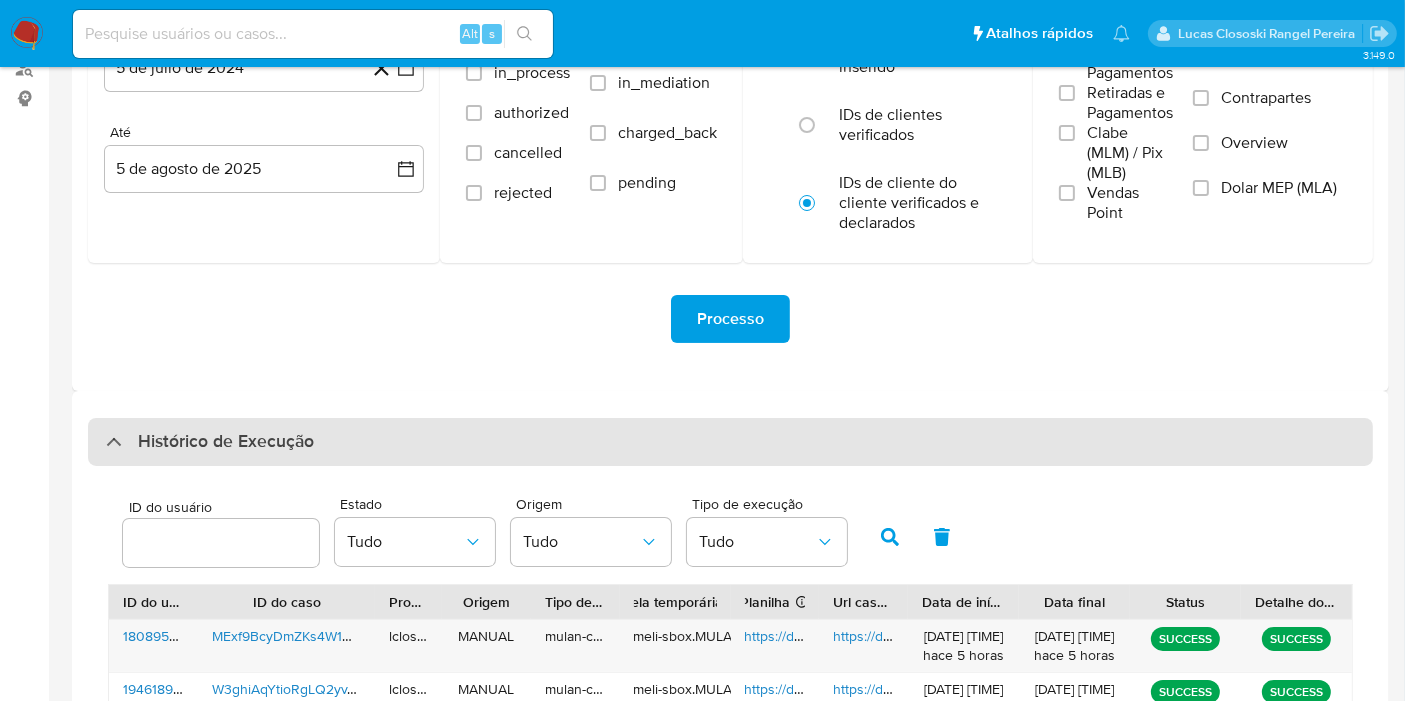 click on "Histórico de Execução" at bounding box center [730, 442] 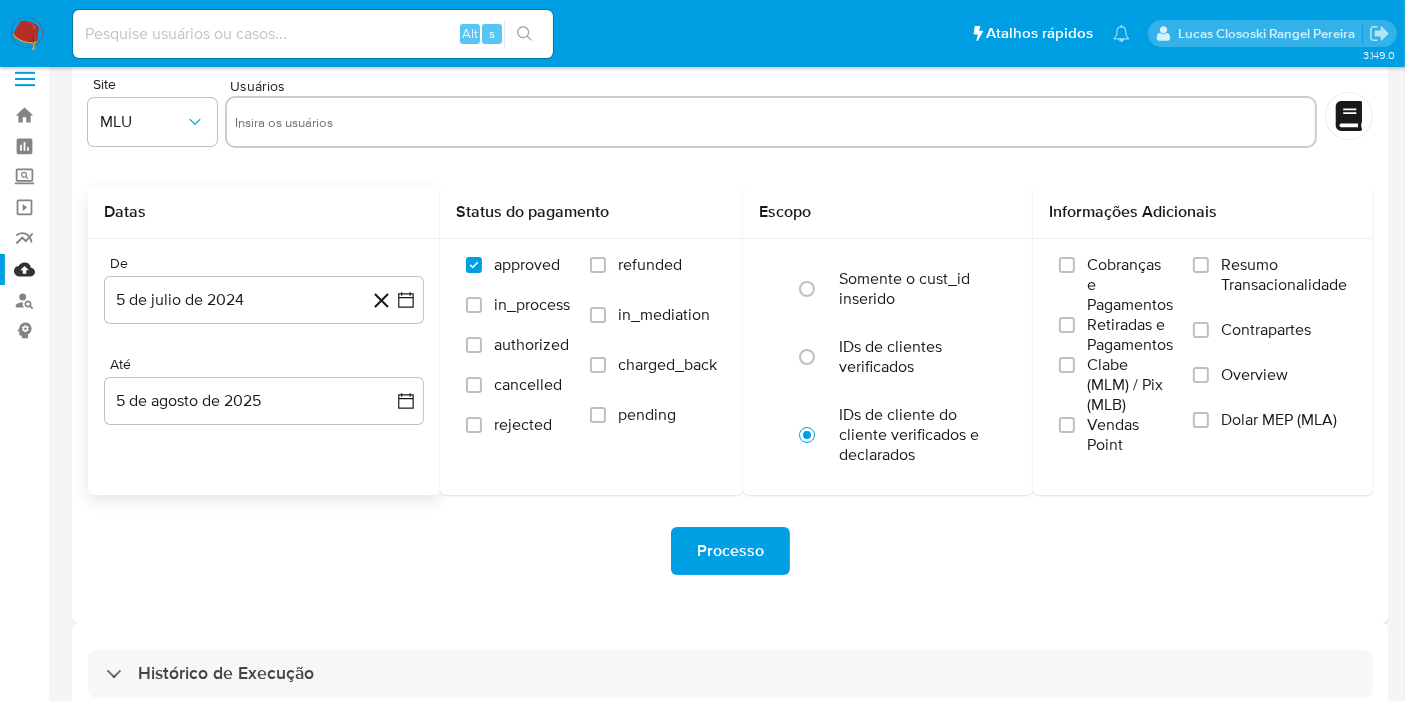 scroll, scrollTop: 0, scrollLeft: 0, axis: both 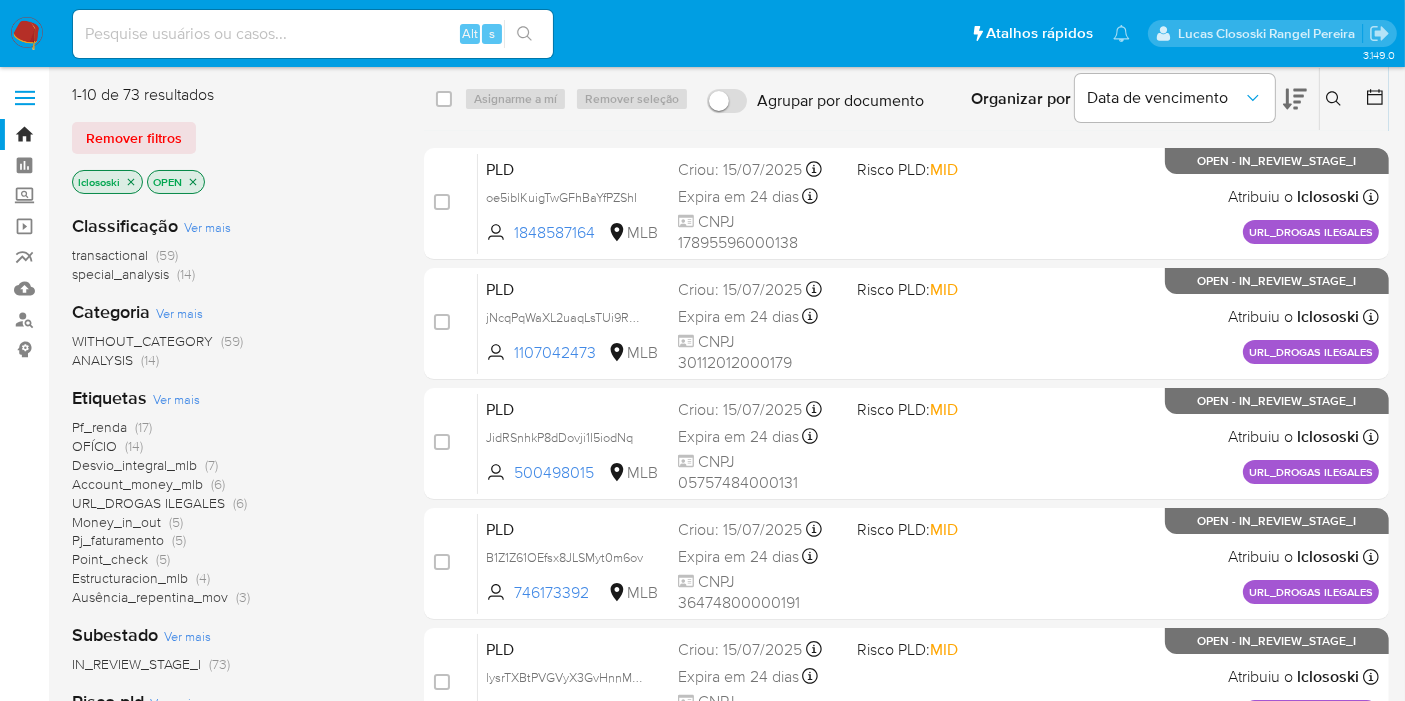 click on "Classificação Ver mais transactional (59) special_analysis (14) Categoria Ver mais WITHOUT_CATEGORY (59) ANALYSIS (14) Etiquetas Ver mais Pf_renda (17) OFÍCIO (14) Desvio_integral_mlb (7) Account_money_mlb (6) URL_DROGAS ILEGALES (6) Money_in_out (5) Pj_faturamento (5) Point_check (5) Estructuracion_mlb (4) Ausência_repentina_mov (3) Subestado Ver mais IN_REVIEW_STAGE_I (73) Risco pld Ver mais MID (35) HIGH (32) LOW (6) Site Ver mais MLB (73)" at bounding box center [232, 538] 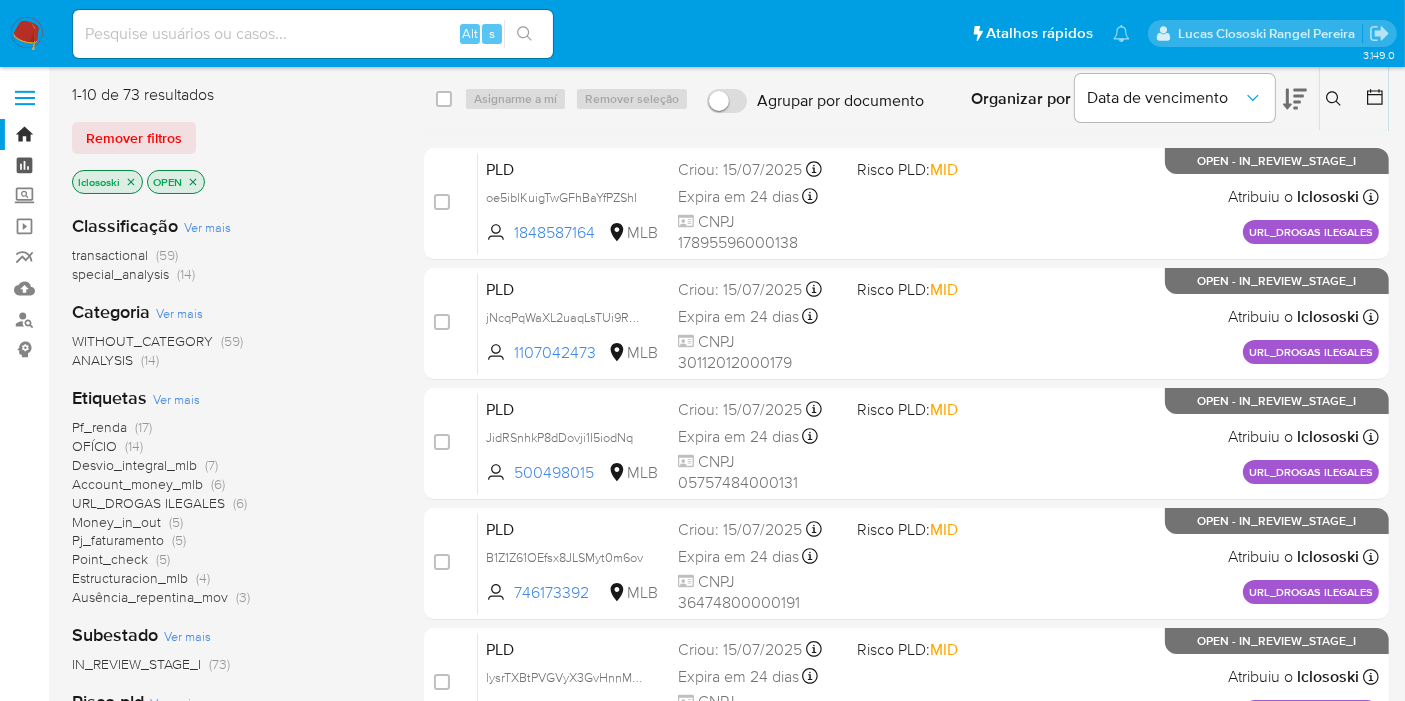 click on "Painel" at bounding box center (119, 165) 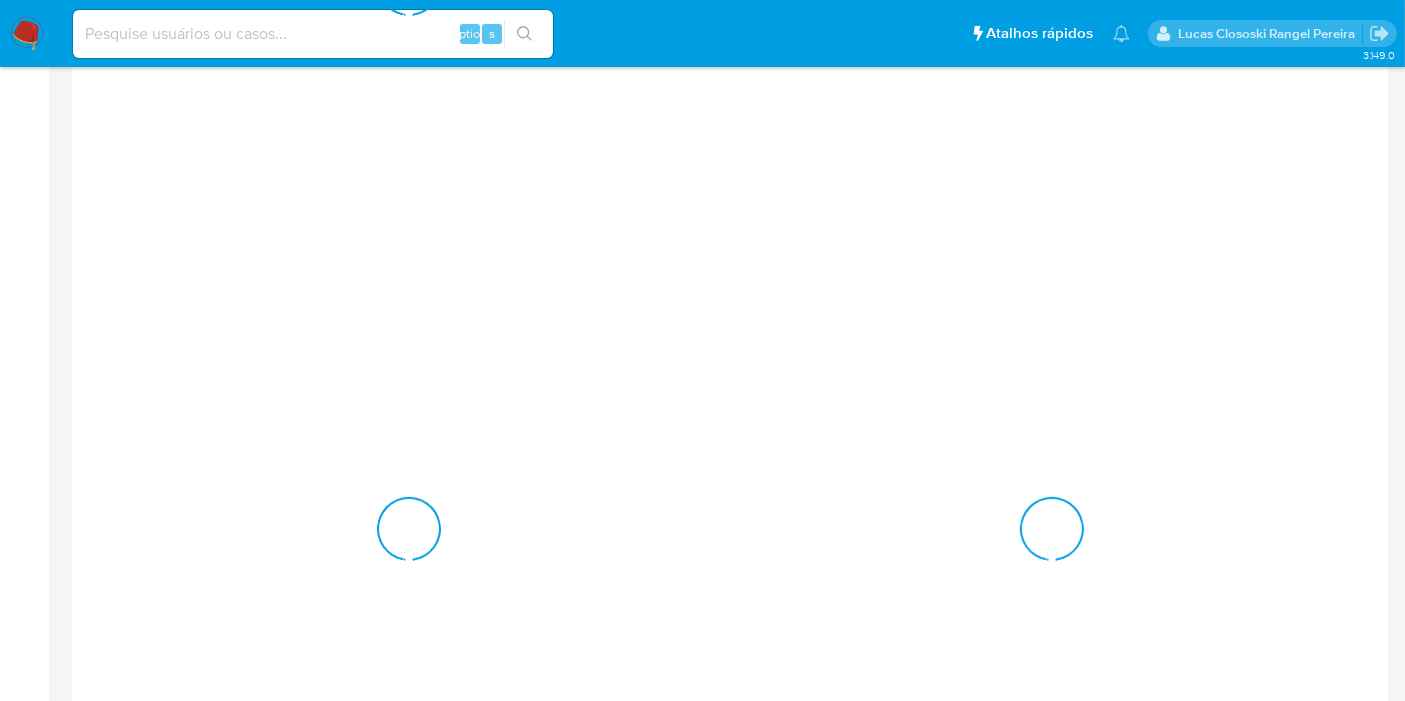 scroll, scrollTop: 100, scrollLeft: 0, axis: vertical 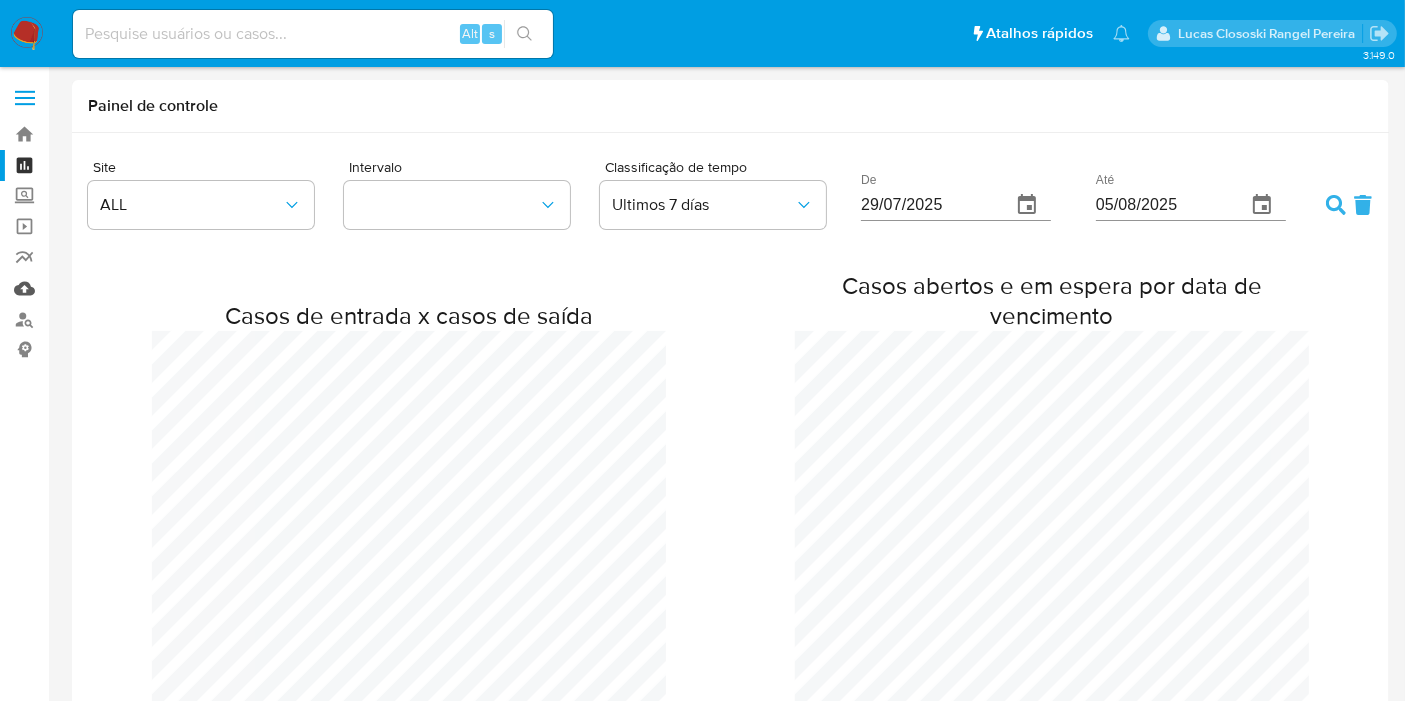 click on "Mulan" at bounding box center [119, 288] 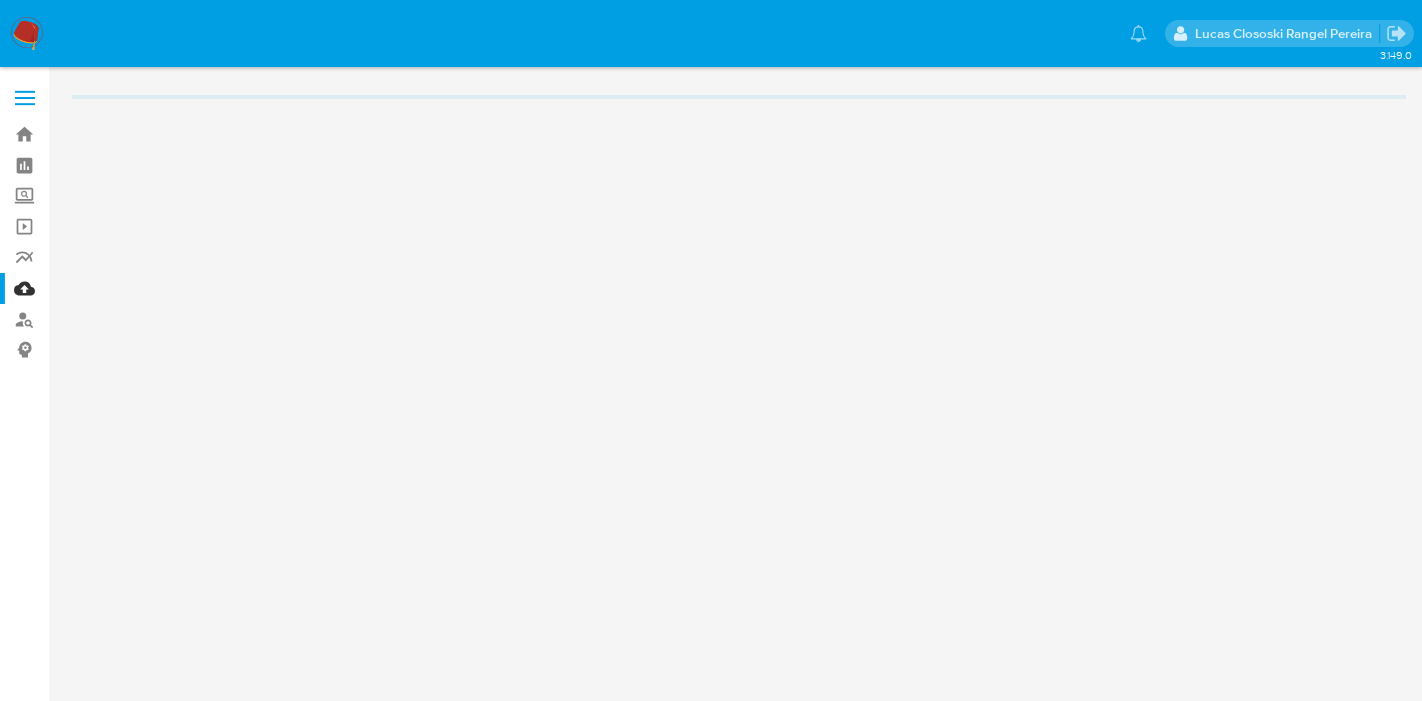 scroll, scrollTop: 0, scrollLeft: 0, axis: both 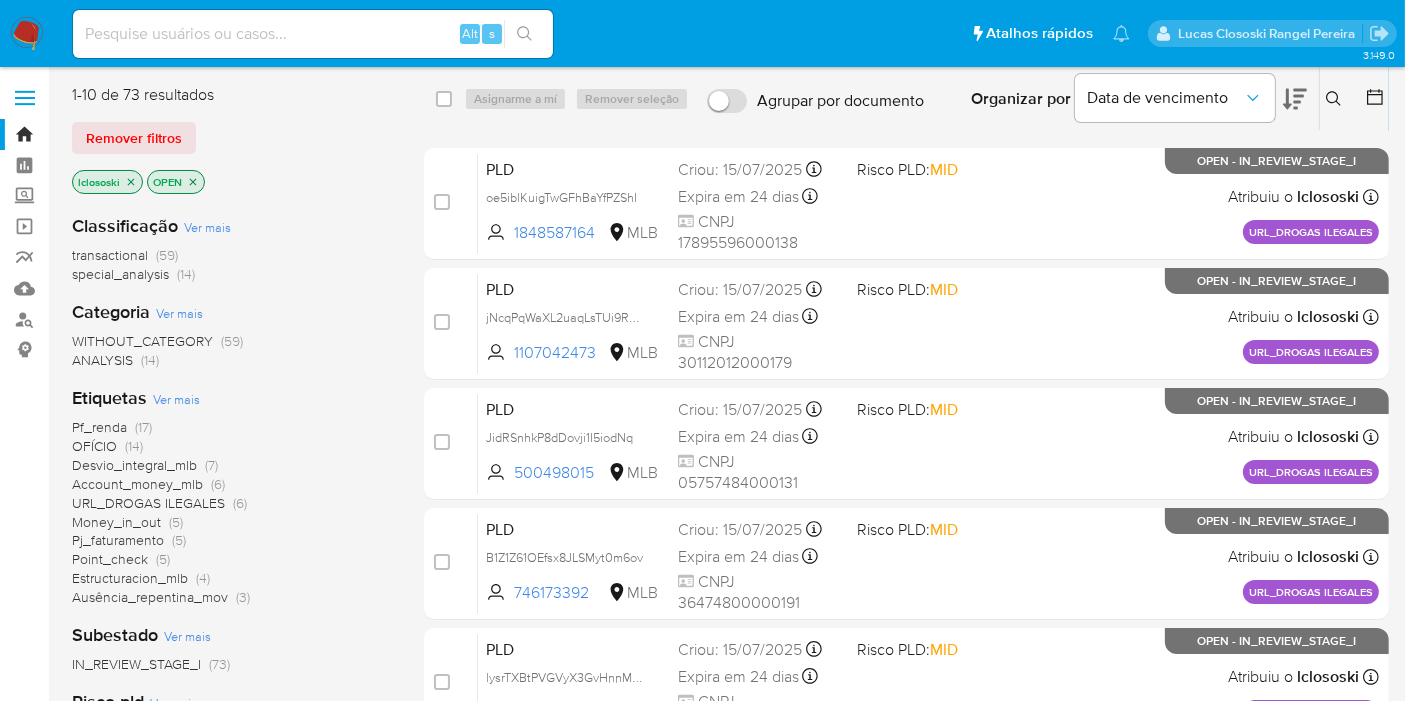 click on "Ver mais" at bounding box center (176, 399) 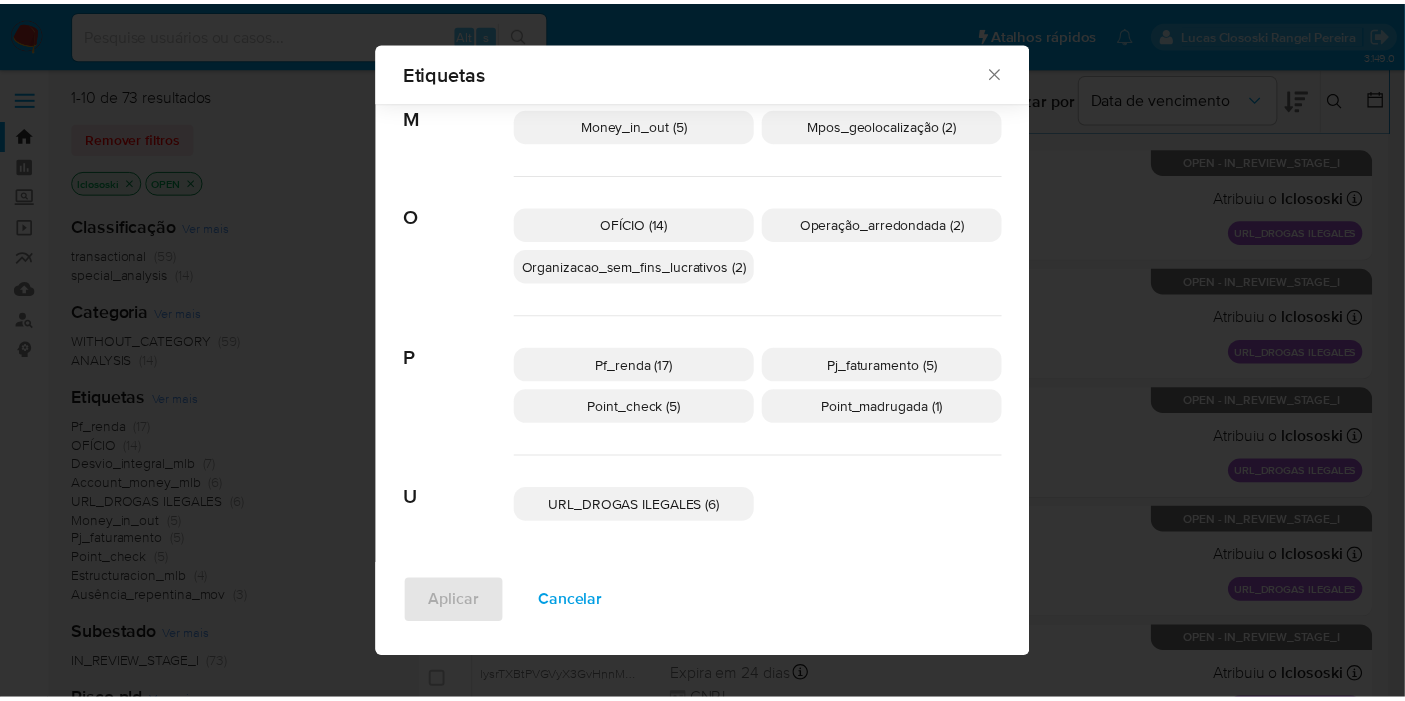 scroll, scrollTop: 498, scrollLeft: 0, axis: vertical 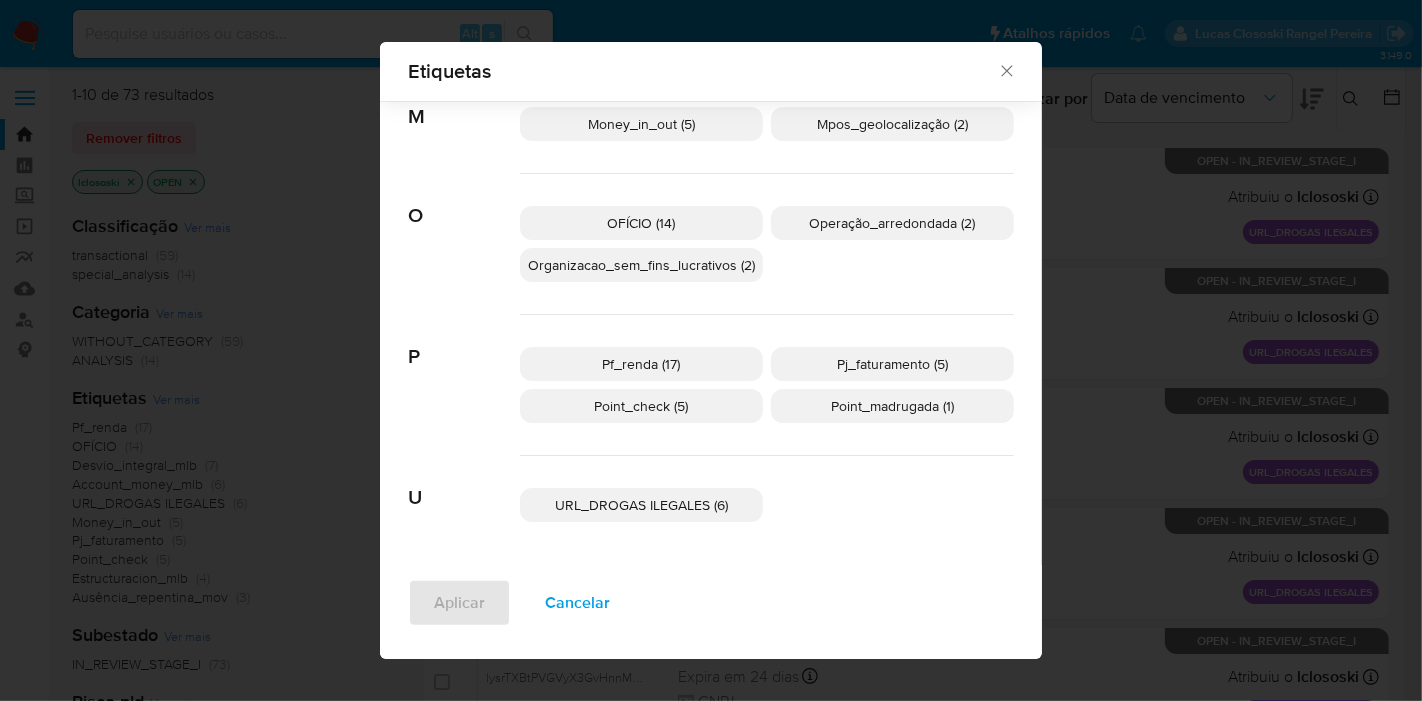 click on "Etiquetas Buscar A Account_money_mlb (6) Atividade_risco (2) Ausência_repentina_mov (3) C Consumer_credits (1) Contrapartes_mlb (1) D Desvio_integral_mlb (7) E Espécie saque mlb (2) Estructuracion_mlb (4) M Money_in_out (5) Mpos_geolocalização (2) O OFÍCIO (14) Operação_arredondada (2) Organizacao_sem_fins_lucrativos (2) P Pf_renda (17) Pj_faturamento (5) Point_check (5) Point_madrugada (1) U URL_DROGAS ILEGALES (6) Aplicar Cancelar" at bounding box center (711, 350) 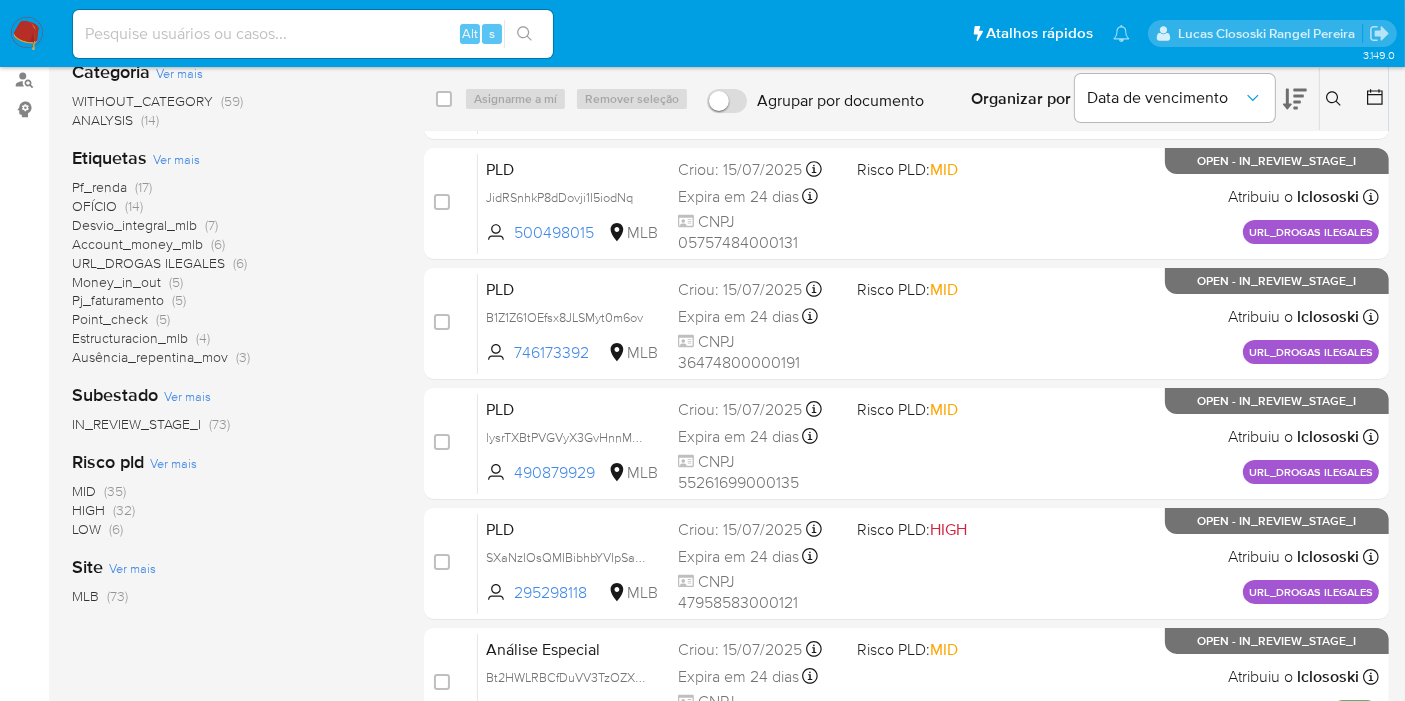 scroll, scrollTop: 111, scrollLeft: 0, axis: vertical 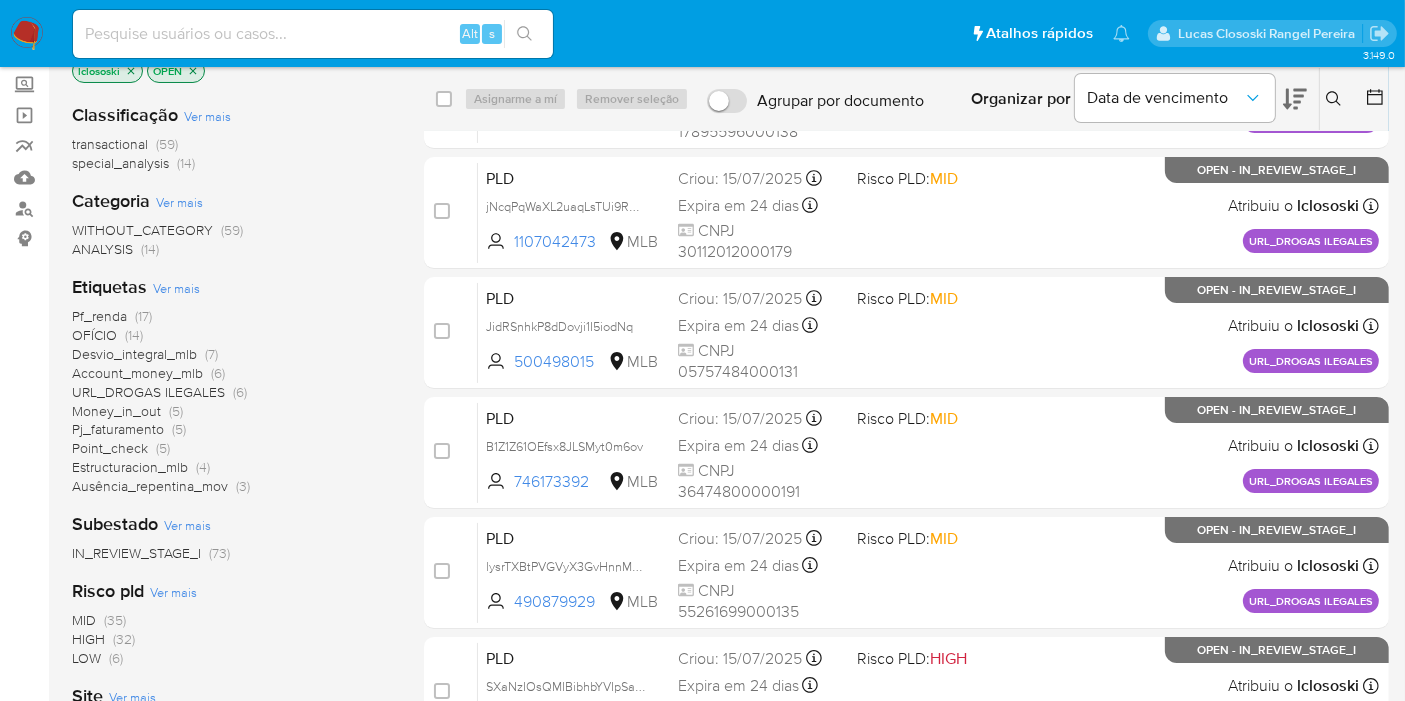 click on "Ver mais" at bounding box center [187, 525] 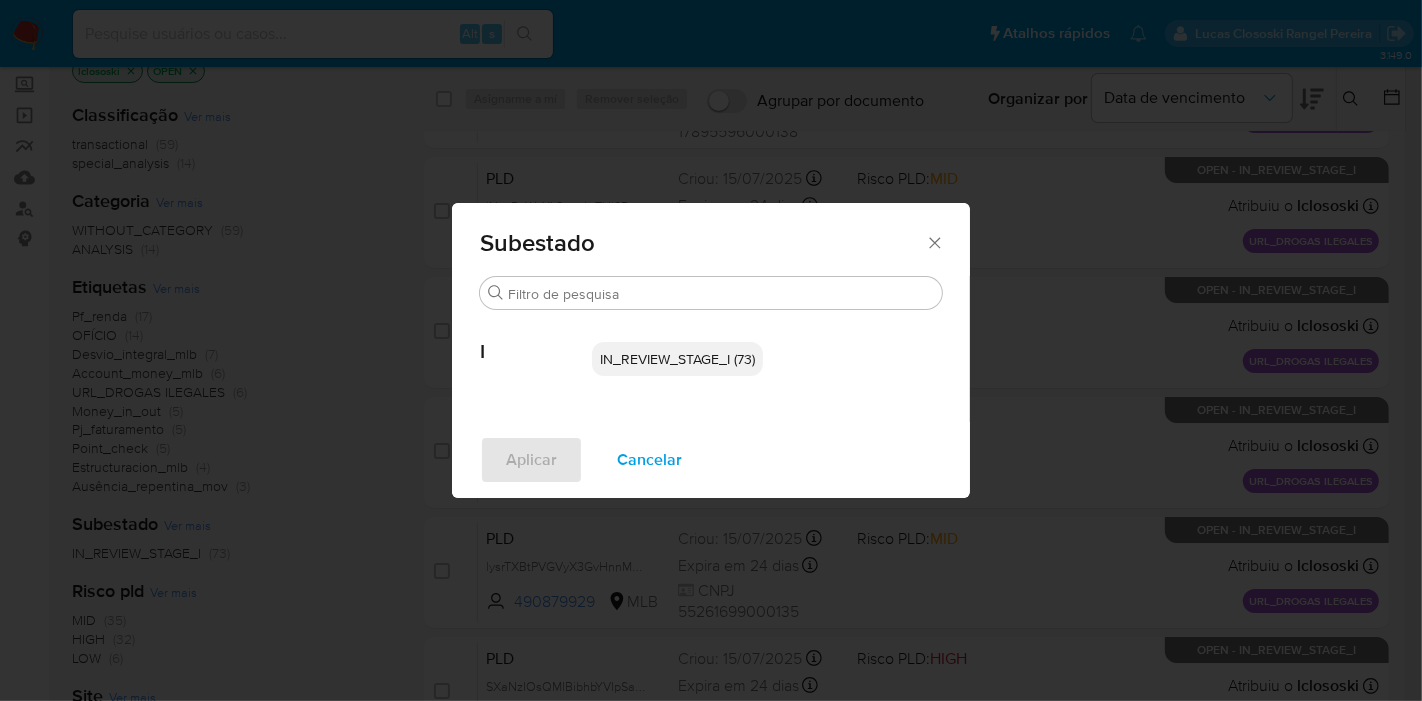 click on "Subestado Buscar I IN_REVIEW_STAGE_I (73) Aplicar Cancelar" at bounding box center (711, 350) 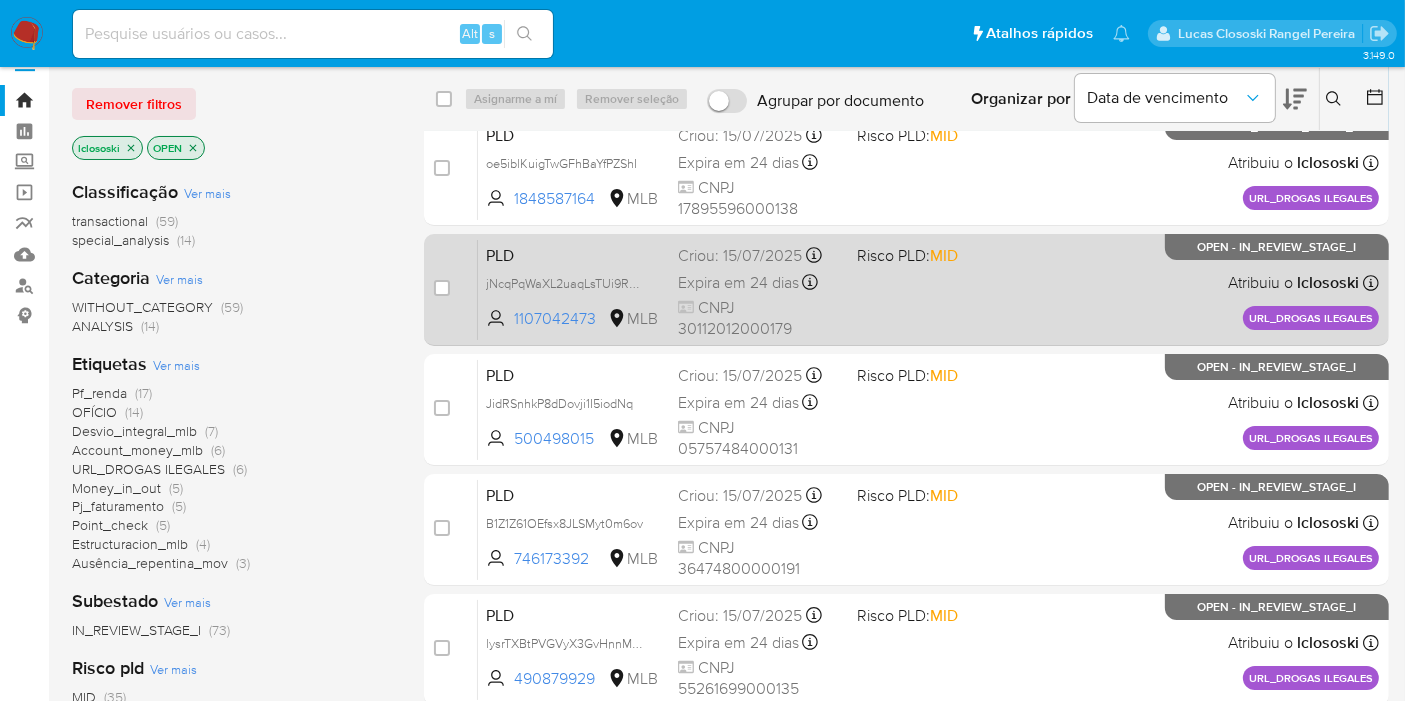 scroll, scrollTop: 0, scrollLeft: 0, axis: both 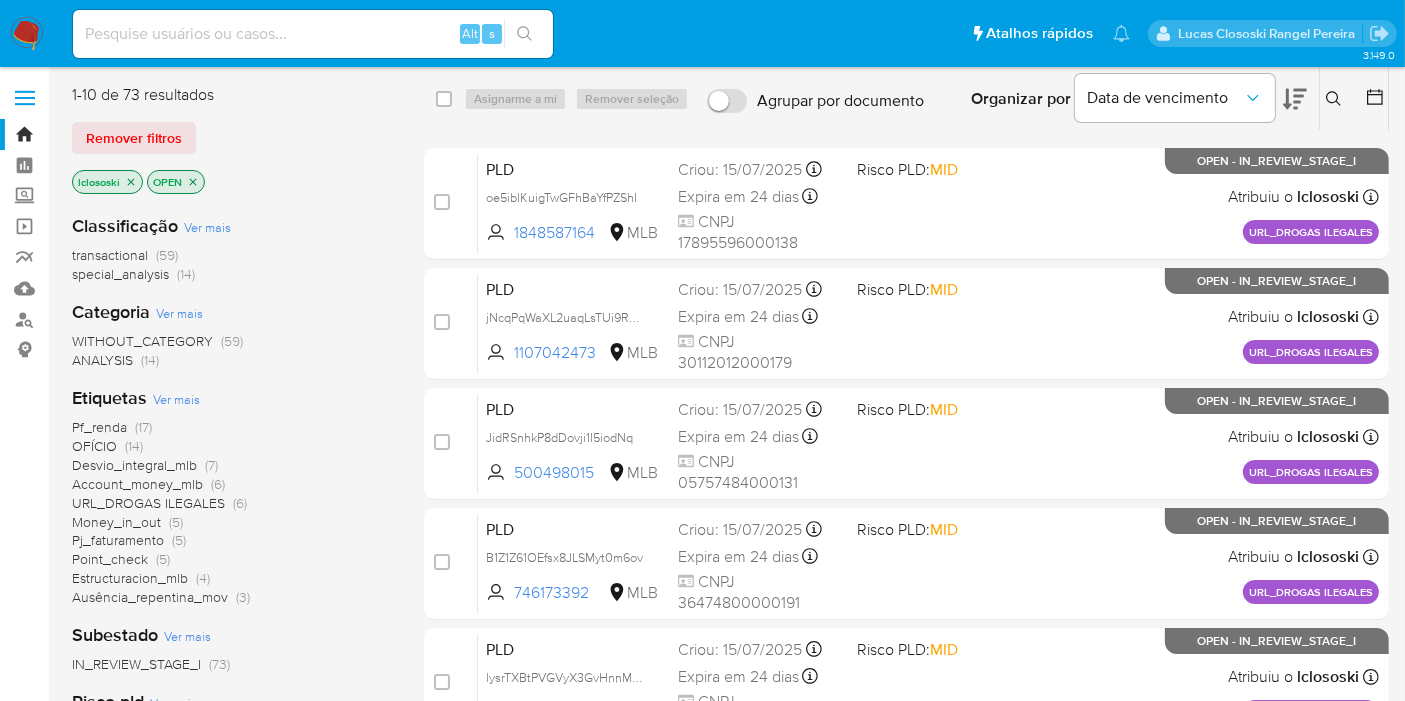 click on "Classificação Ver mais transactional (59) special_analysis (14) Categoria Ver mais WITHOUT_CATEGORY (59) ANALYSIS (14) Etiquetas Ver mais Pf_renda (17) OFÍCIO (14) Desvio_integral_mlb (7) Account_money_mlb (6) URL_DROGAS ILEGALES (6) Money_in_out (5) Pj_faturamento (5) Point_check (5) Estructuracion_mlb (4) Ausência_repentina_mov (3) Subestado Ver mais IN_REVIEW_STAGE_I (73) Risco pld Ver mais MID (35) HIGH (32) LOW (6) Site Ver mais MLB (73)" at bounding box center (232, 538) 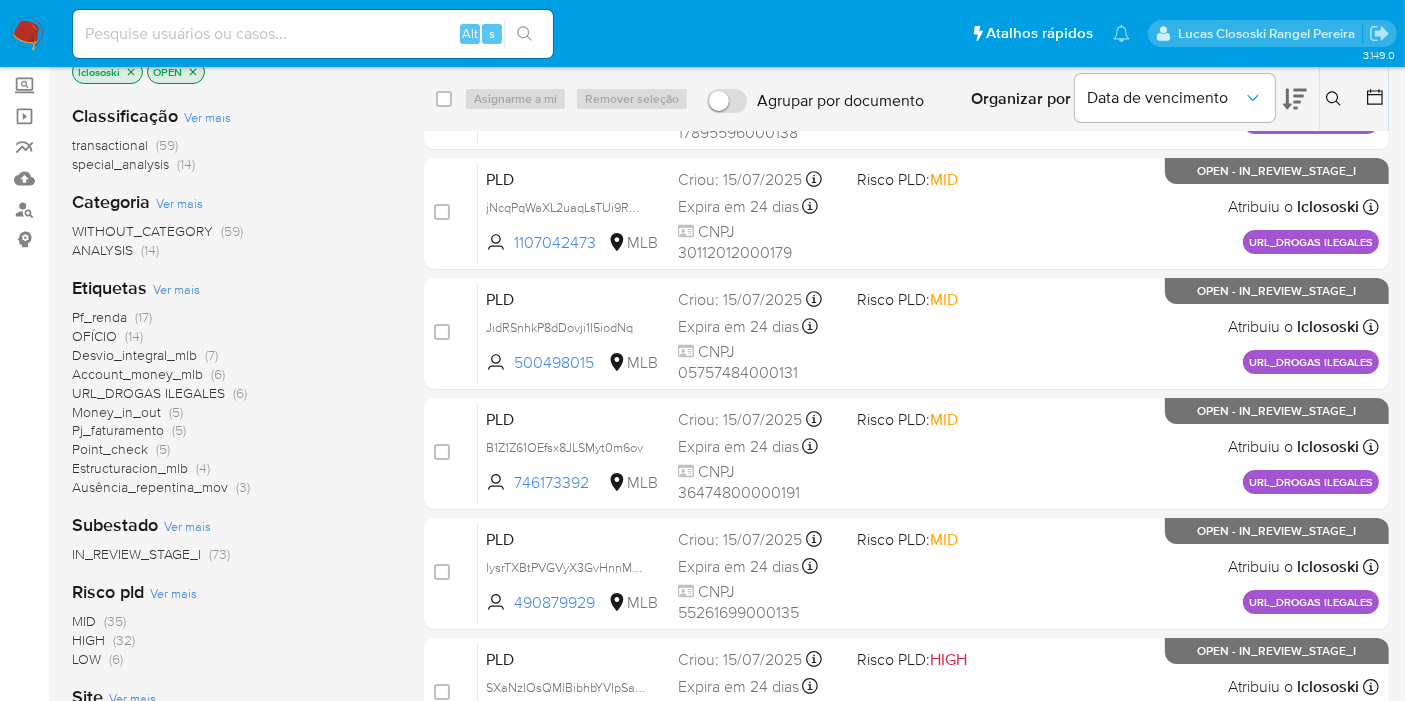 scroll, scrollTop: 0, scrollLeft: 0, axis: both 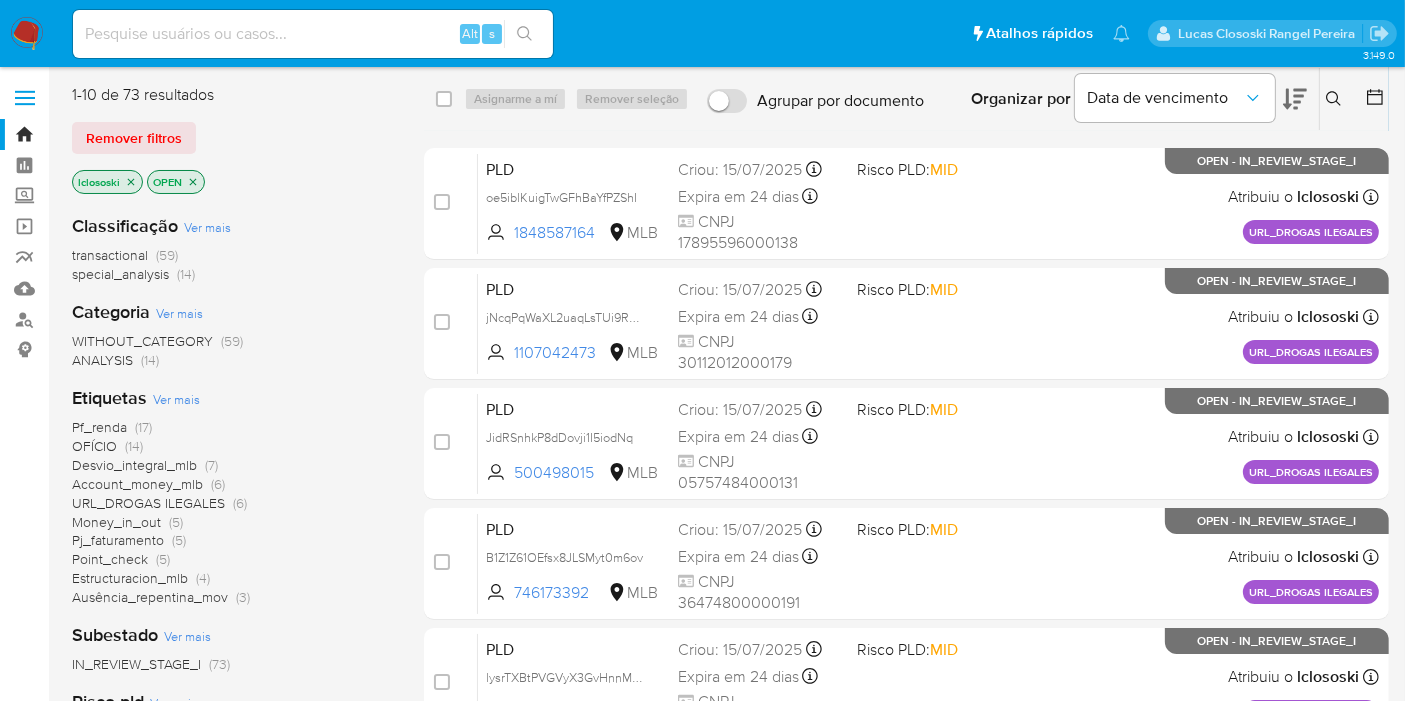 click on "select-all-cases-checkbox Asignarme a mí Remover seleção Agrupar por documento Organizar por Data de vencimento   Os resultados não podem ser classificados enquanto agrupados. Insira a ID do usuário ou caso Procurar Remover filtros case-item-checkbox   Incapaz de atribuir o caso PLD oe5iblKuigTwGFhBaYfPZShI [NUMBER] MLB Risco PLD:  MID Criou: [DATE]   Criou: [DATE] [TIME]   Expira em [DAYS]   Expira em [DATE] [TIME] CNPJ   [NUMBER] Atribuiu o   [NAME]   Asignado el: [DATE] [TIME] URL_DROGAS ILEGALES OPEN - IN_REVIEW_STAGE_I  case-item-checkbox   Incapaz de atribuir o caso PLD jNcqPqWaXL2uaqLsTUi9RN2B [NUMBER] MLB Risco PLD:  MID Criou: [DATE]   Criou: [DATE] [TIME]   Expira em [DAYS]   Expira em [DATE] [TIME] CNPJ   [NUMBER] Atribuiu o   [NAME]   Asignado el: [DATE] [TIME] URL_DROGAS ILEGALES OPEN - IN_REVIEW_STAGE_I  case-item-checkbox   Incapaz de atribuir o caso PLD JidRSnhkP8dDovji1I5iodNq [NUMBER] MLB Risco PLD:  MID Criou: [DATE]" at bounding box center (906, 716) 